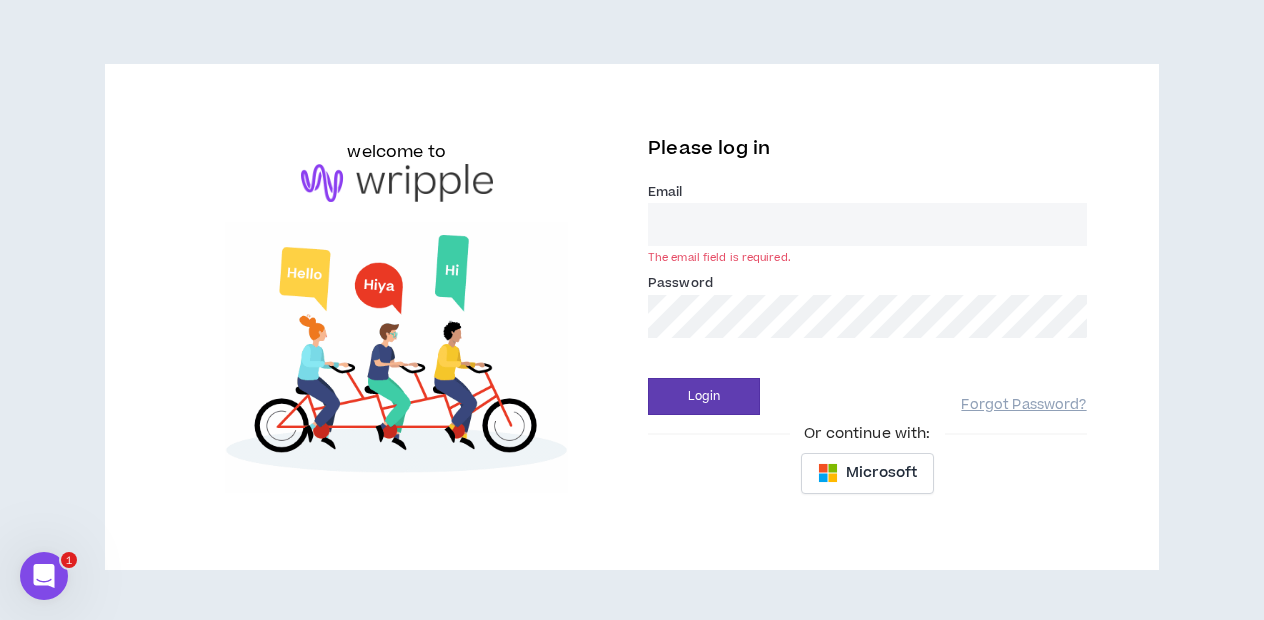 scroll, scrollTop: 0, scrollLeft: 0, axis: both 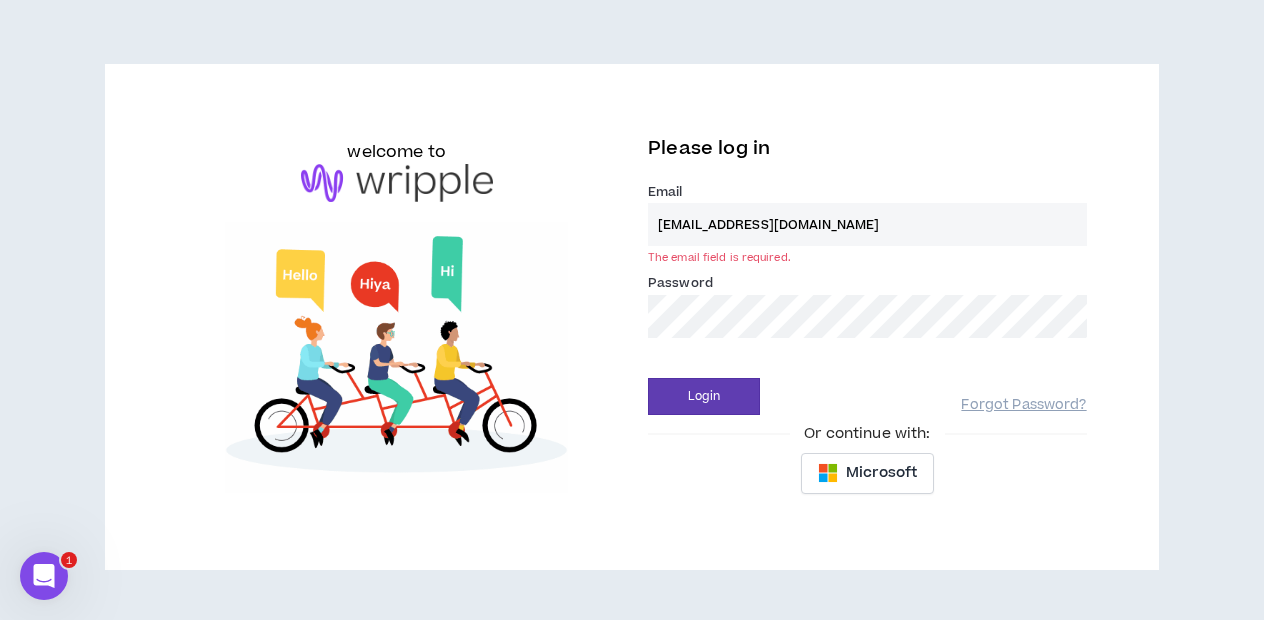 type on "[EMAIL_ADDRESS][DOMAIN_NAME]" 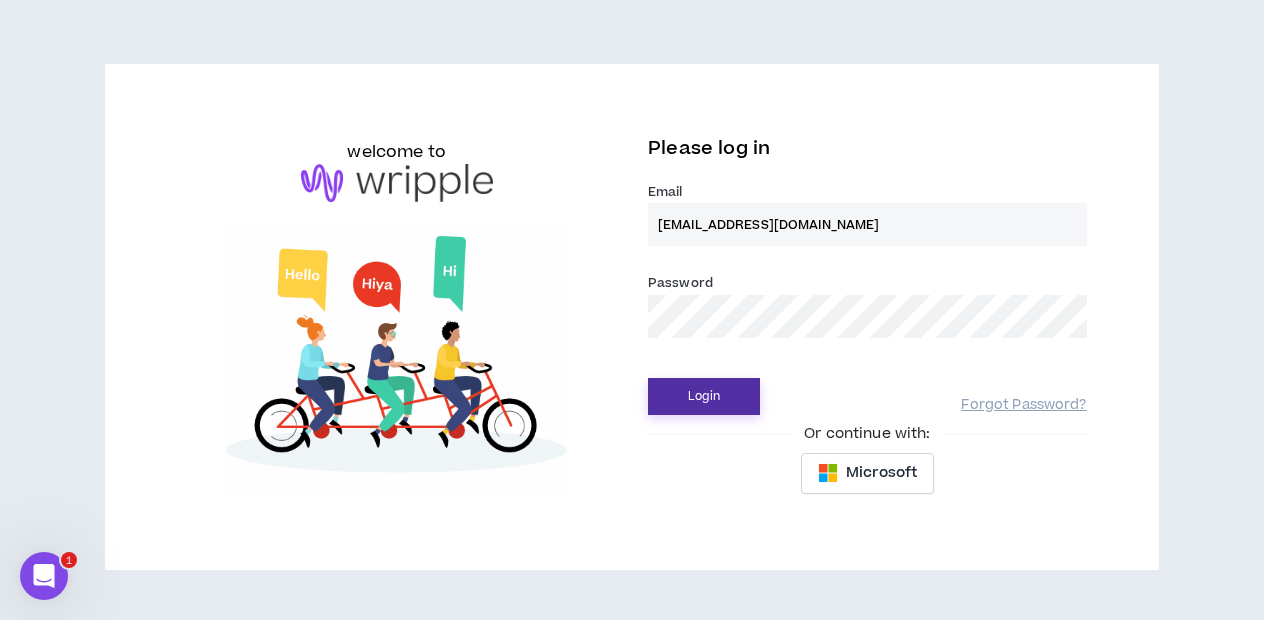 click on "Login" at bounding box center (704, 396) 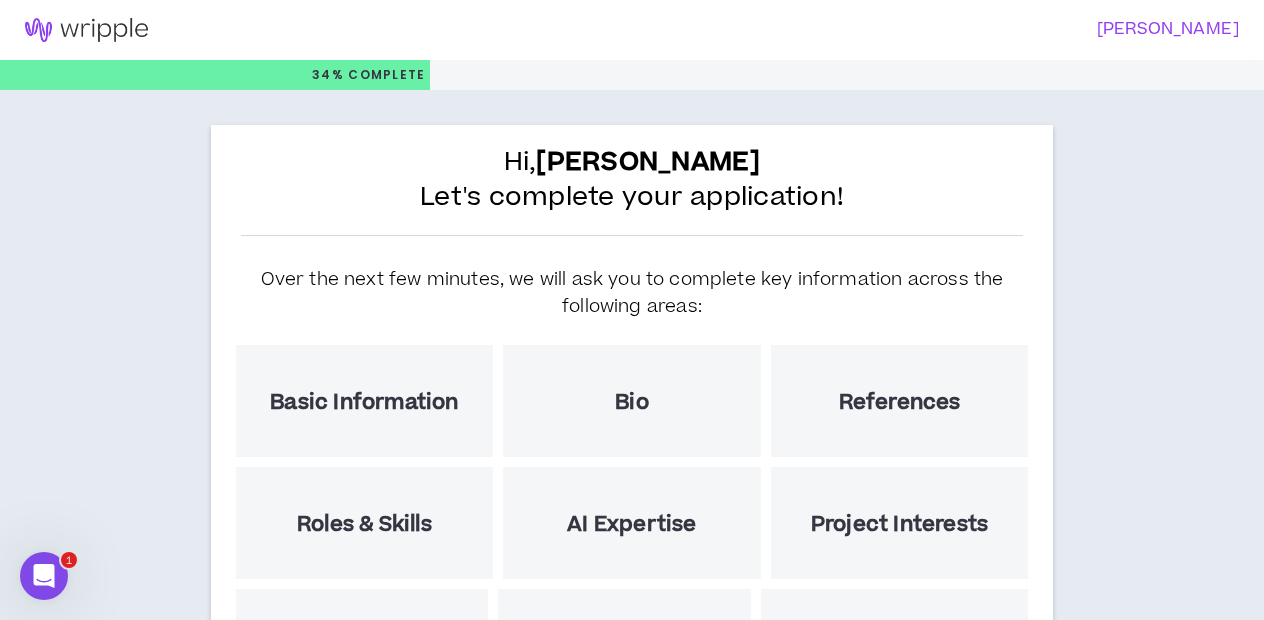 click on "Basic Information" at bounding box center (364, 402) 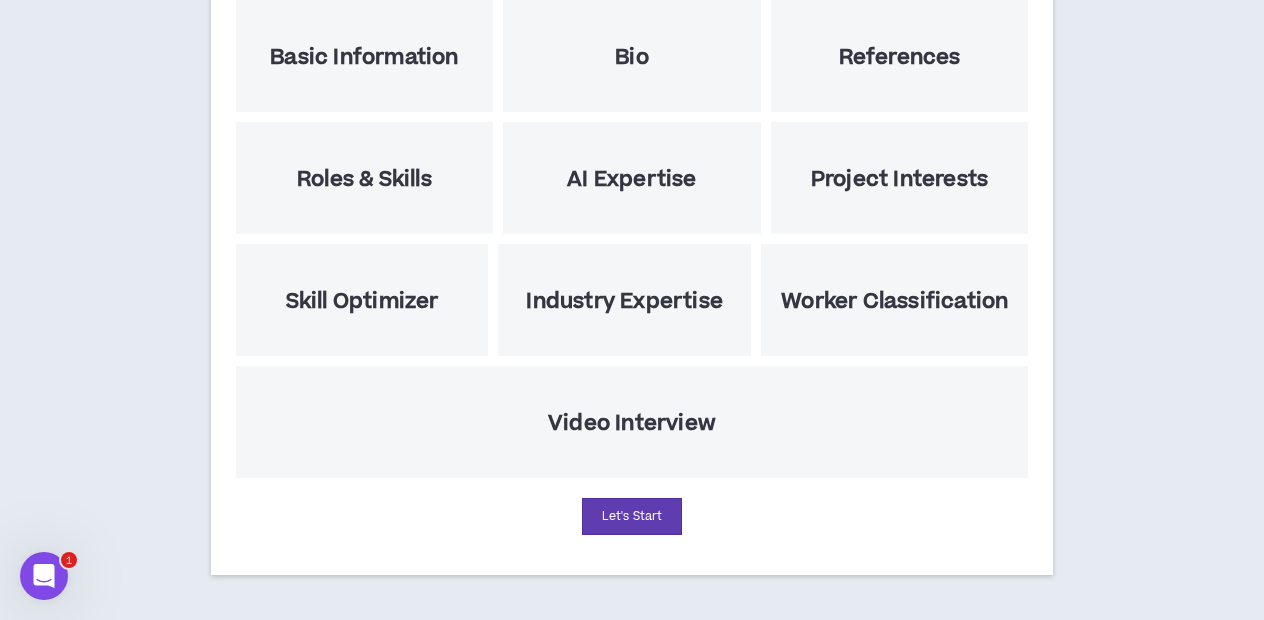scroll, scrollTop: 345, scrollLeft: 0, axis: vertical 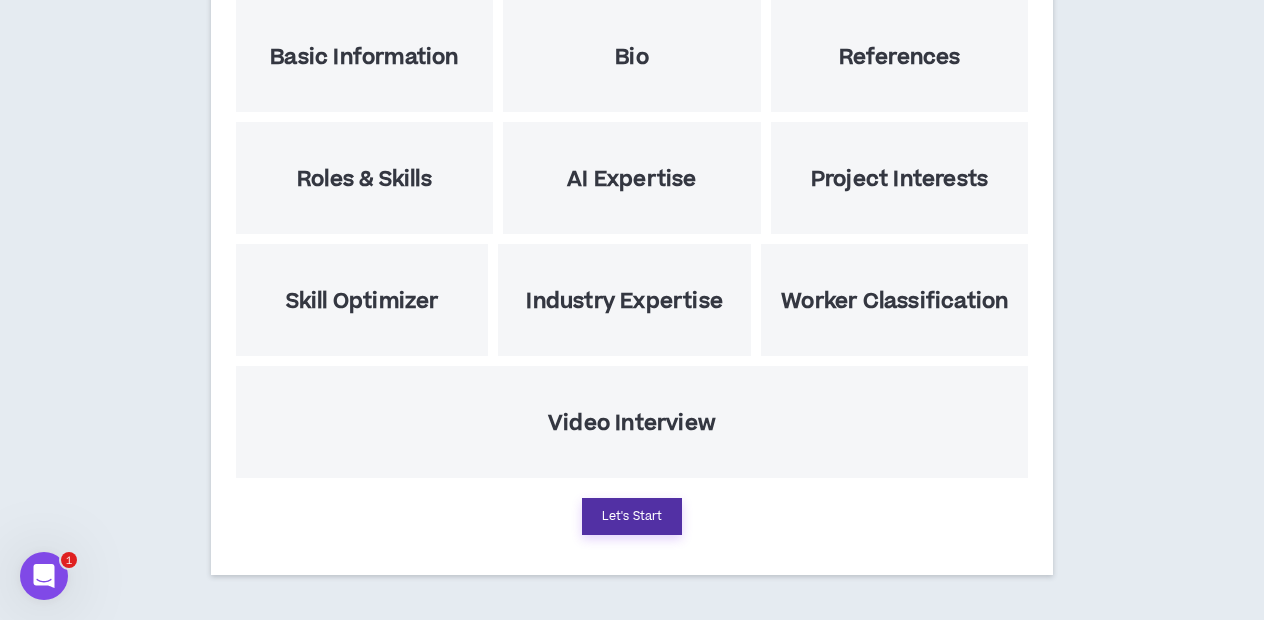 click on "Let's Start" at bounding box center [632, 516] 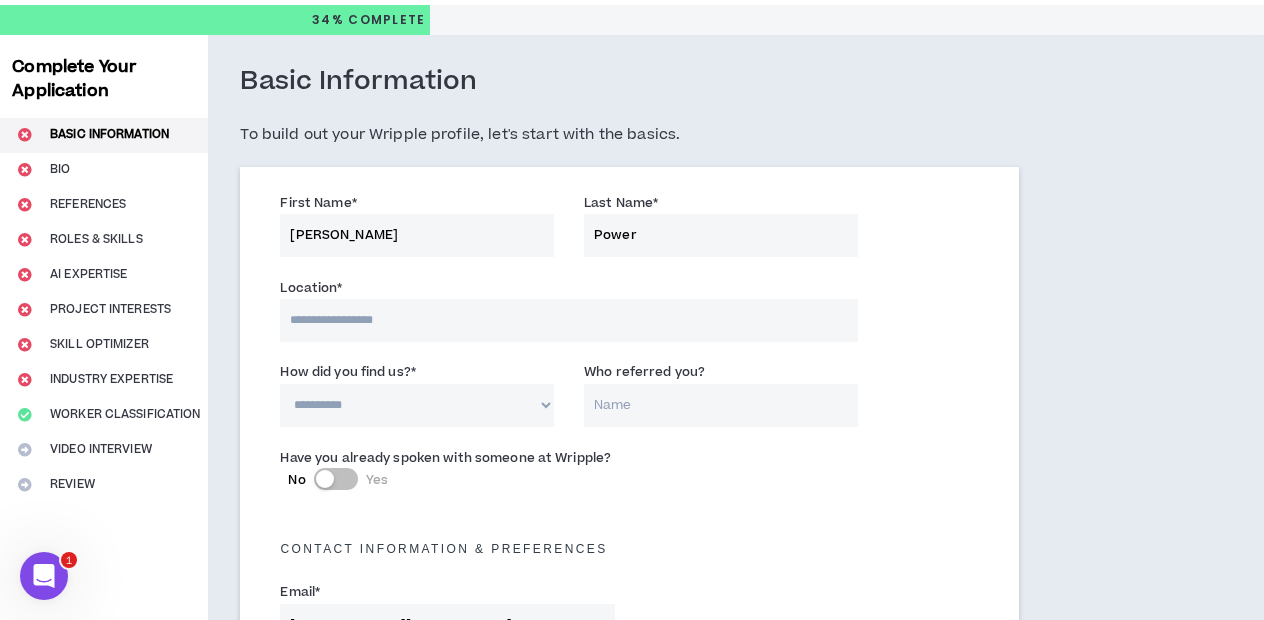 scroll, scrollTop: 0, scrollLeft: 0, axis: both 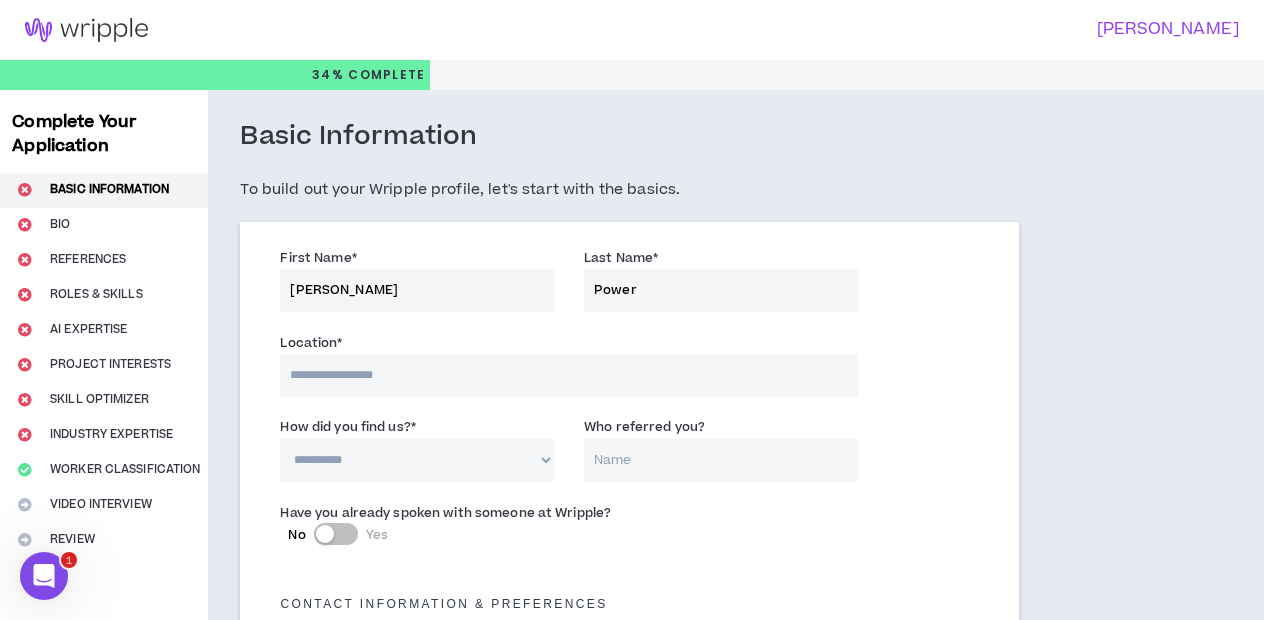 click at bounding box center [568, 375] 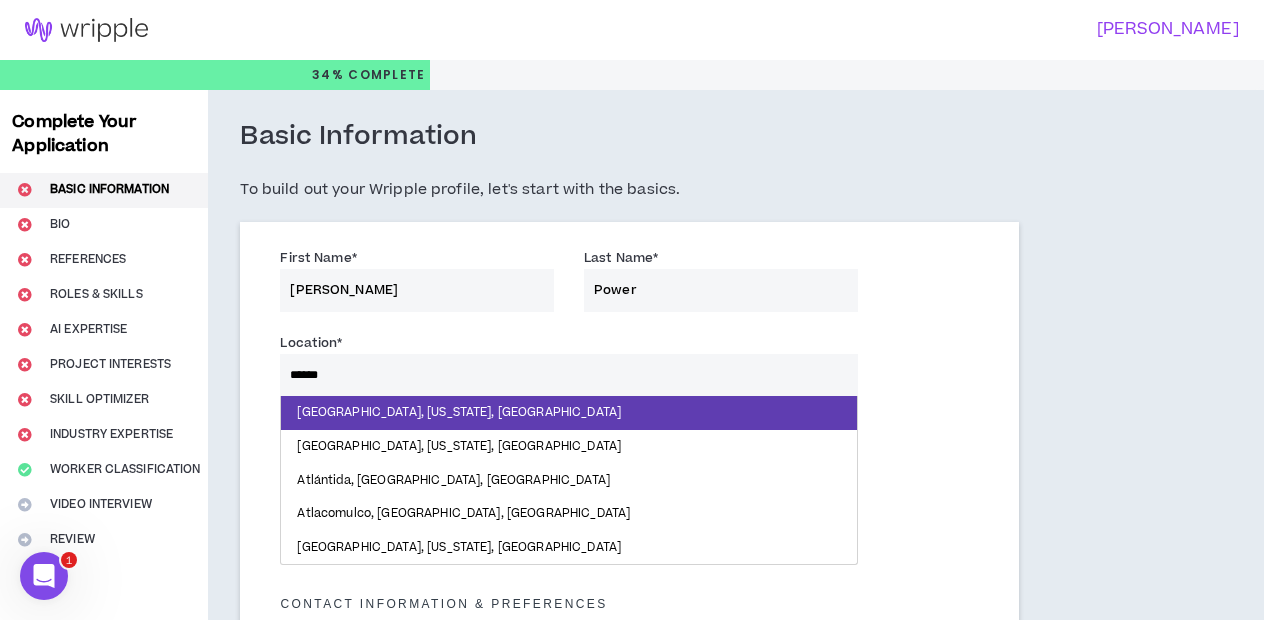 type on "*******" 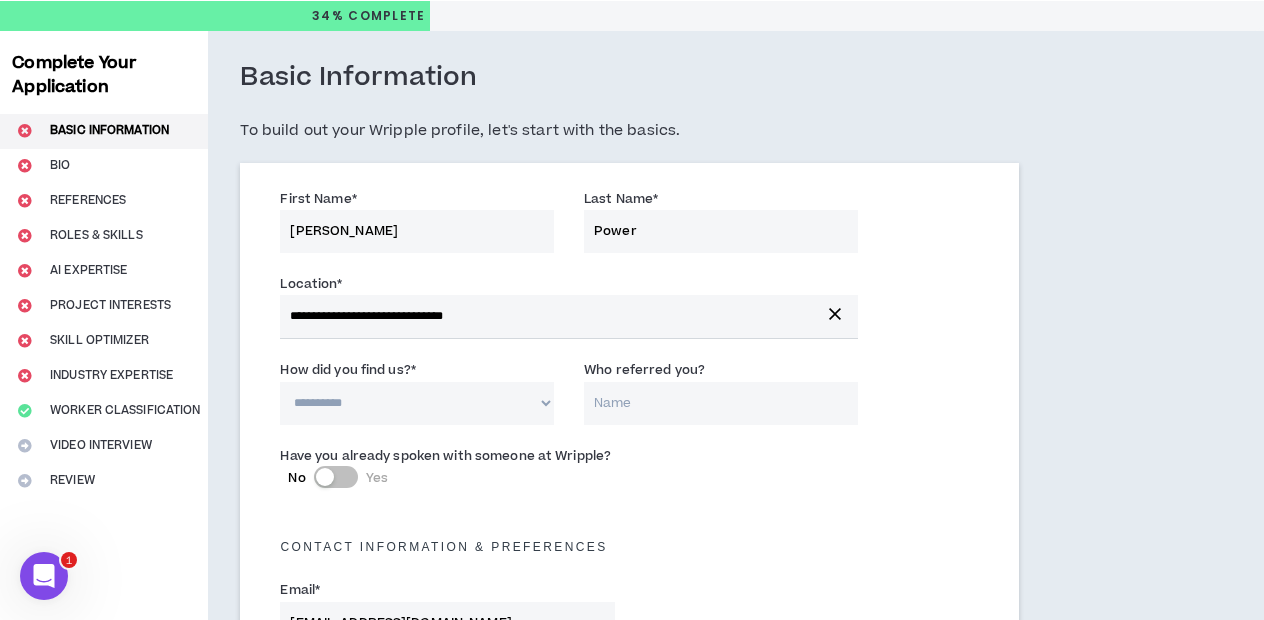 scroll, scrollTop: 61, scrollLeft: 0, axis: vertical 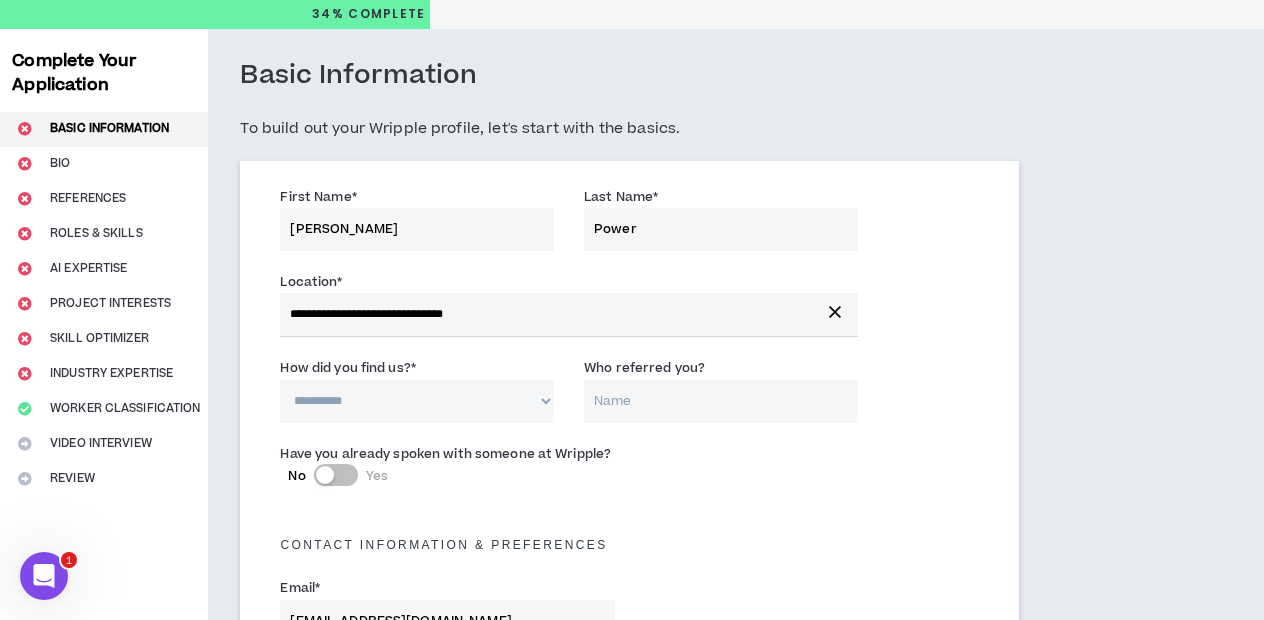 select on "*" 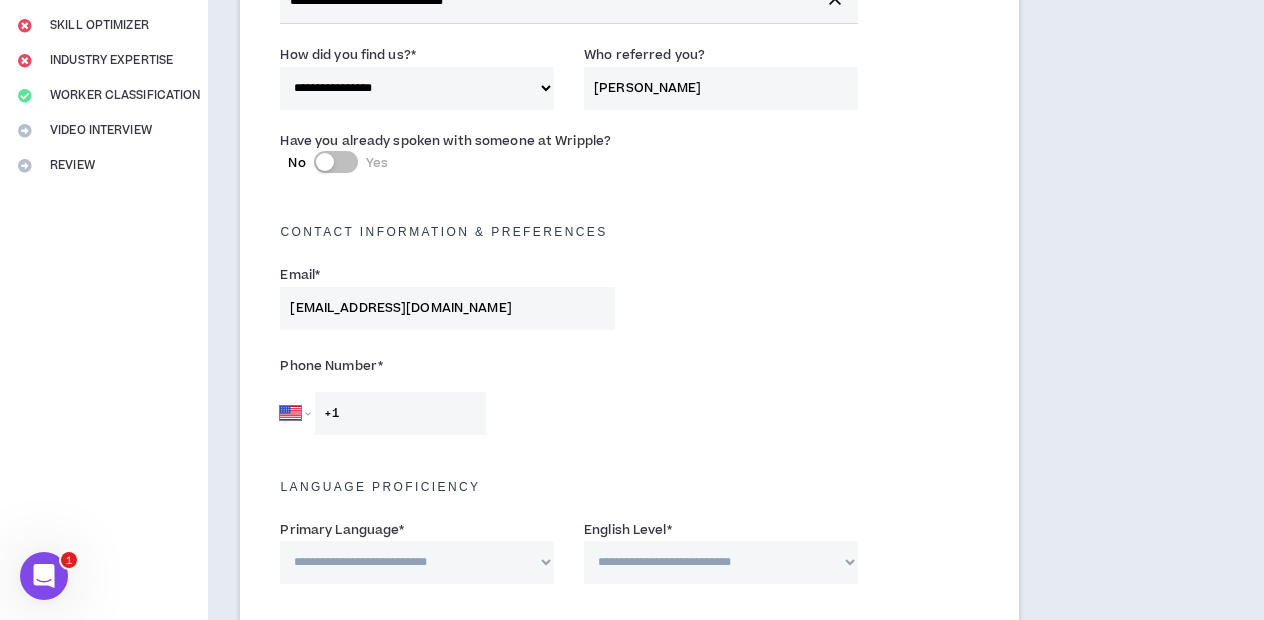 scroll, scrollTop: 394, scrollLeft: 0, axis: vertical 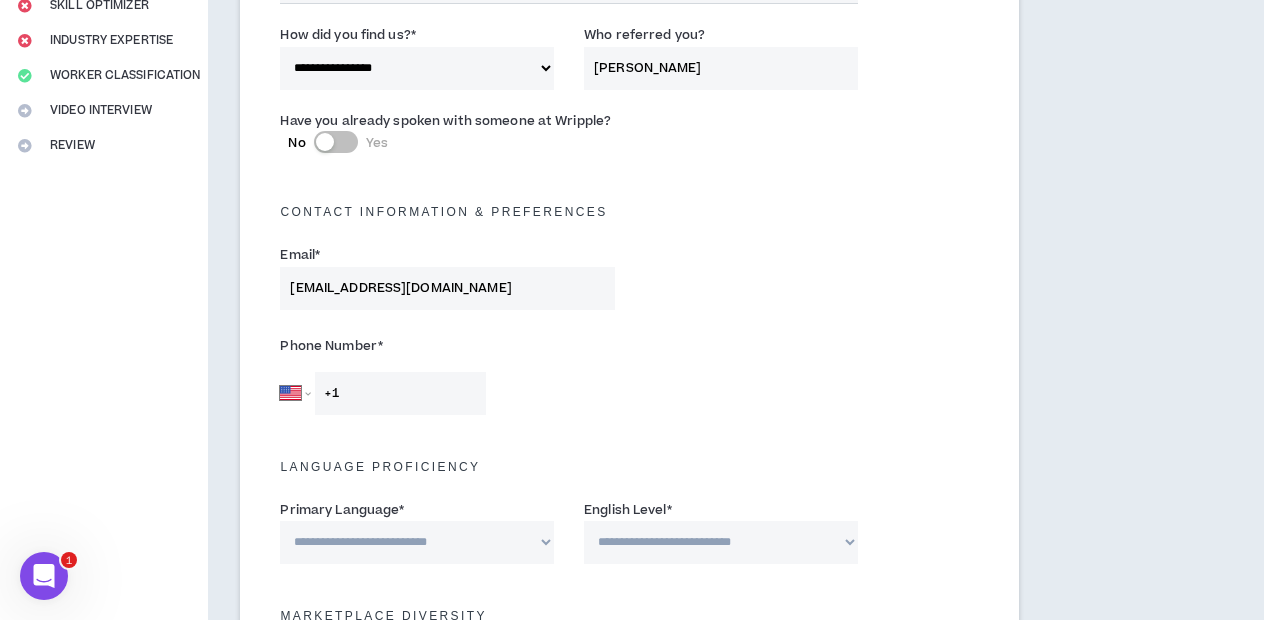 type on "[PERSON_NAME]" 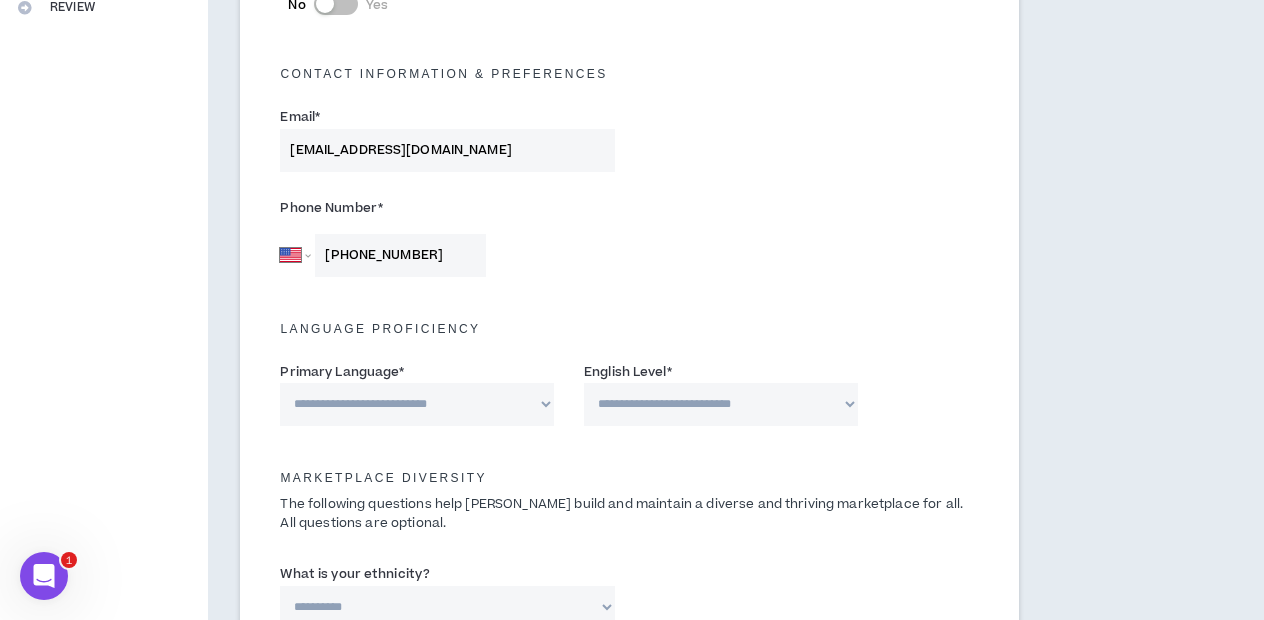 scroll, scrollTop: 559, scrollLeft: 0, axis: vertical 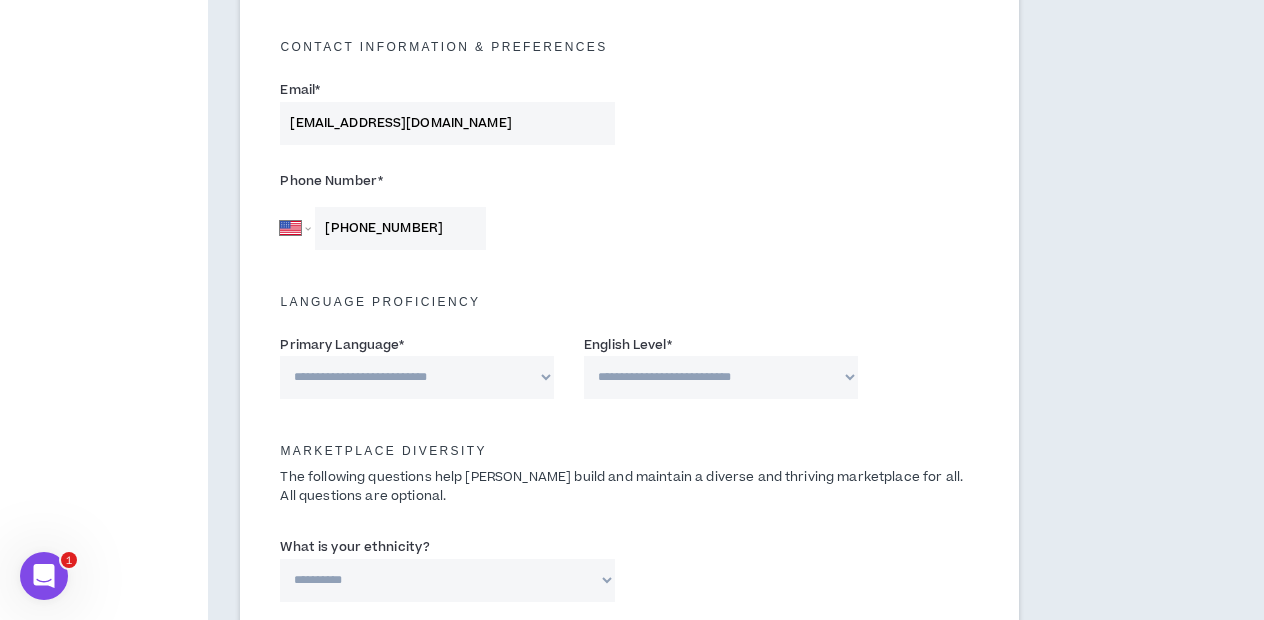 type on "[PHONE_NUMBER]" 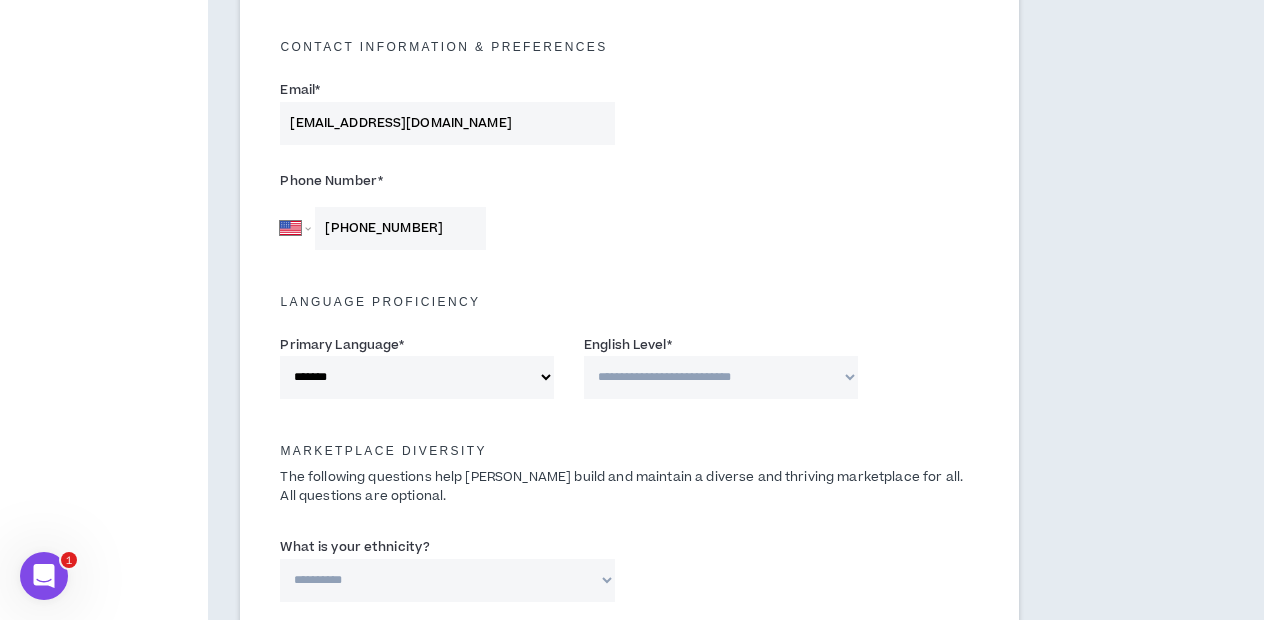 select on "*" 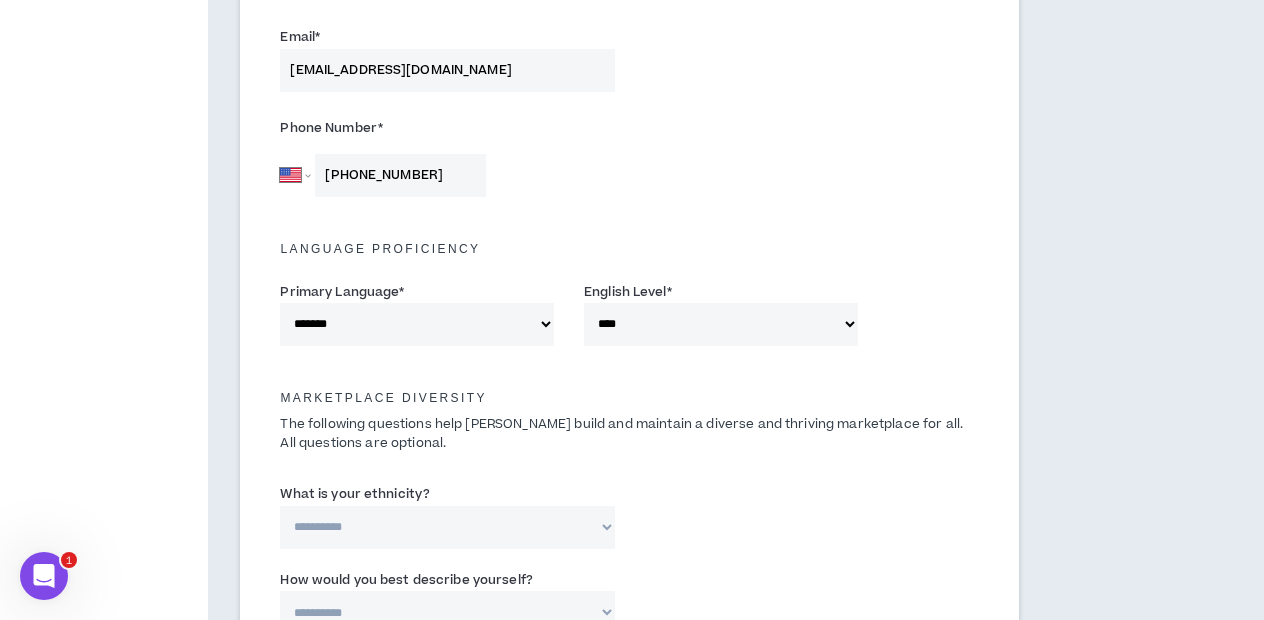 scroll, scrollTop: 611, scrollLeft: 0, axis: vertical 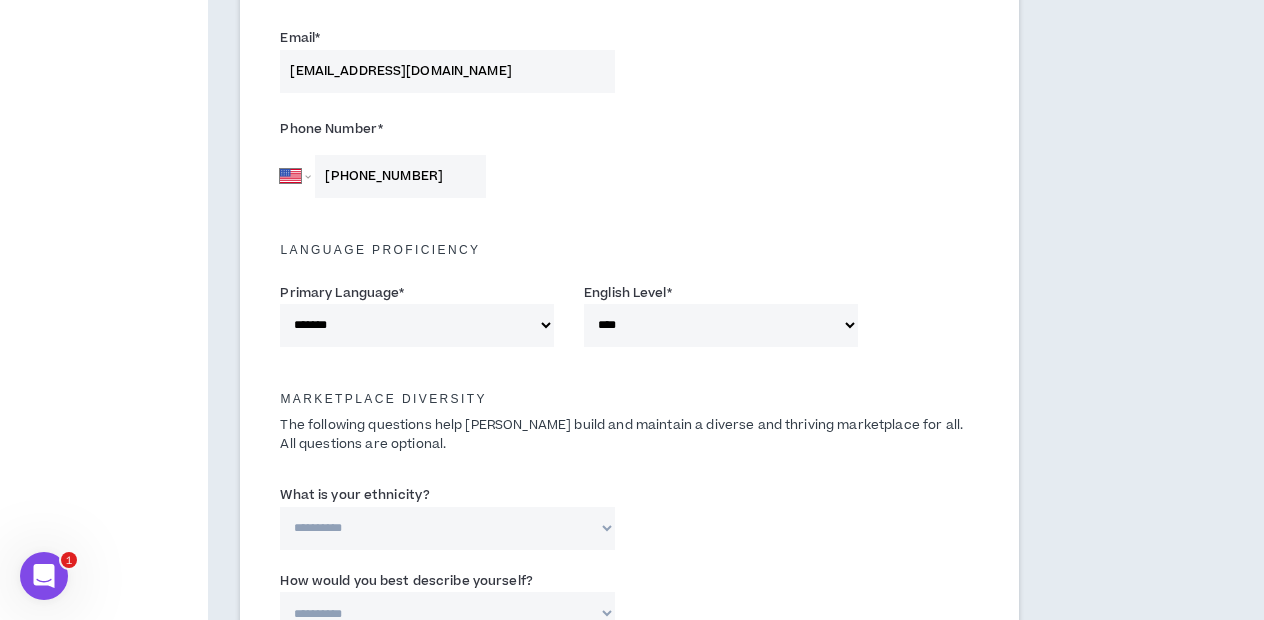 select on "**********" 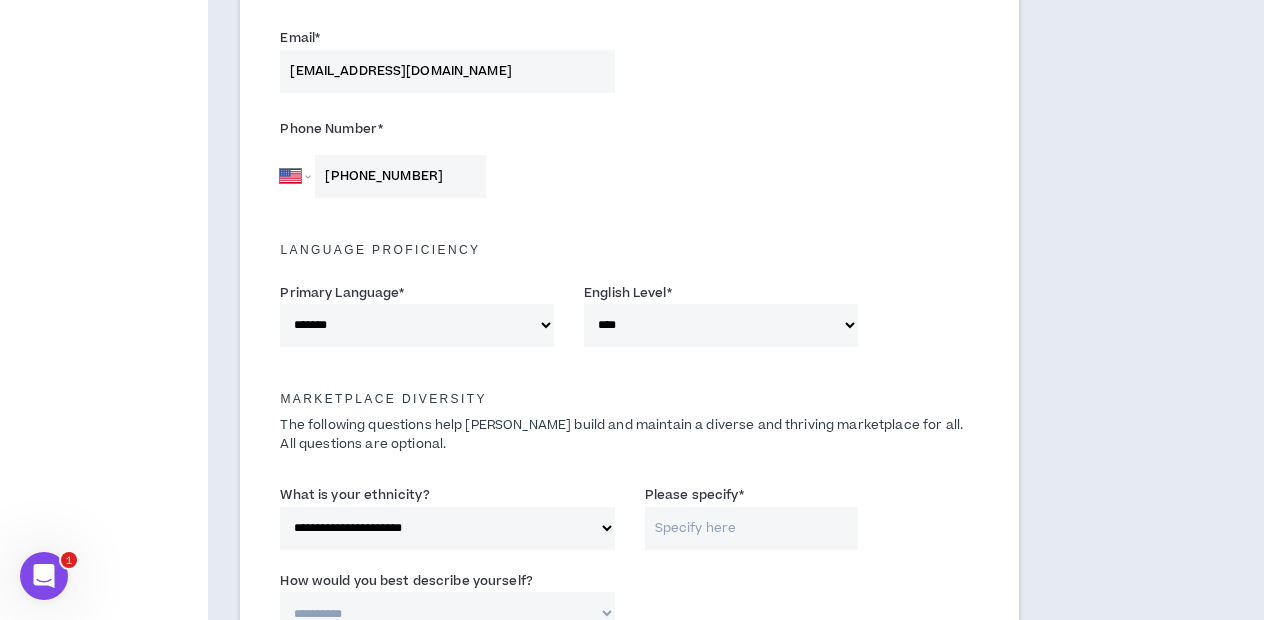 click on "Please specify  *" at bounding box center (751, 528) 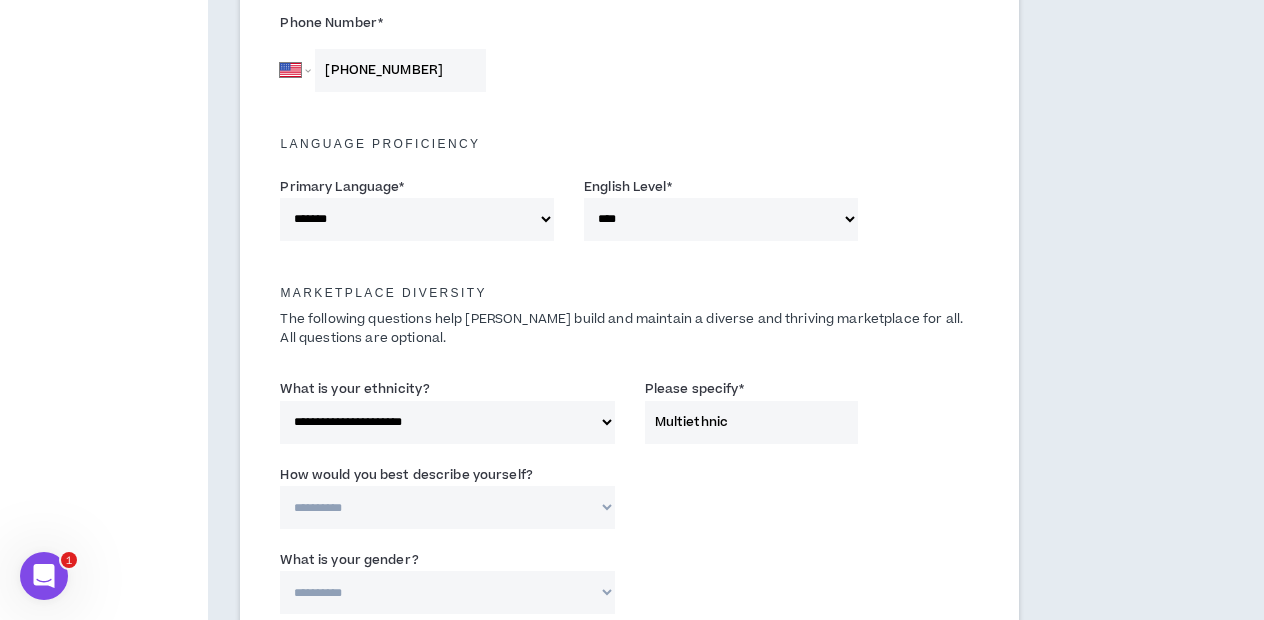 scroll, scrollTop: 862, scrollLeft: 0, axis: vertical 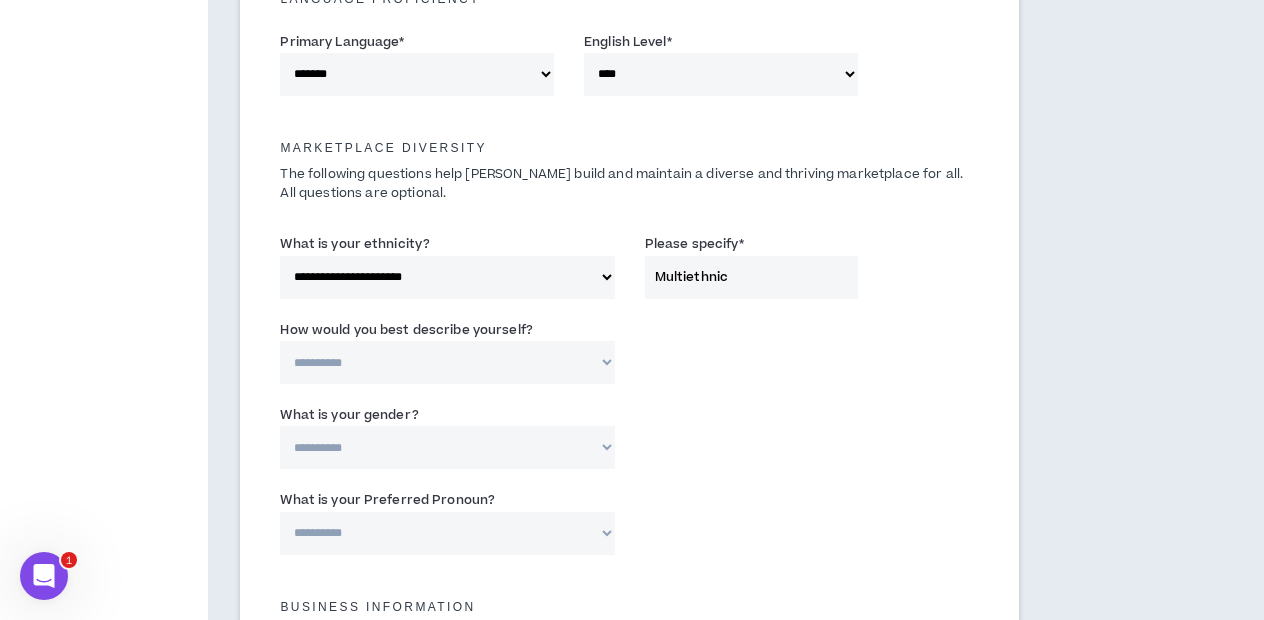 type on "Multiethnic" 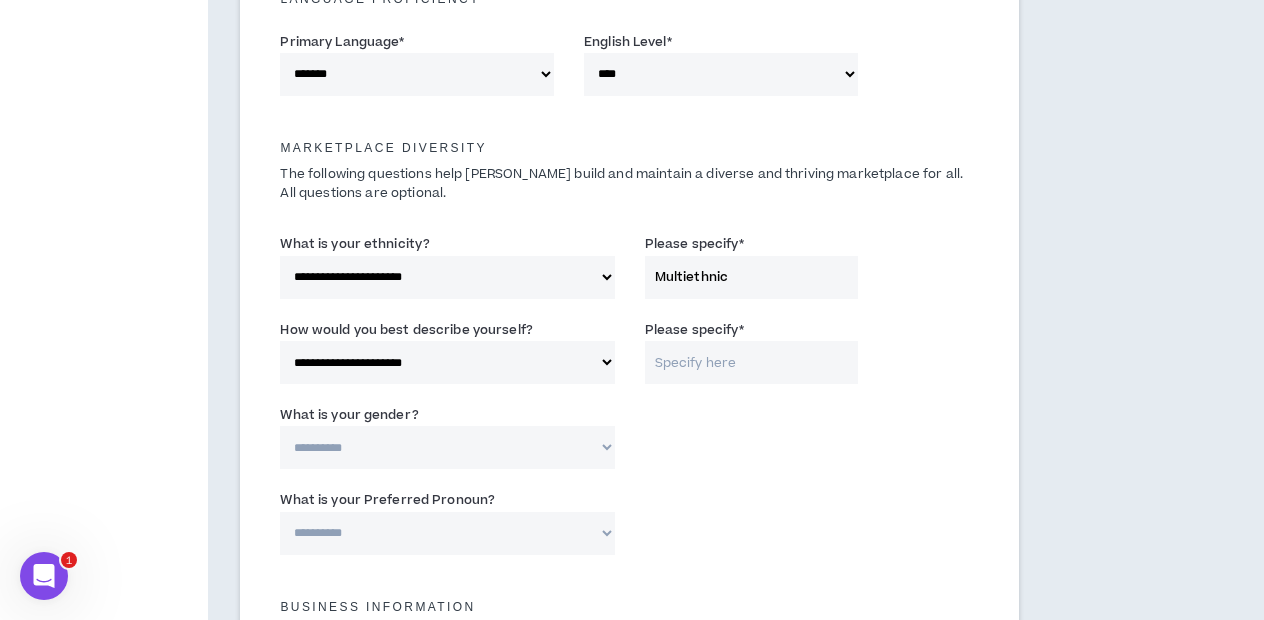 click on "Please specify  *" at bounding box center [751, 362] 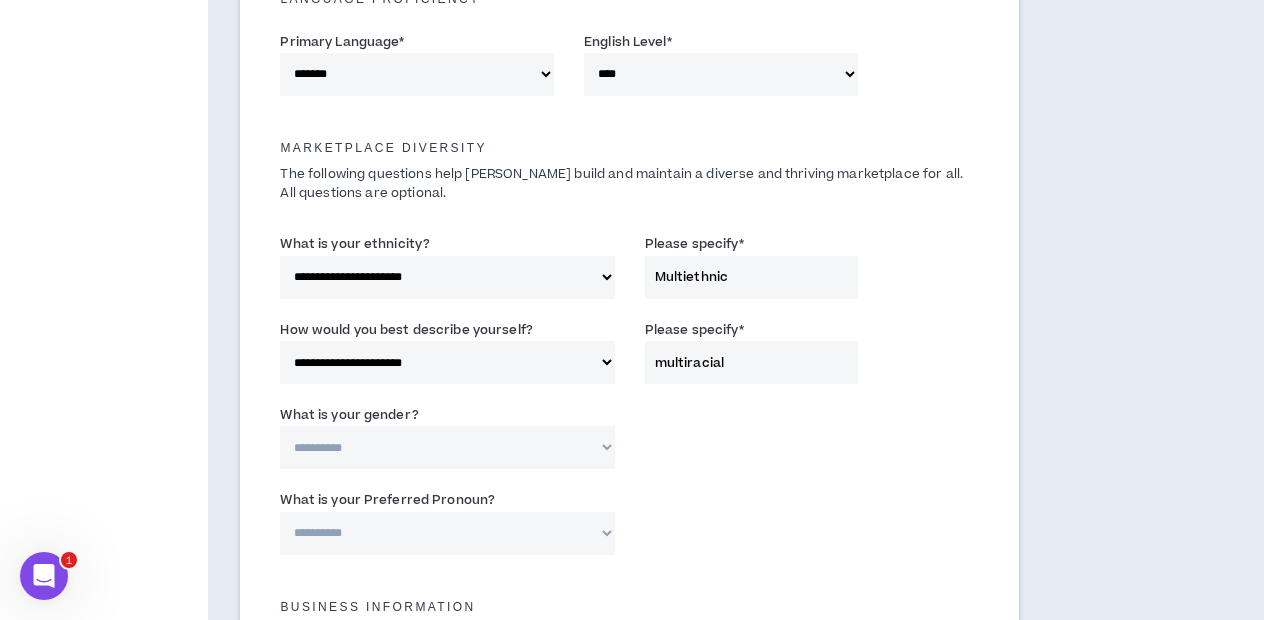 type on "multiracial" 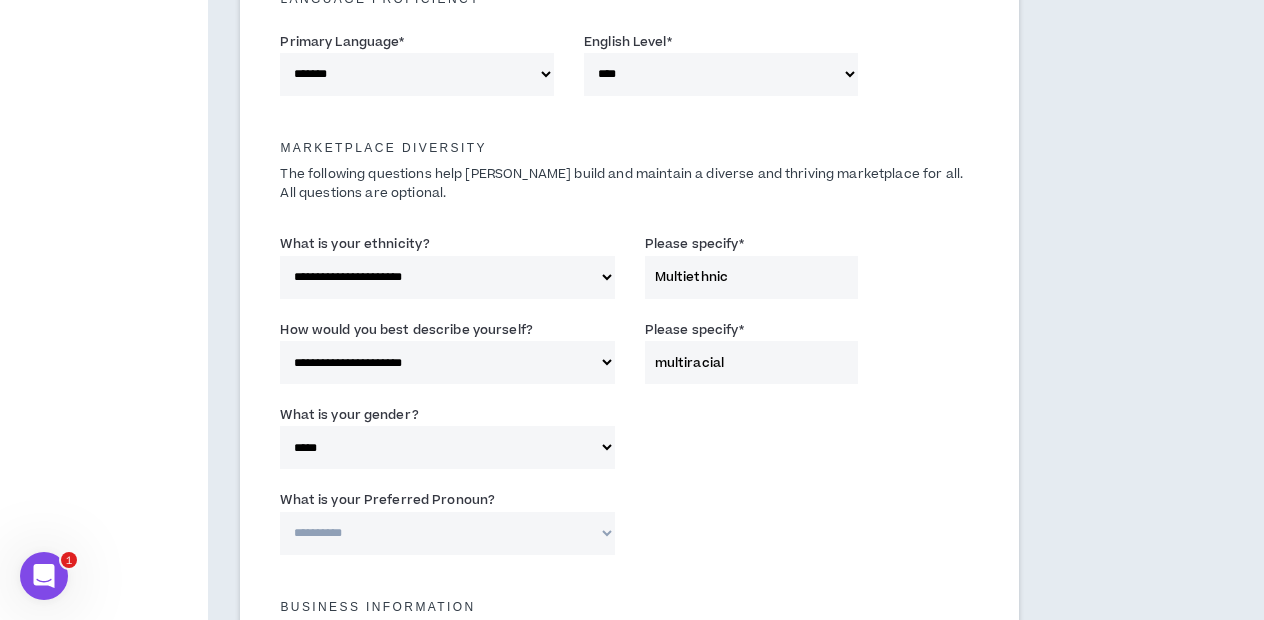 select on "**********" 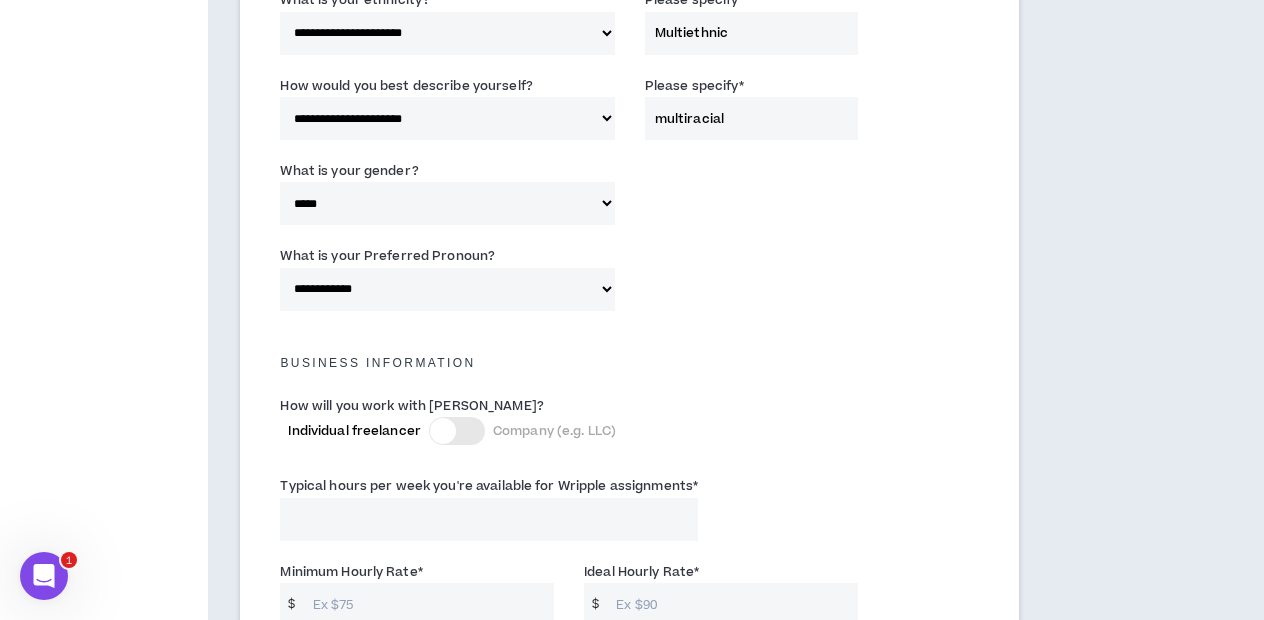 scroll, scrollTop: 1166, scrollLeft: 0, axis: vertical 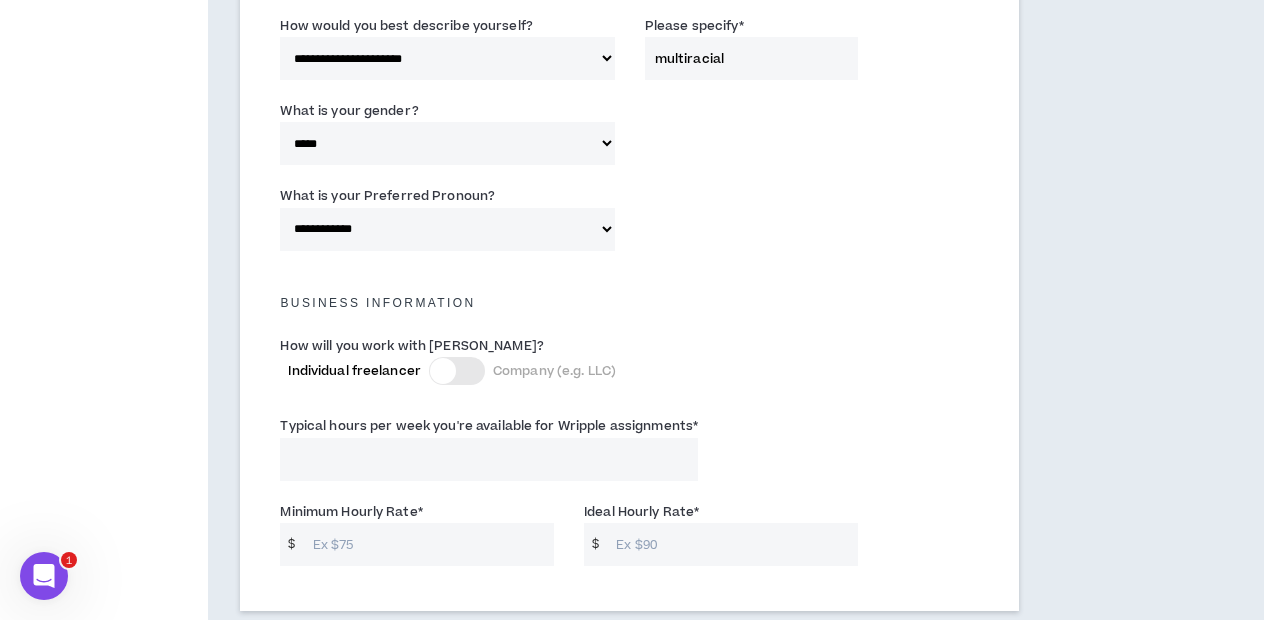 click on "Typical hours per week you're available for Wripple assignments  *" at bounding box center [489, 459] 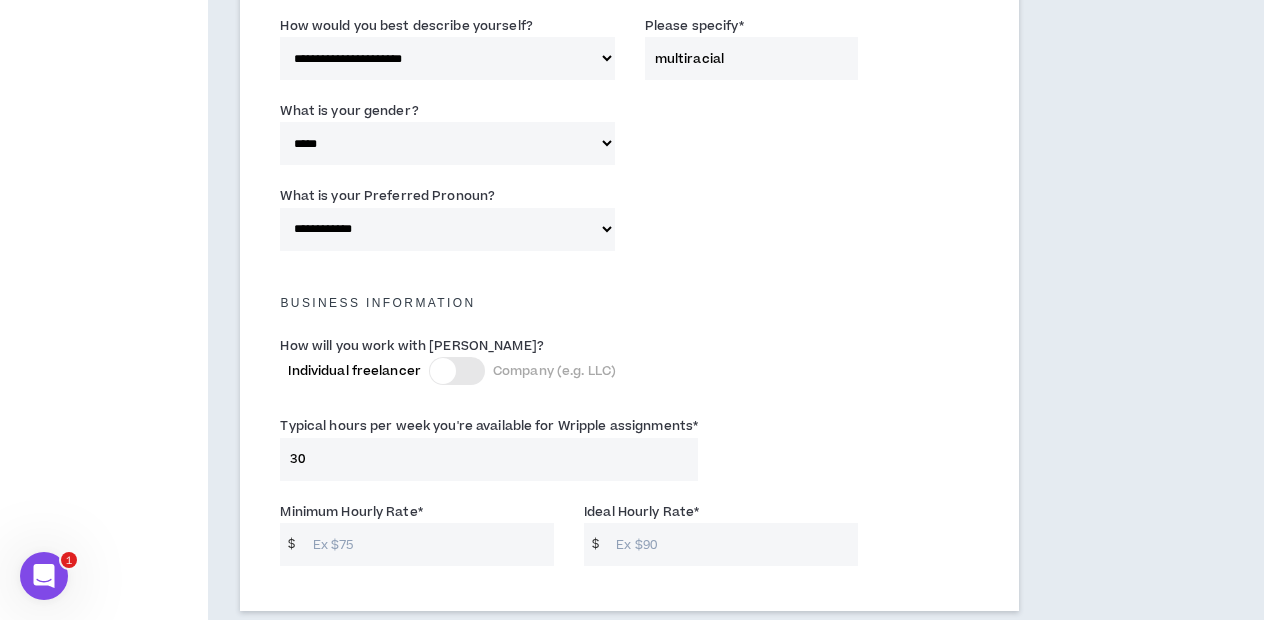 type on "30" 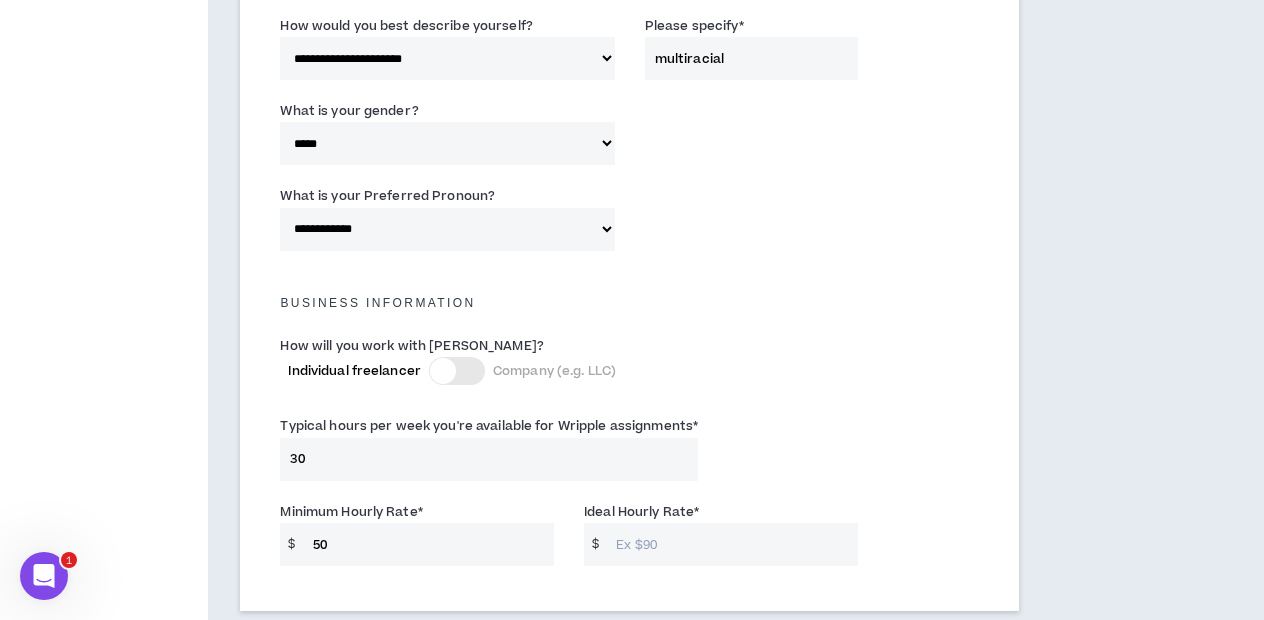 type on "5" 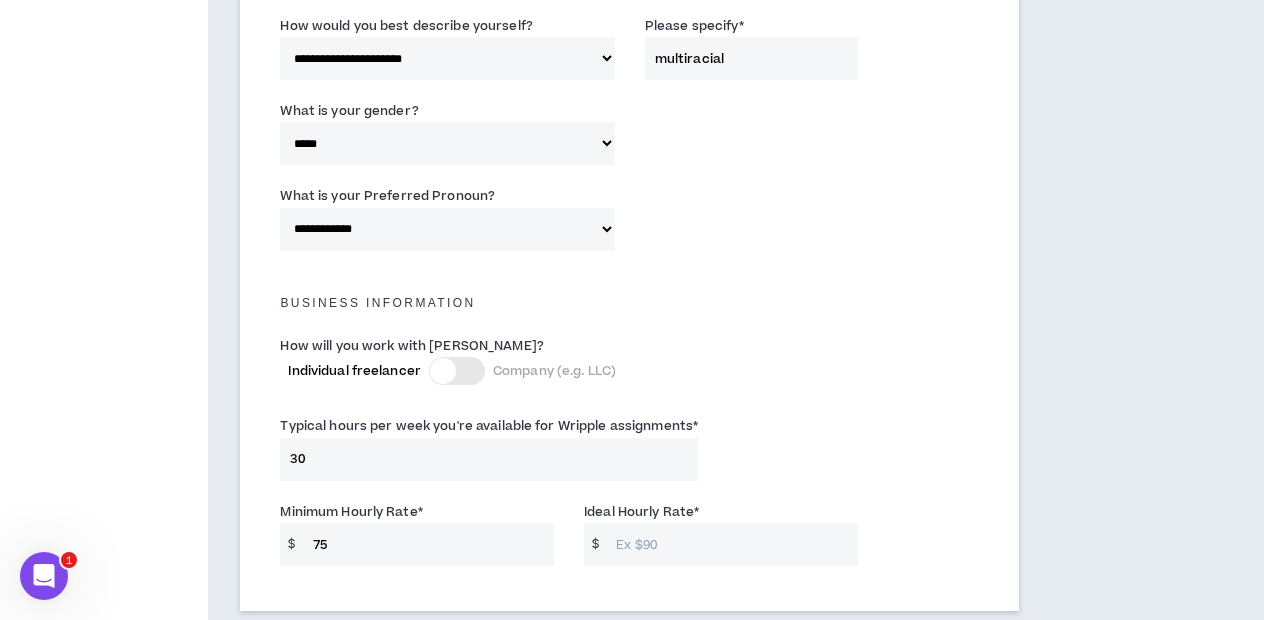 type on "75" 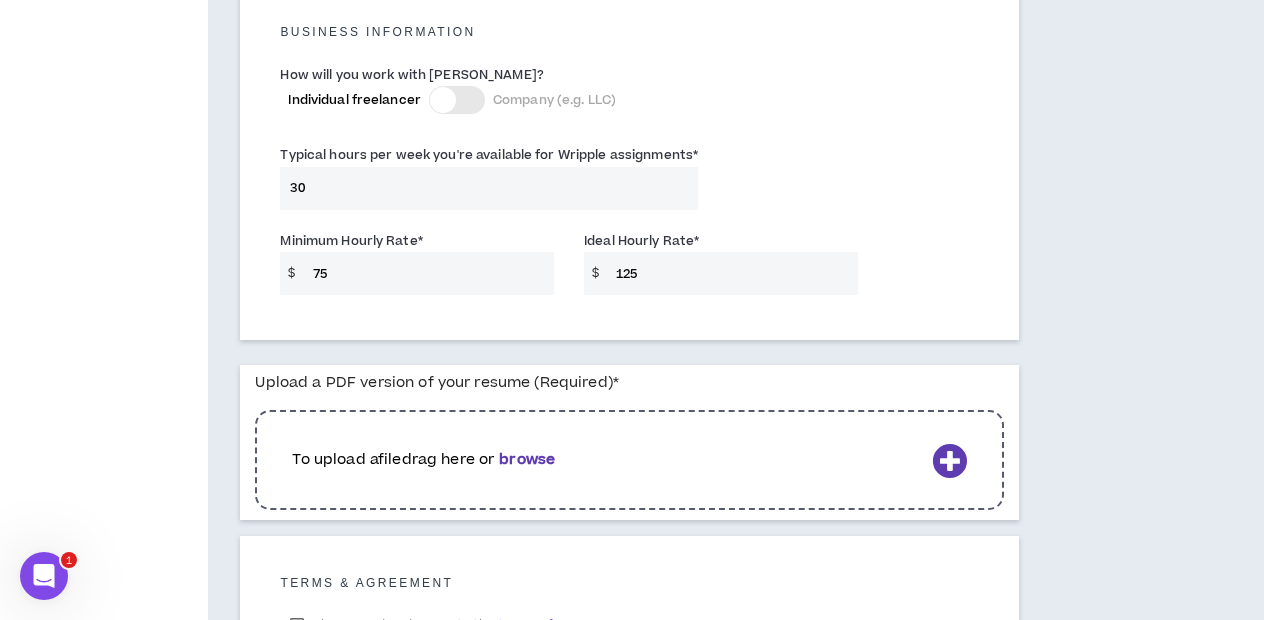 scroll, scrollTop: 1461, scrollLeft: 0, axis: vertical 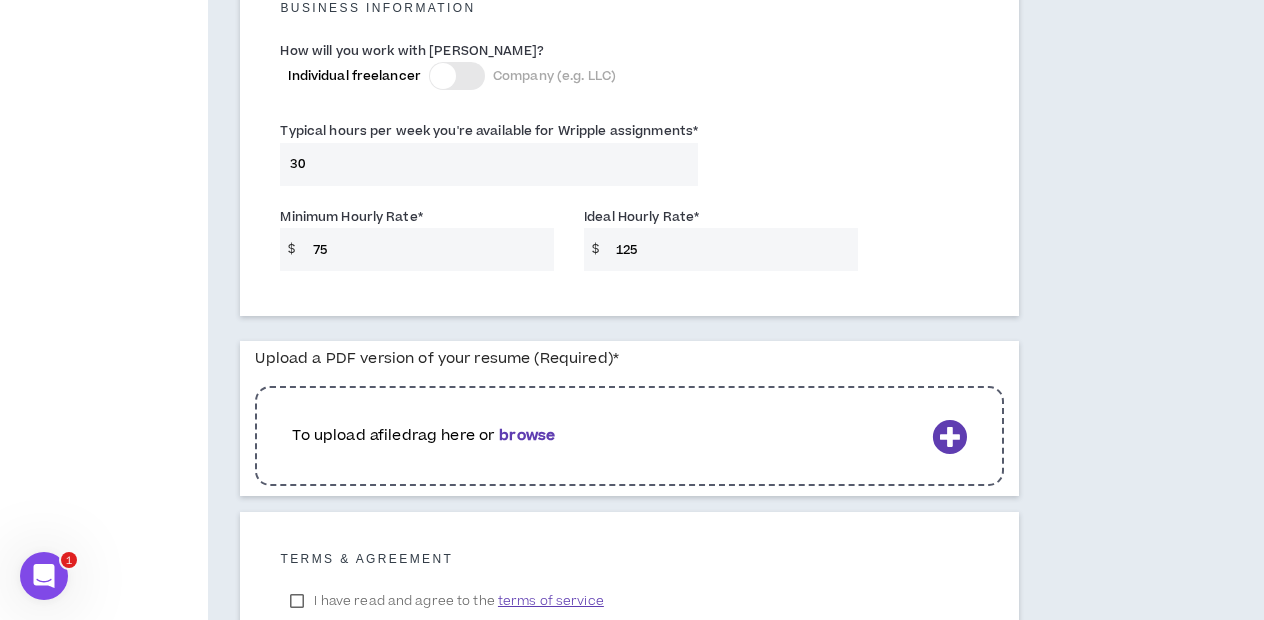 type on "125" 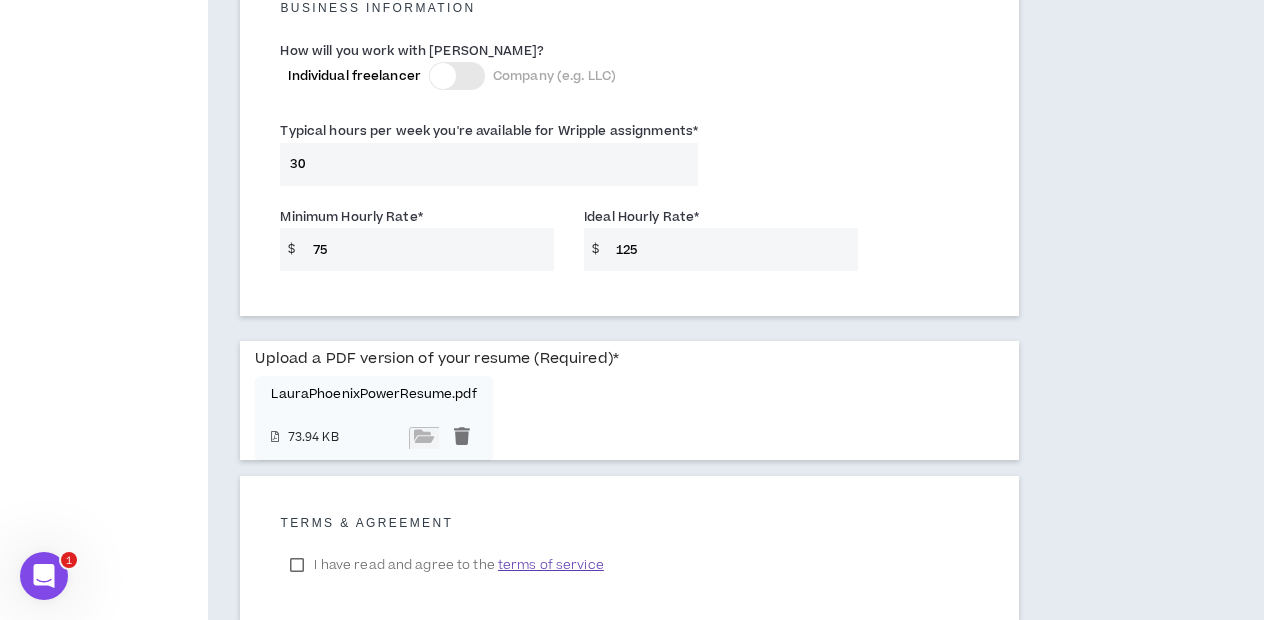 click on "I have read and agree to the    terms of service" at bounding box center [446, 565] 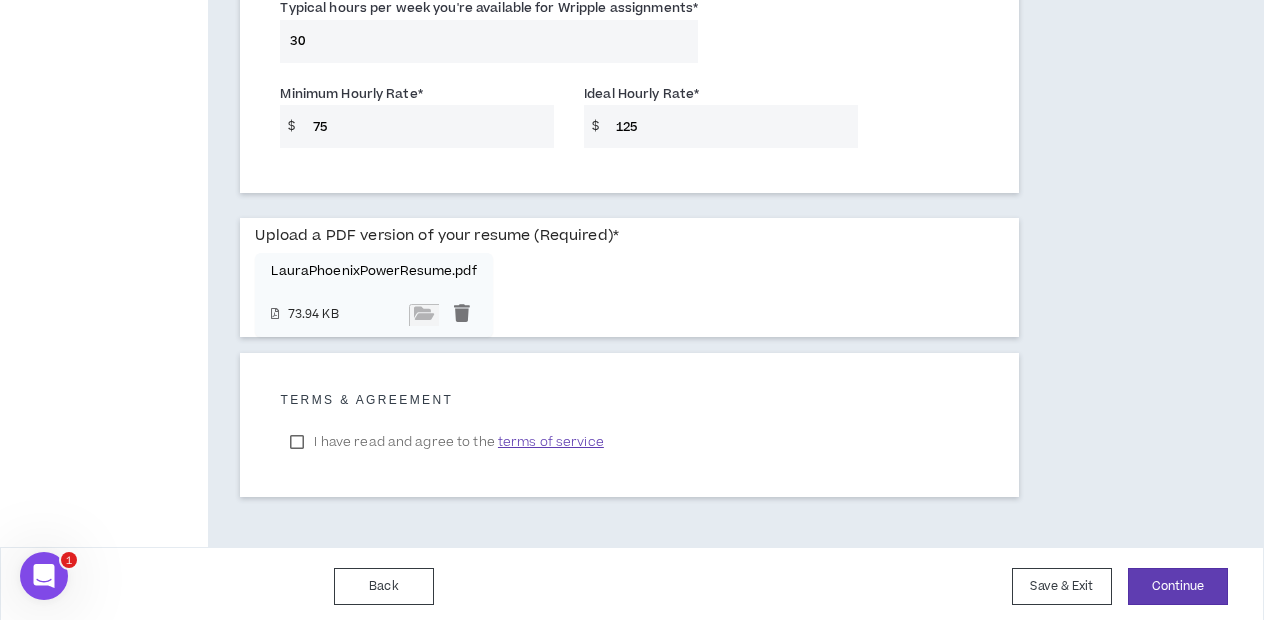 scroll, scrollTop: 1583, scrollLeft: 0, axis: vertical 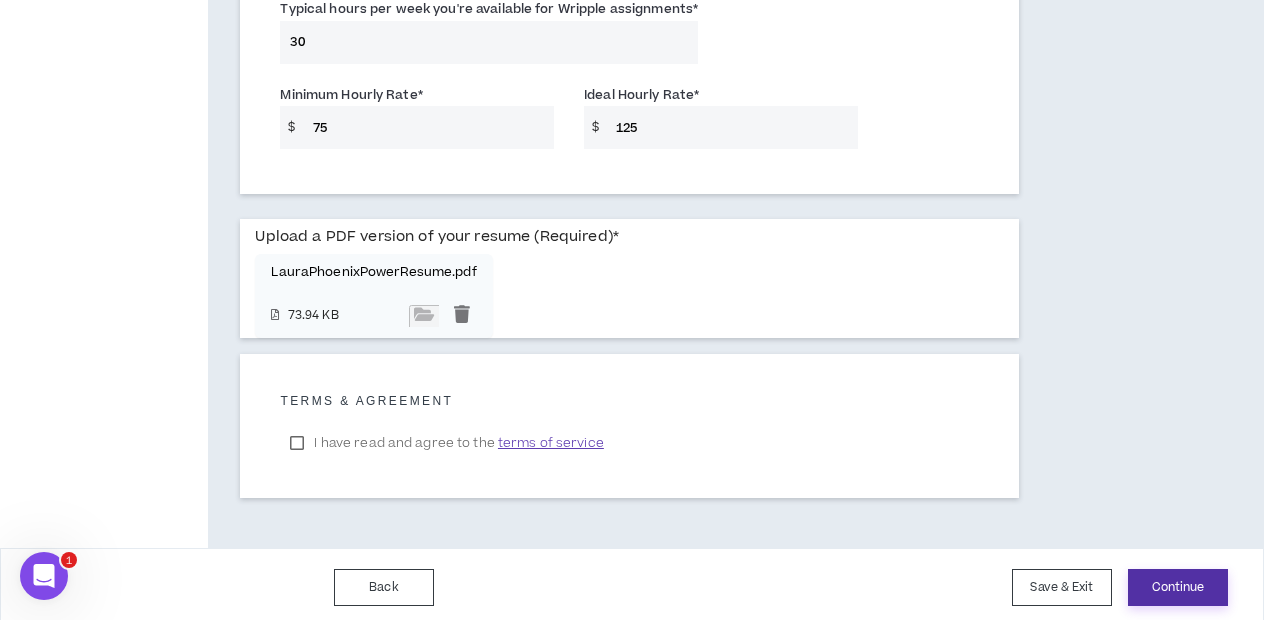 click on "Continue" at bounding box center (1178, 587) 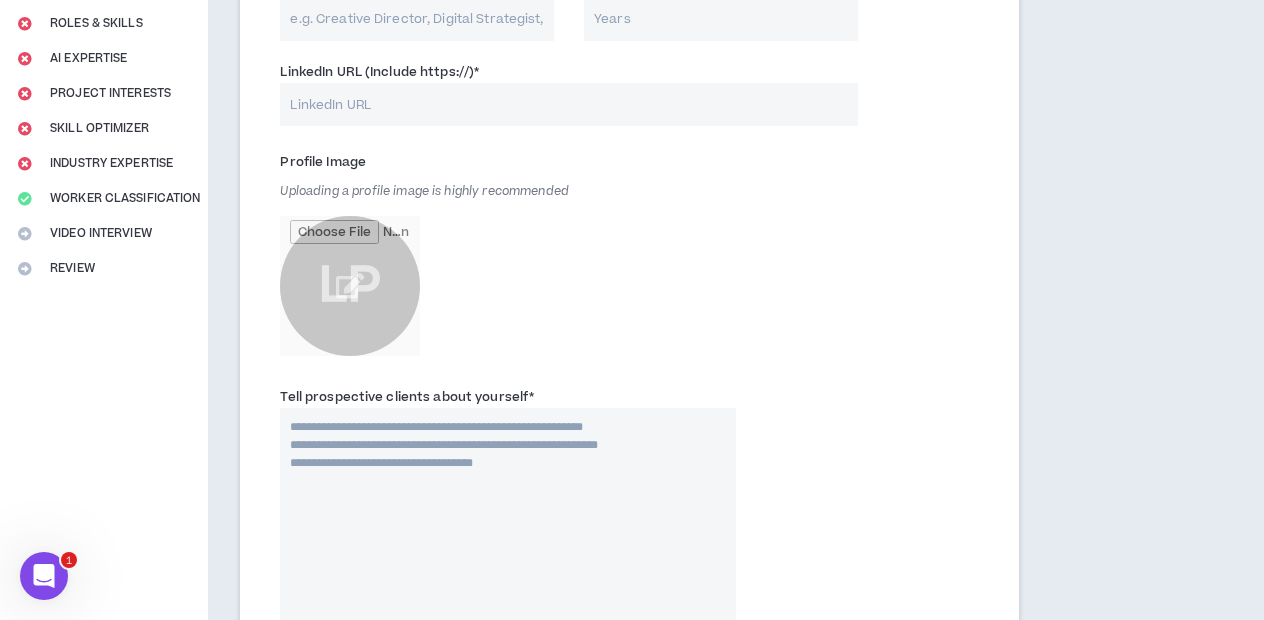 scroll, scrollTop: 0, scrollLeft: 0, axis: both 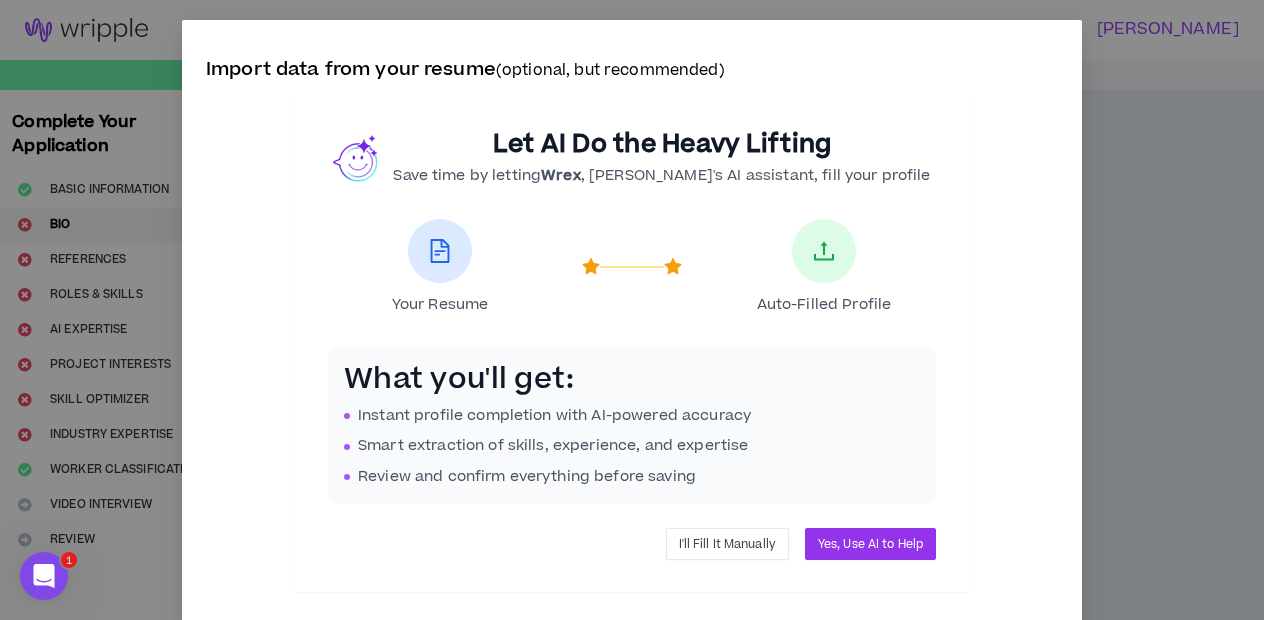 click on "I'll Fill It Manually" at bounding box center [727, 544] 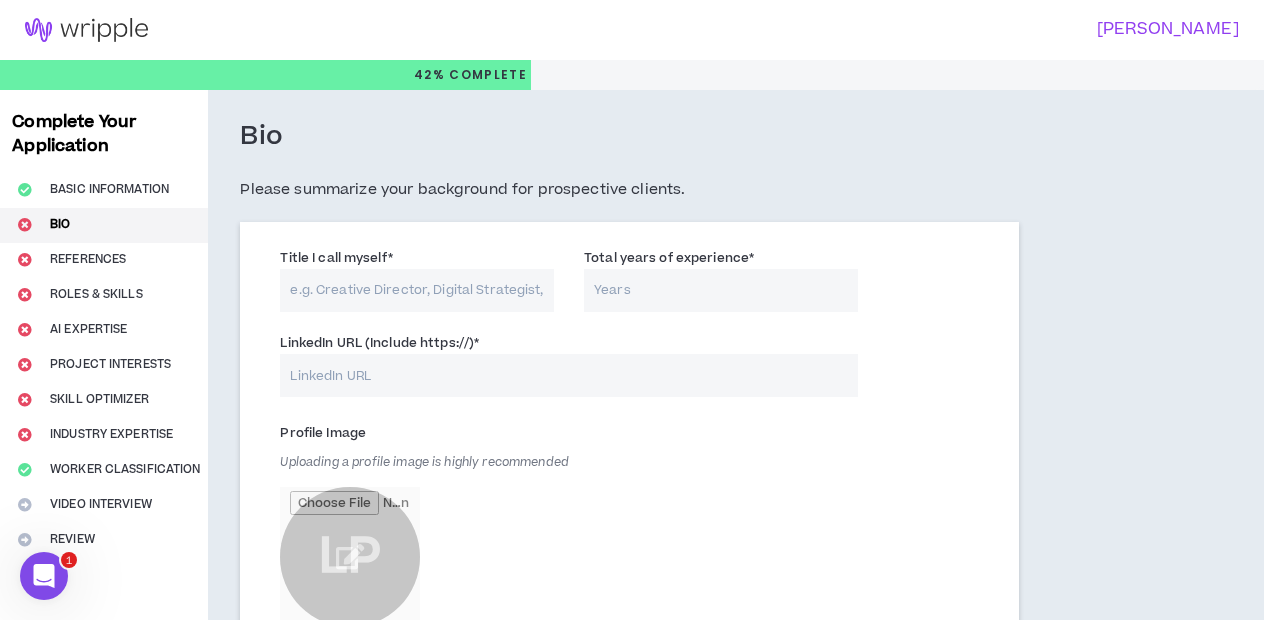 select on "*" 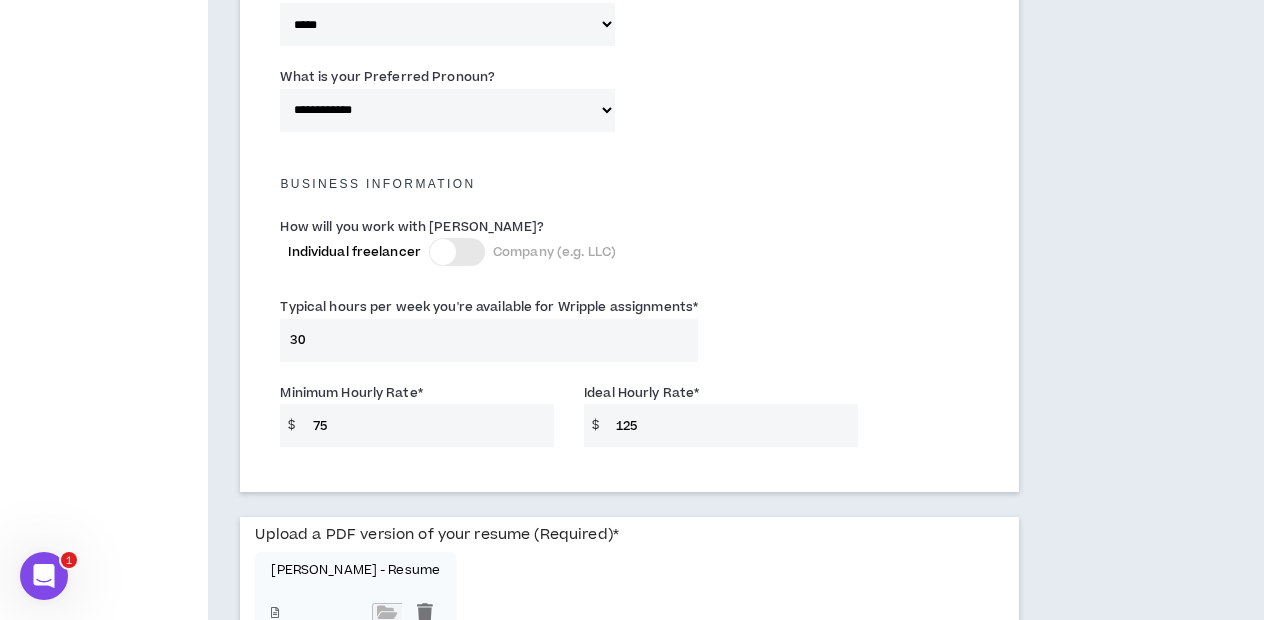 scroll, scrollTop: 1583, scrollLeft: 0, axis: vertical 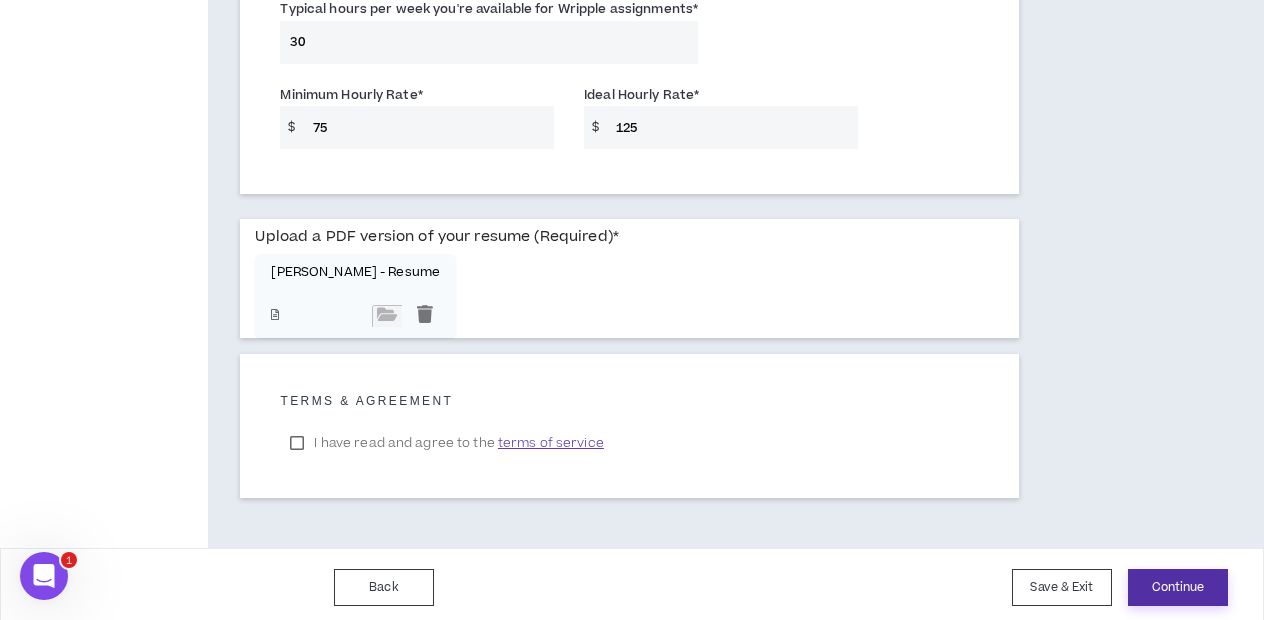 click on "Continue" at bounding box center (1178, 587) 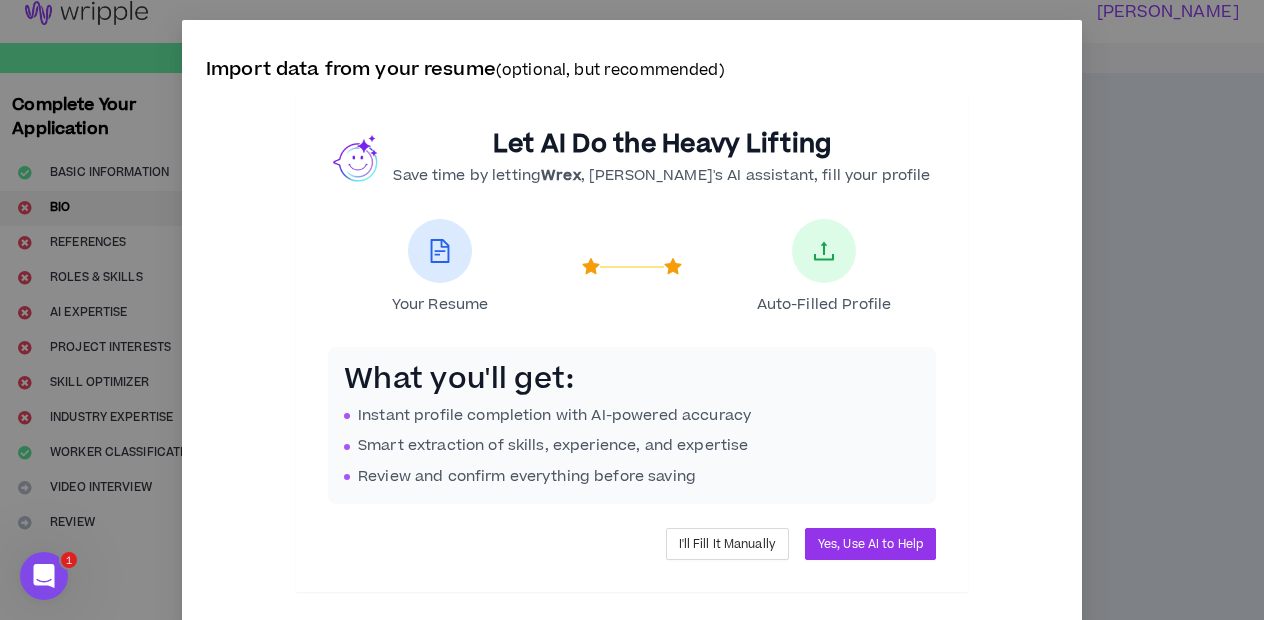 scroll, scrollTop: 0, scrollLeft: 0, axis: both 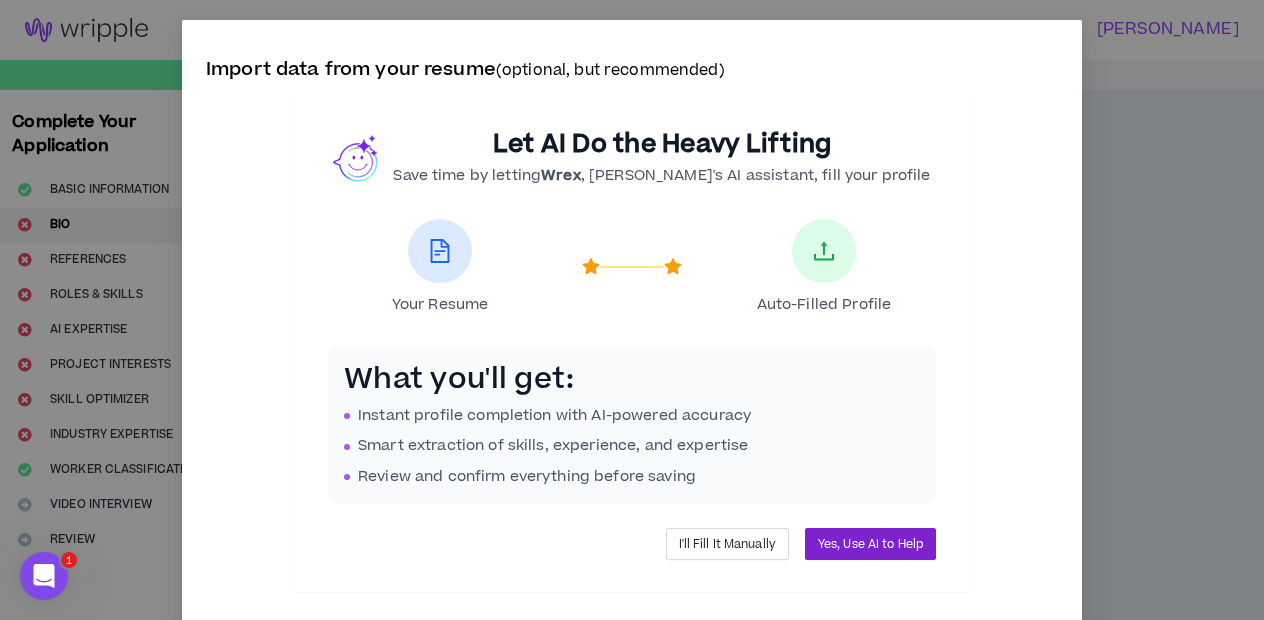 click on "Yes, Use AI to Help" at bounding box center (870, 544) 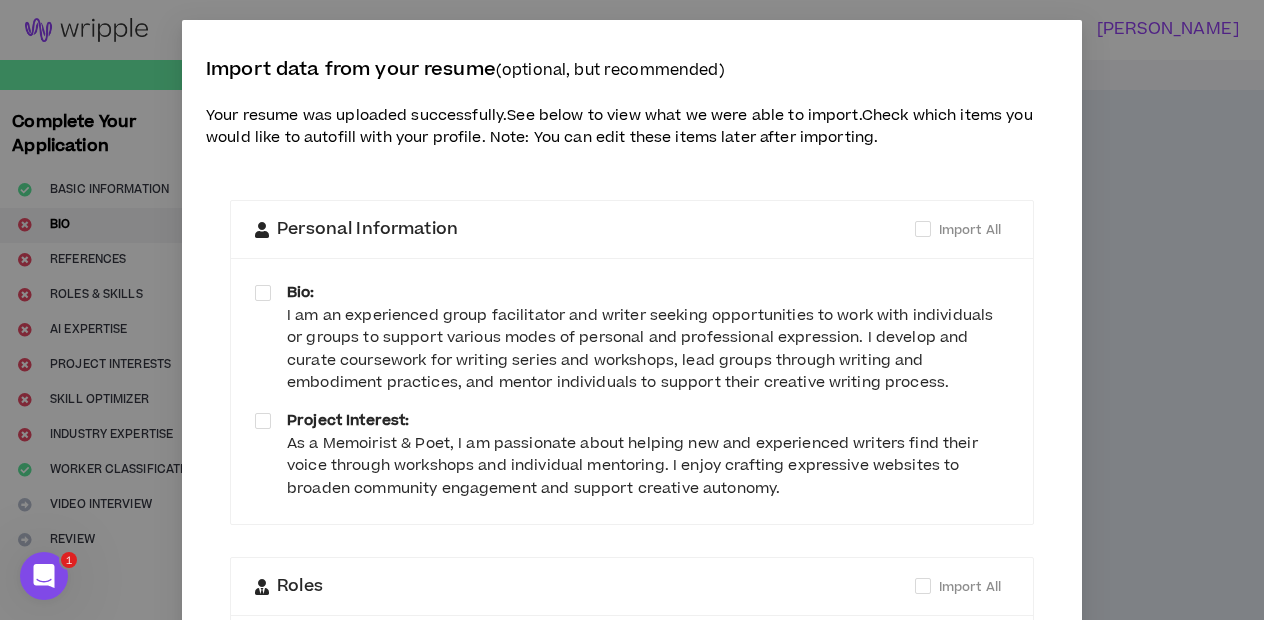 scroll, scrollTop: 0, scrollLeft: 0, axis: both 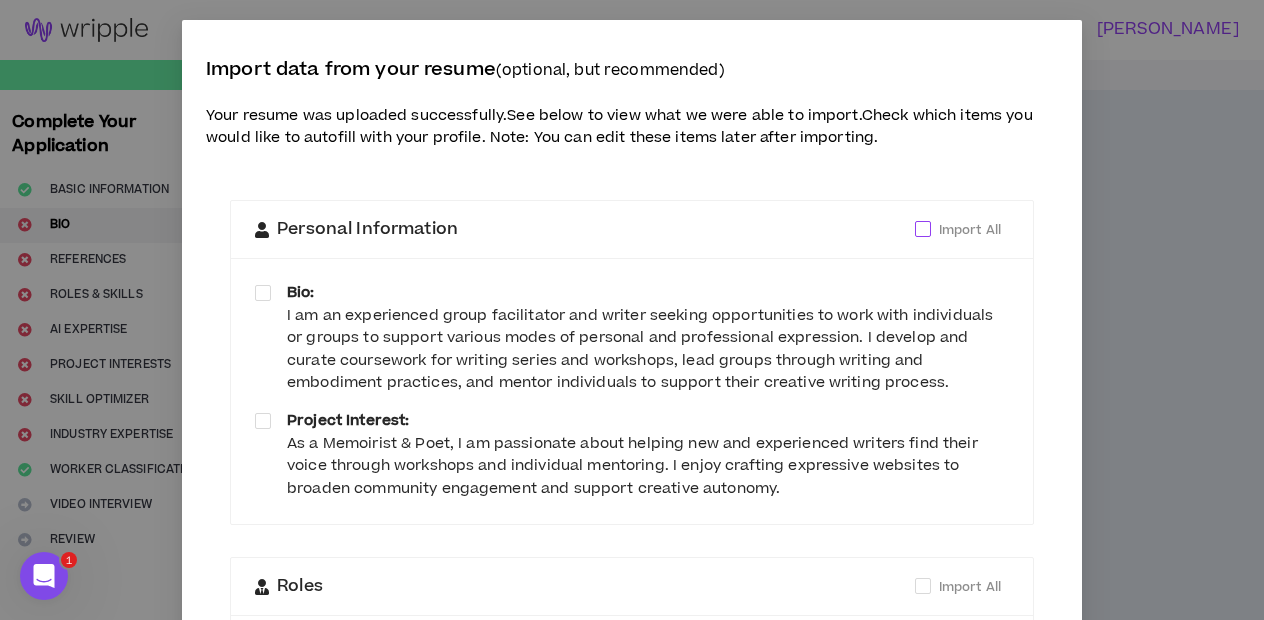 click at bounding box center [923, 229] 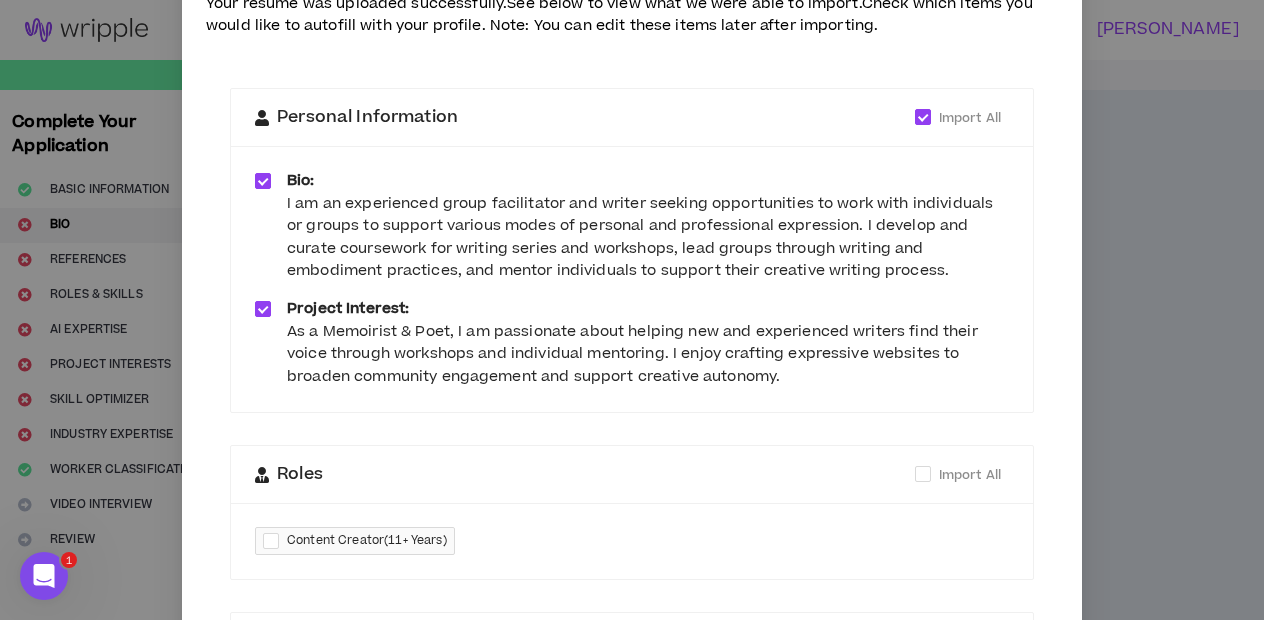 scroll, scrollTop: 243, scrollLeft: 0, axis: vertical 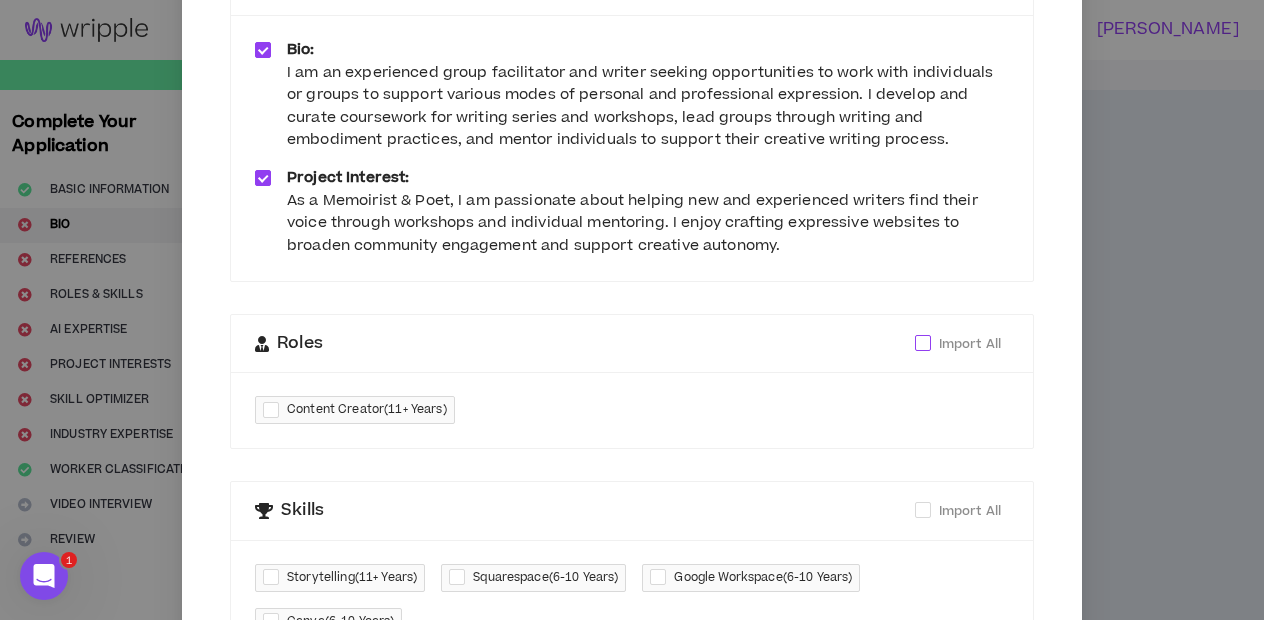 click at bounding box center [923, 343] 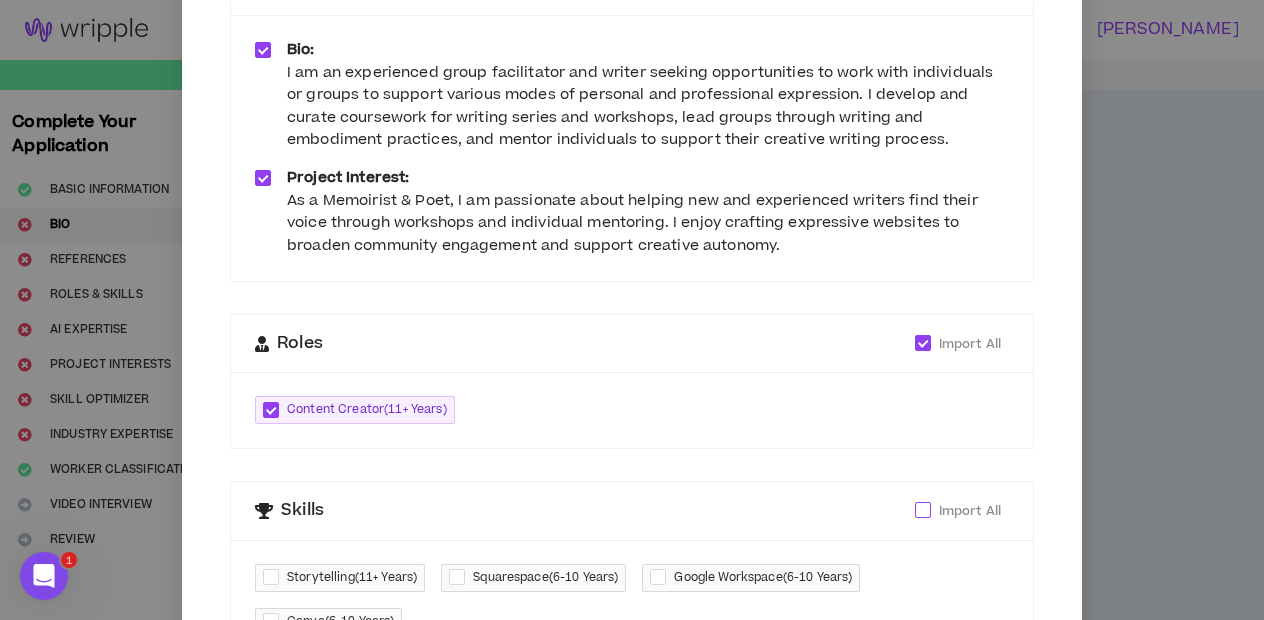 click at bounding box center [923, 510] 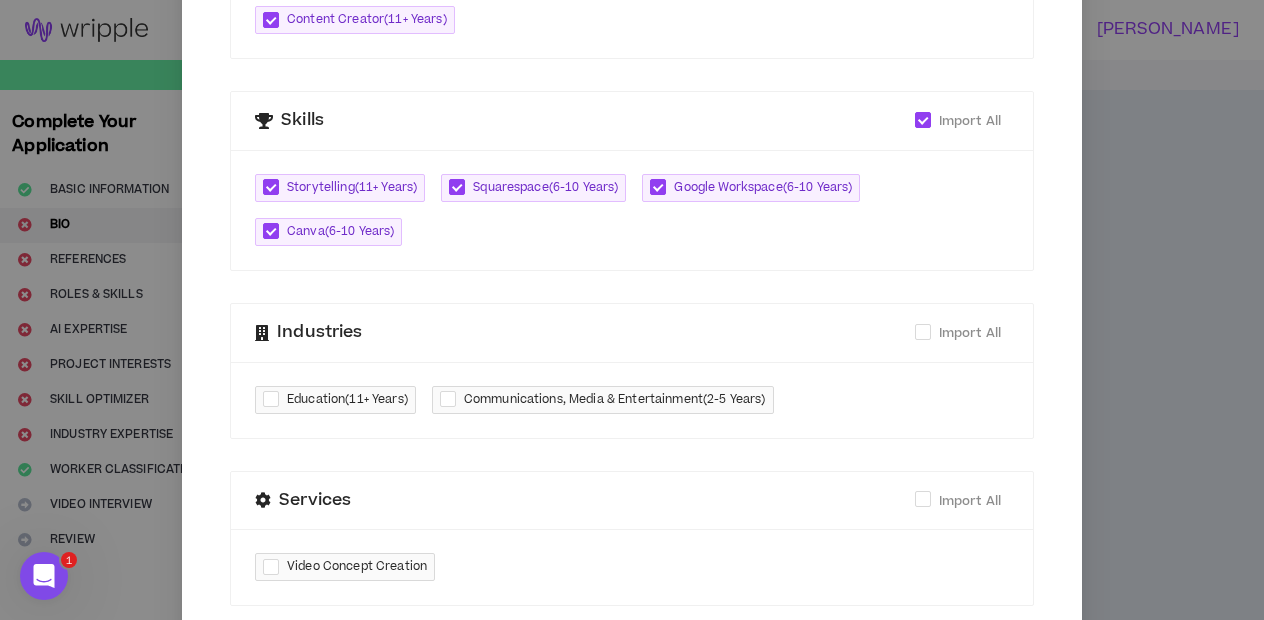 scroll, scrollTop: 647, scrollLeft: 0, axis: vertical 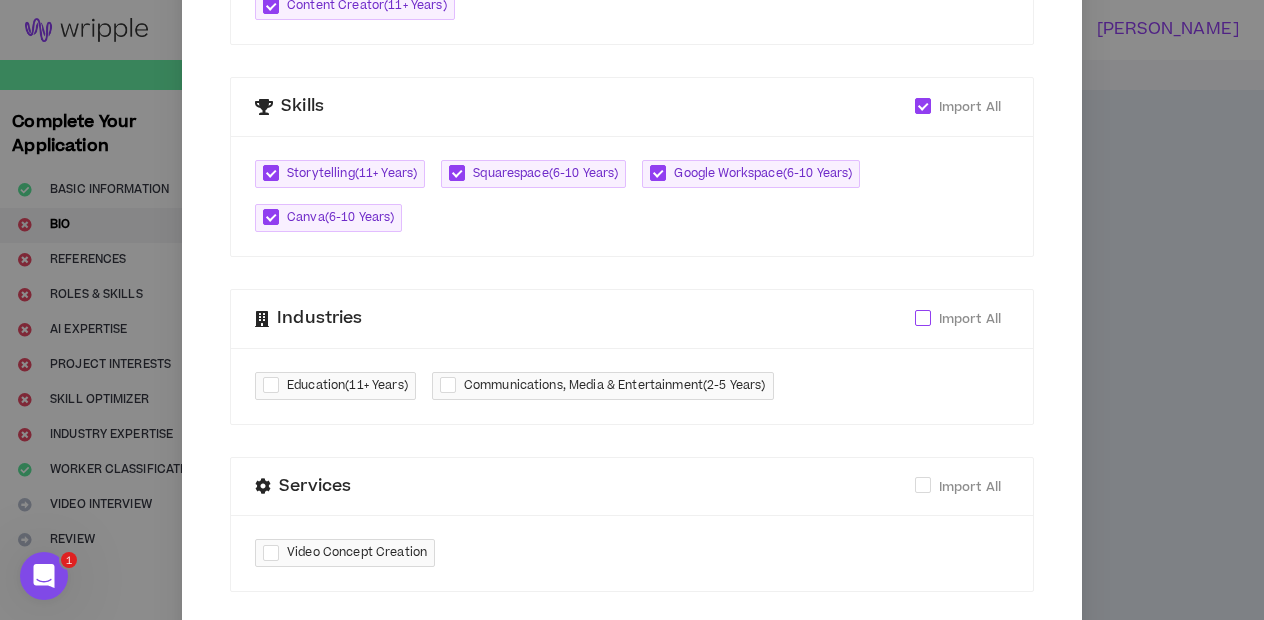 click at bounding box center [923, 318] 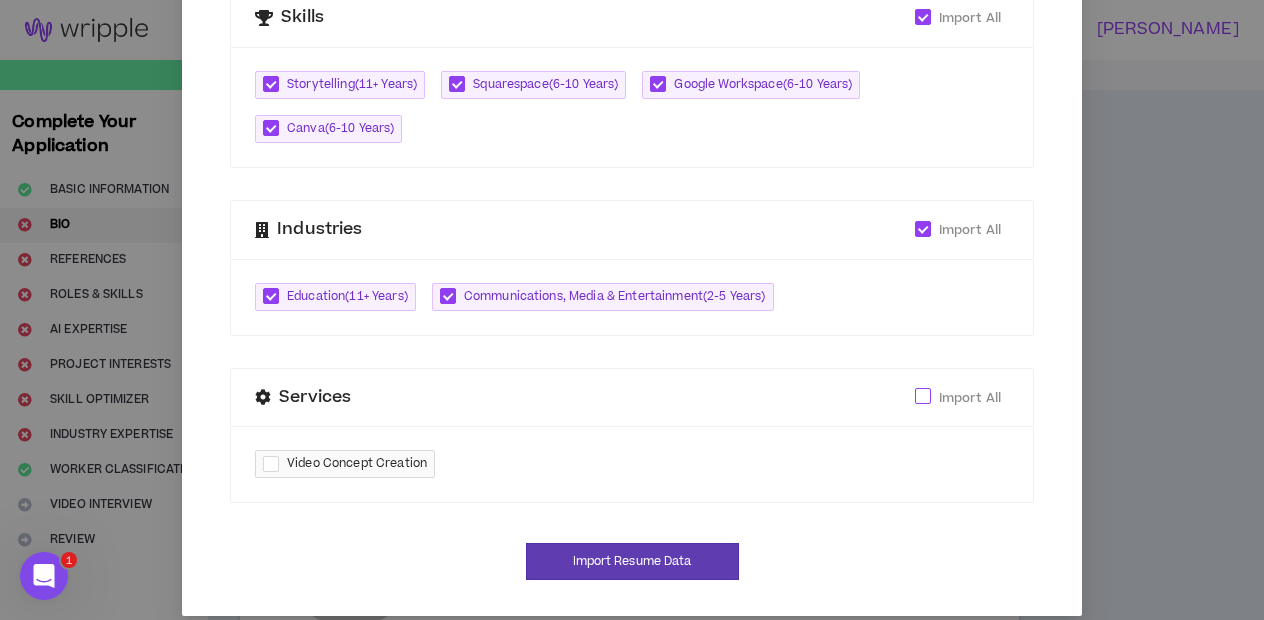 scroll, scrollTop: 735, scrollLeft: 0, axis: vertical 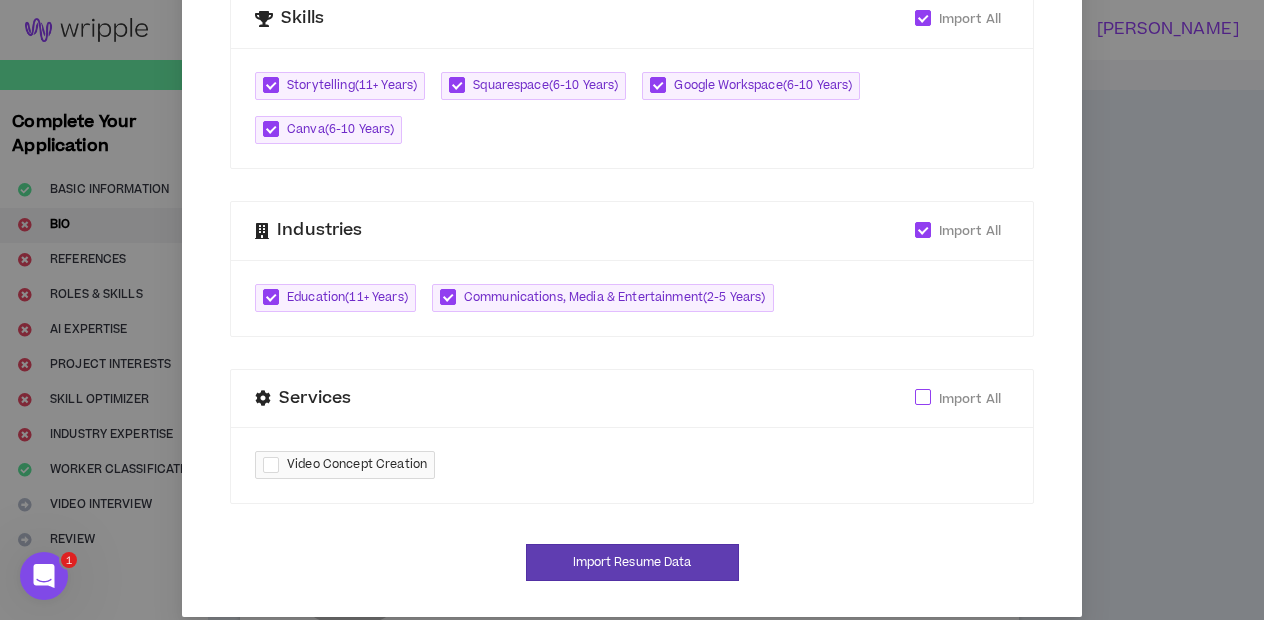 click at bounding box center [923, 397] 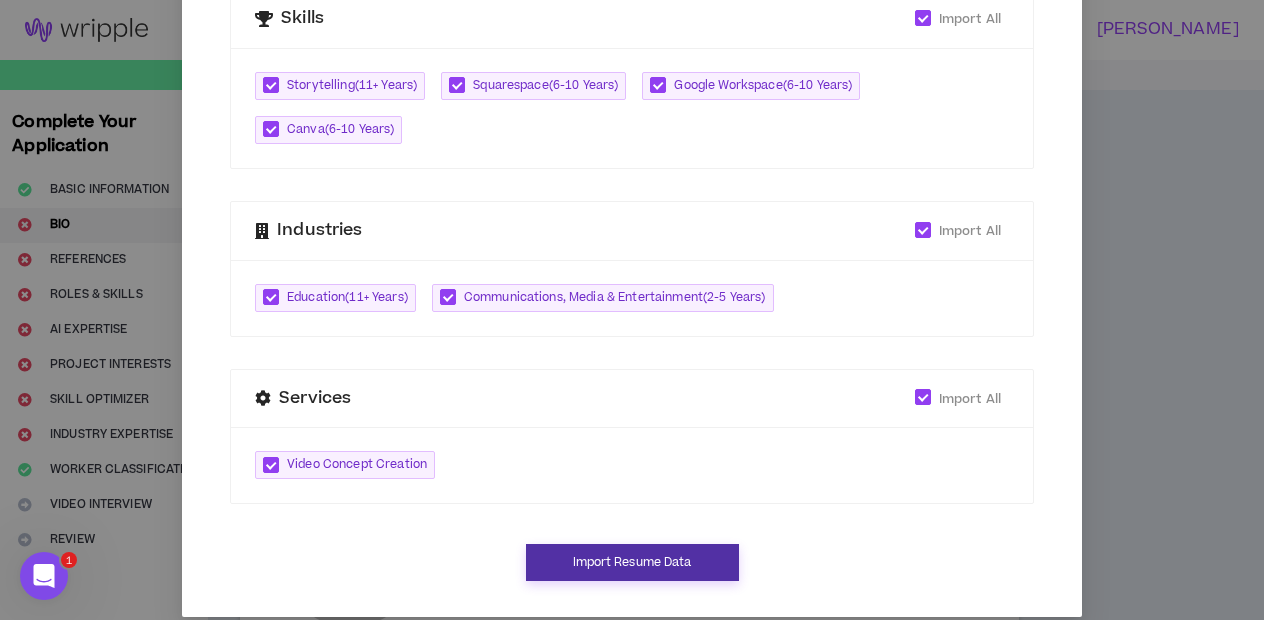 click on "Import Resume Data" at bounding box center [632, 562] 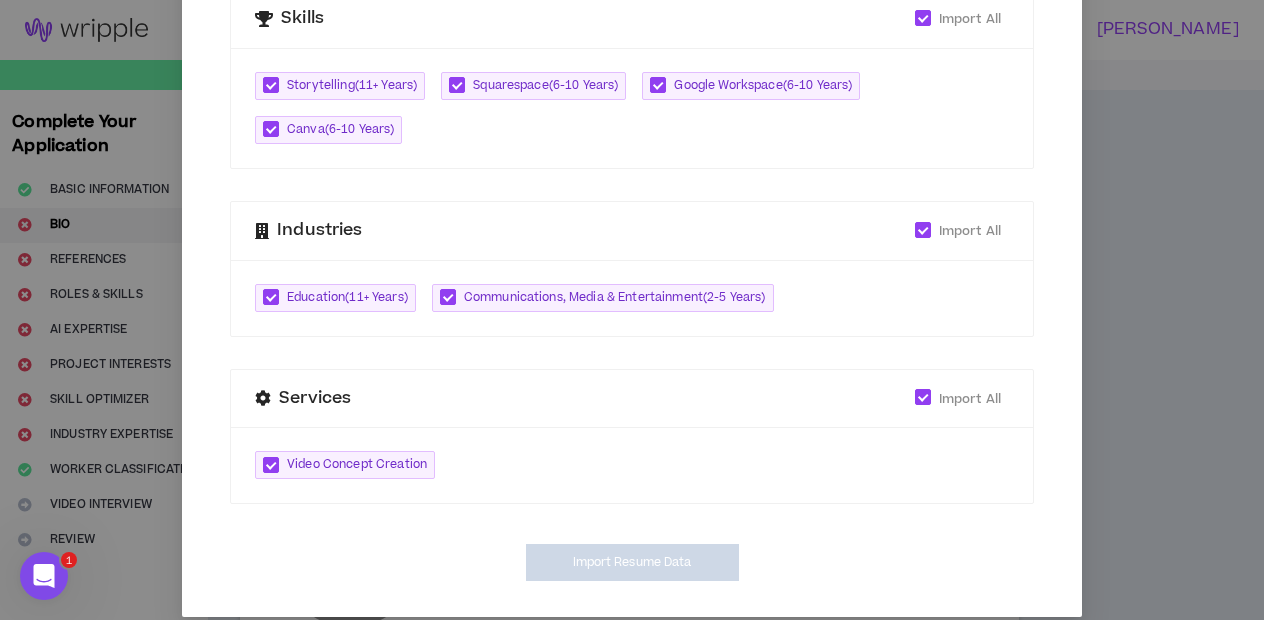 type on "**********" 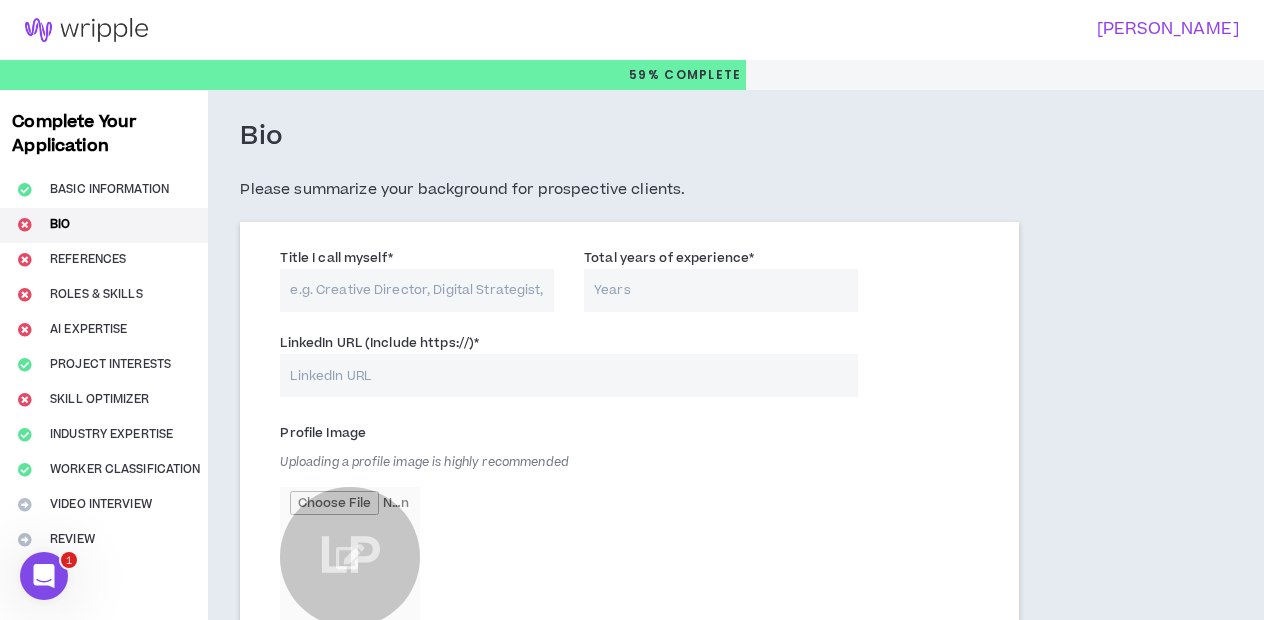 scroll, scrollTop: 726, scrollLeft: 0, axis: vertical 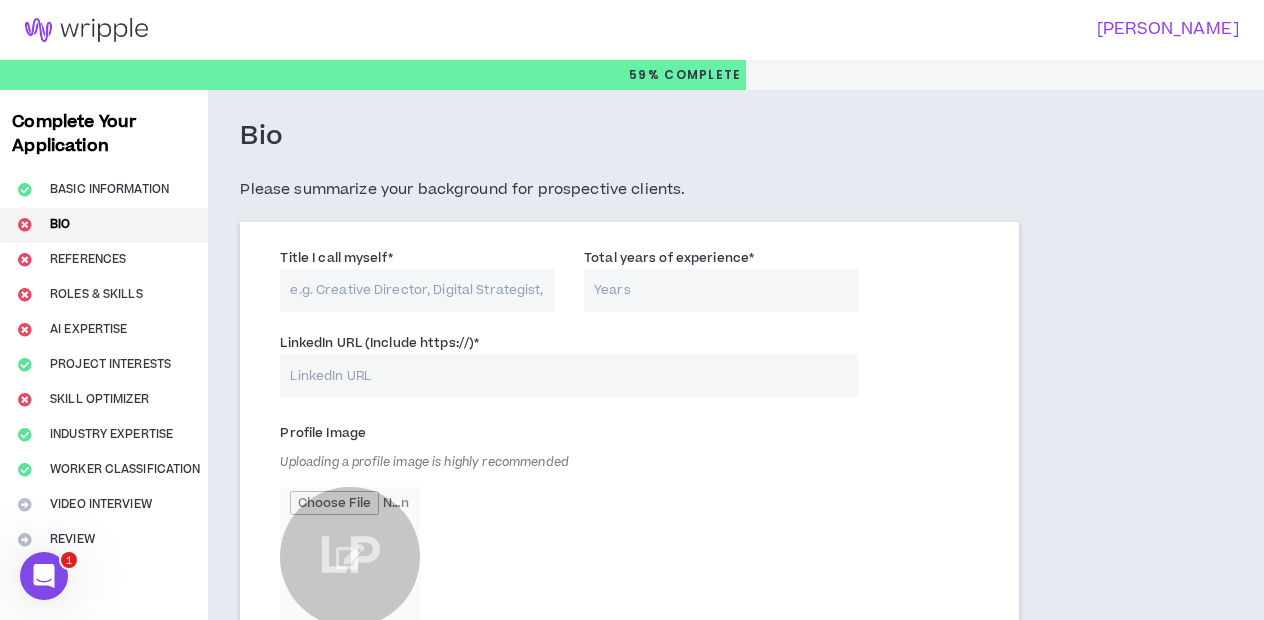 click on "Title I call myself  *" at bounding box center (417, 290) 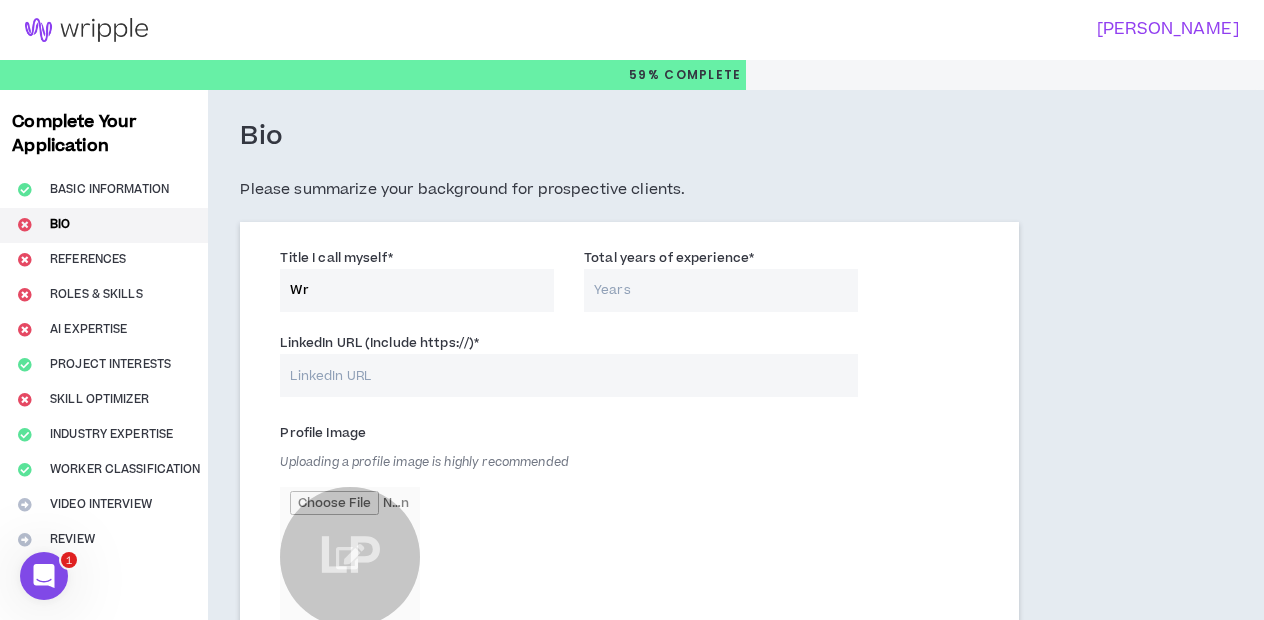 type on "W" 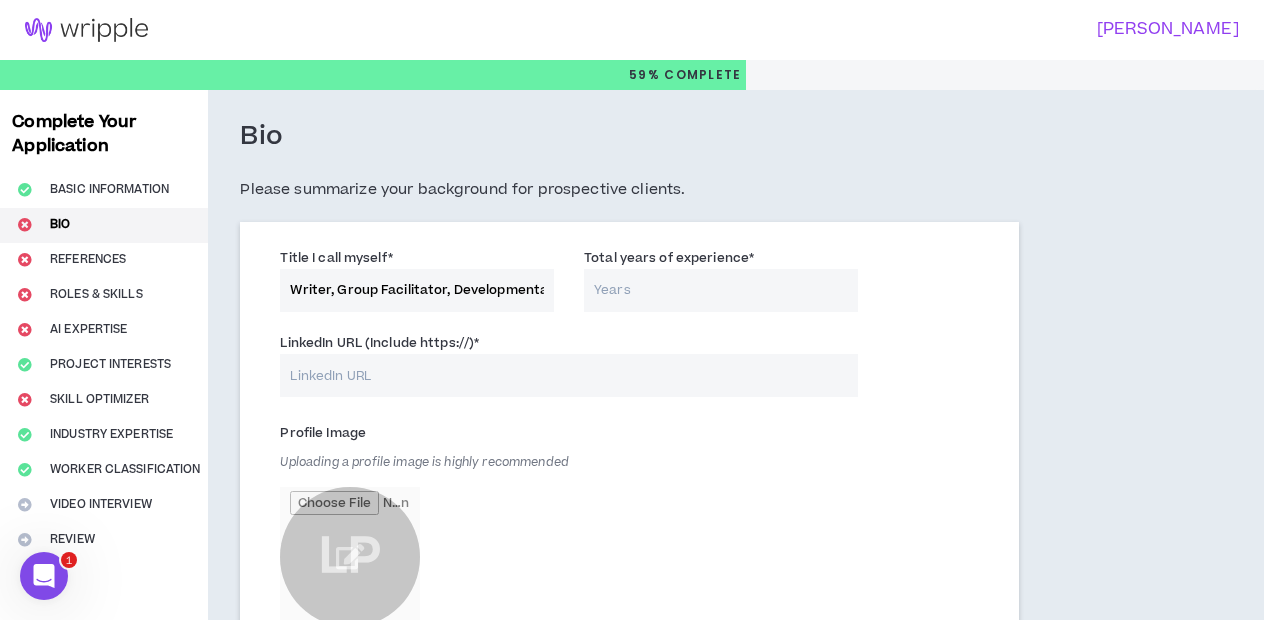 type on "Writer, Group Facilitator, Developmental Editor" 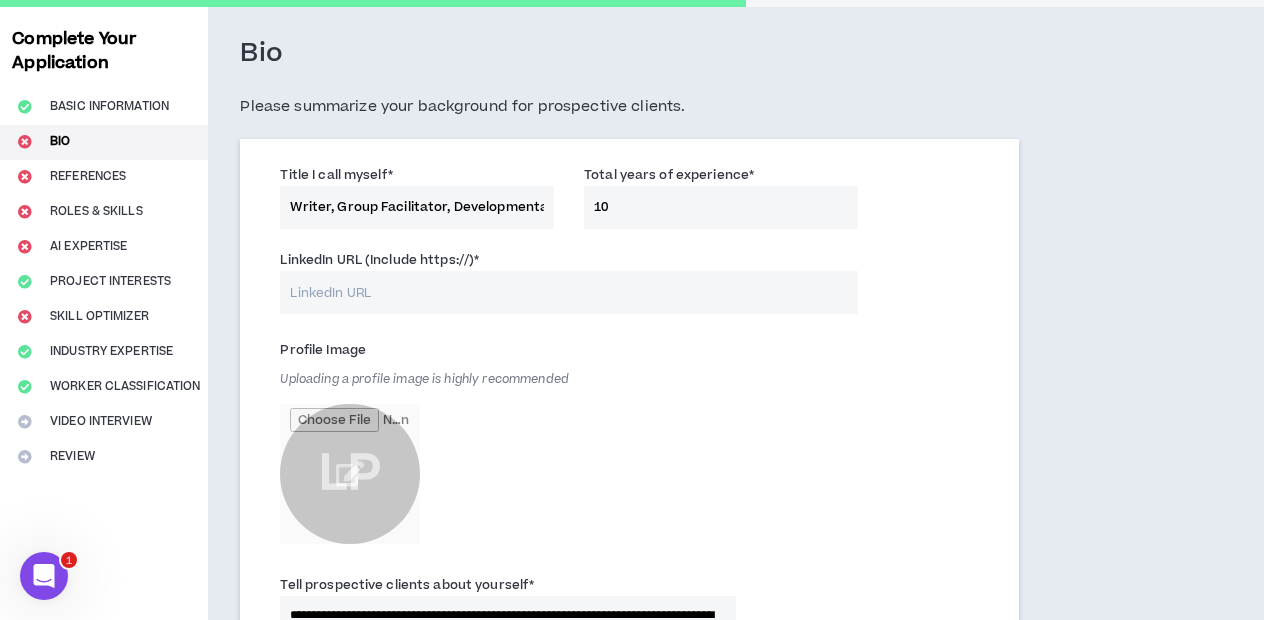 scroll, scrollTop: 138, scrollLeft: 0, axis: vertical 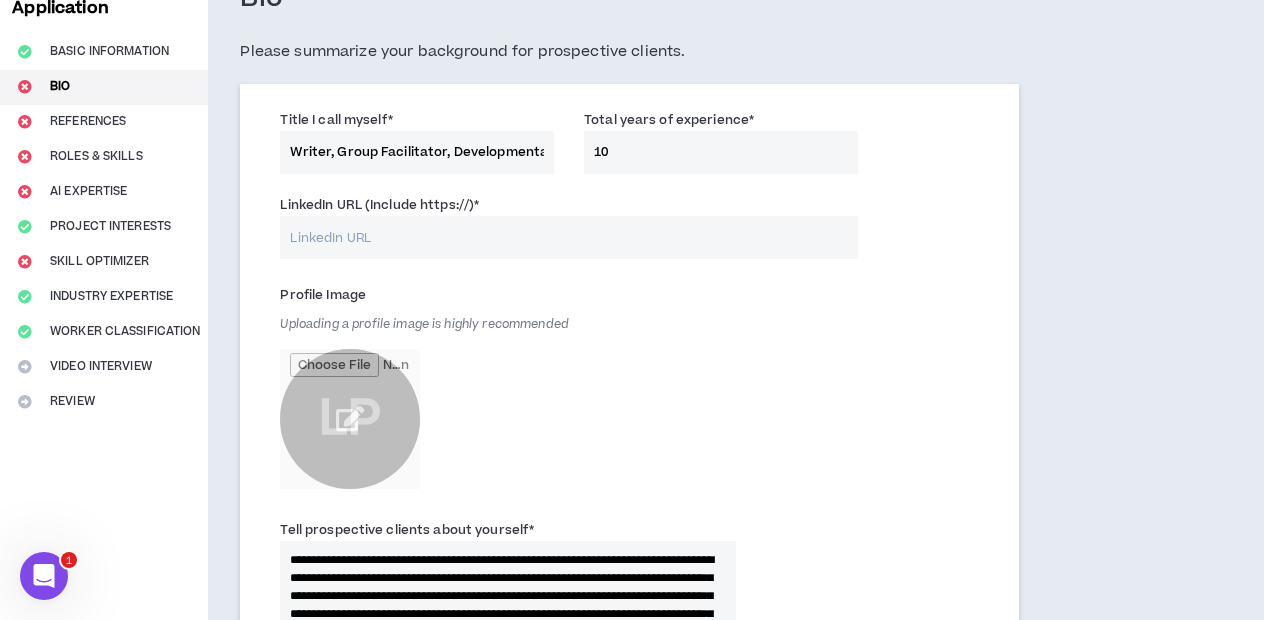type on "10" 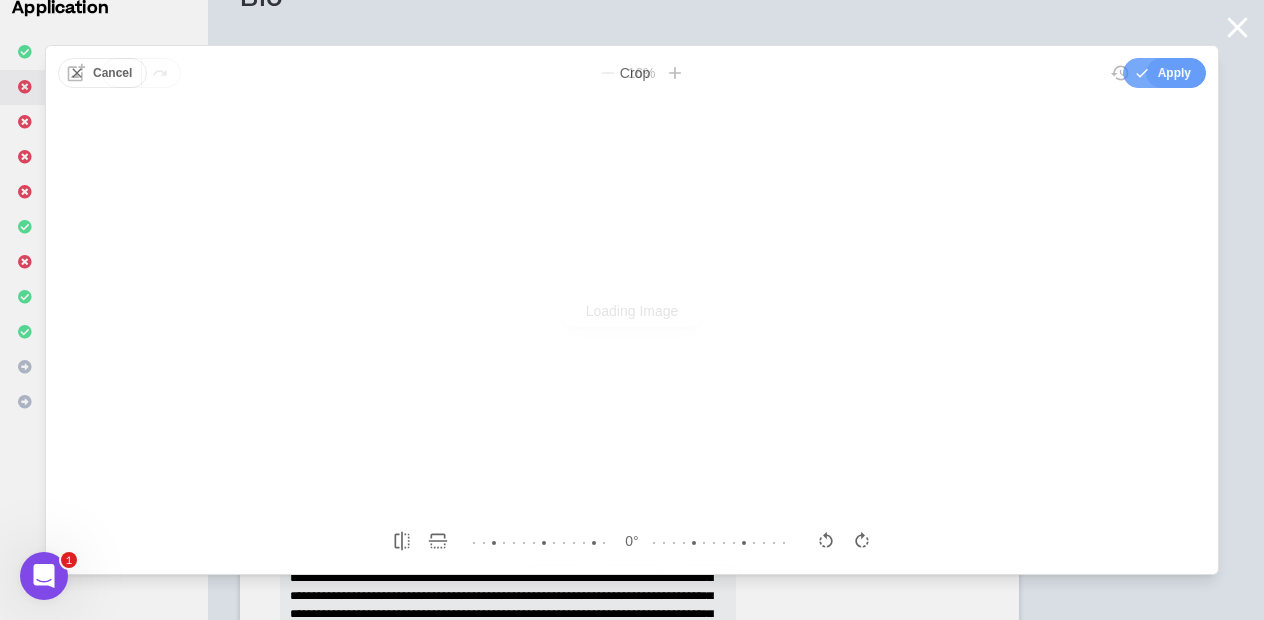 scroll, scrollTop: 0, scrollLeft: 0, axis: both 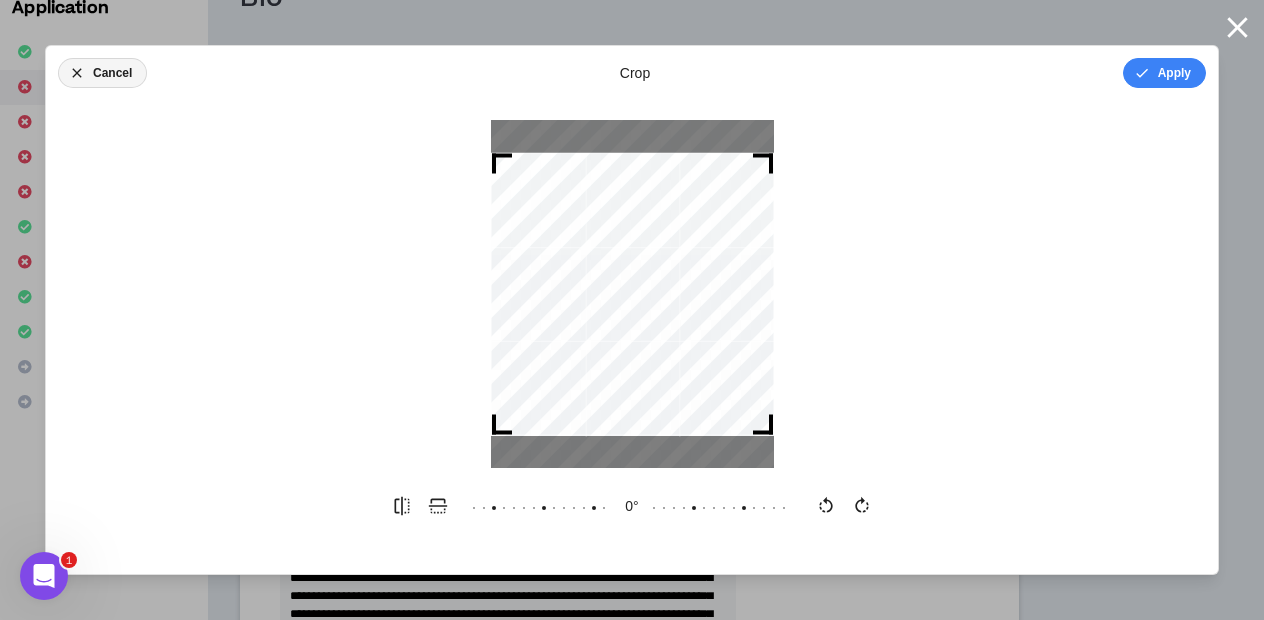 click on "Cancel" at bounding box center (102, 73) 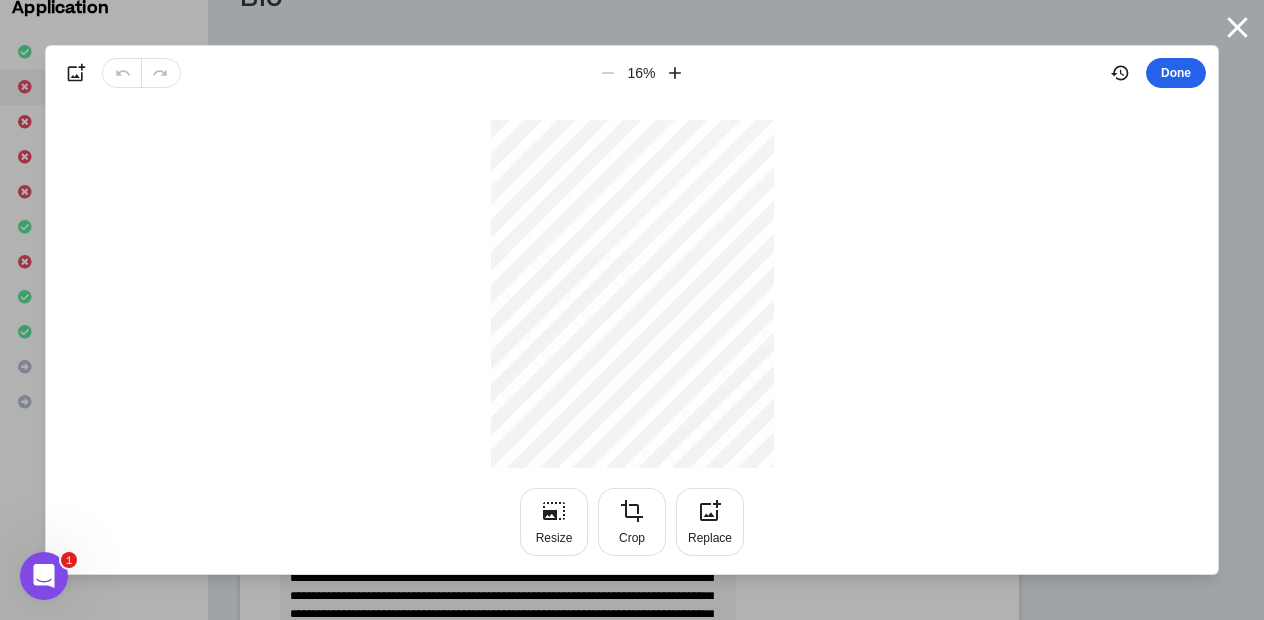 click on "Done" at bounding box center [1176, 73] 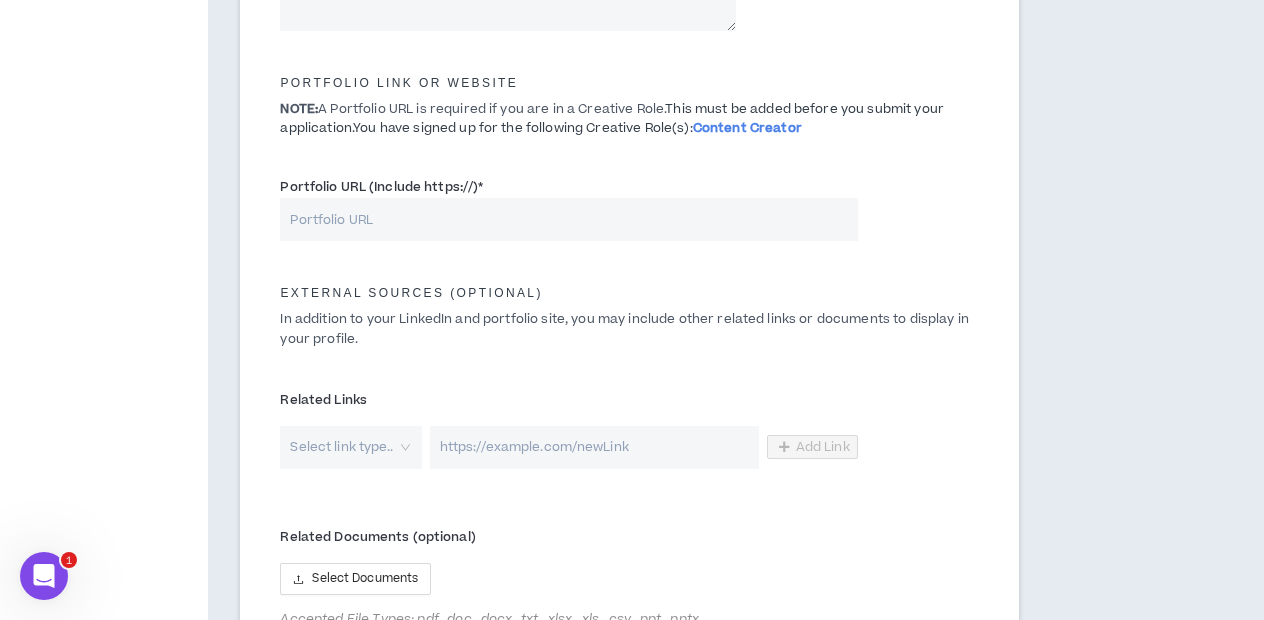 scroll, scrollTop: 959, scrollLeft: 0, axis: vertical 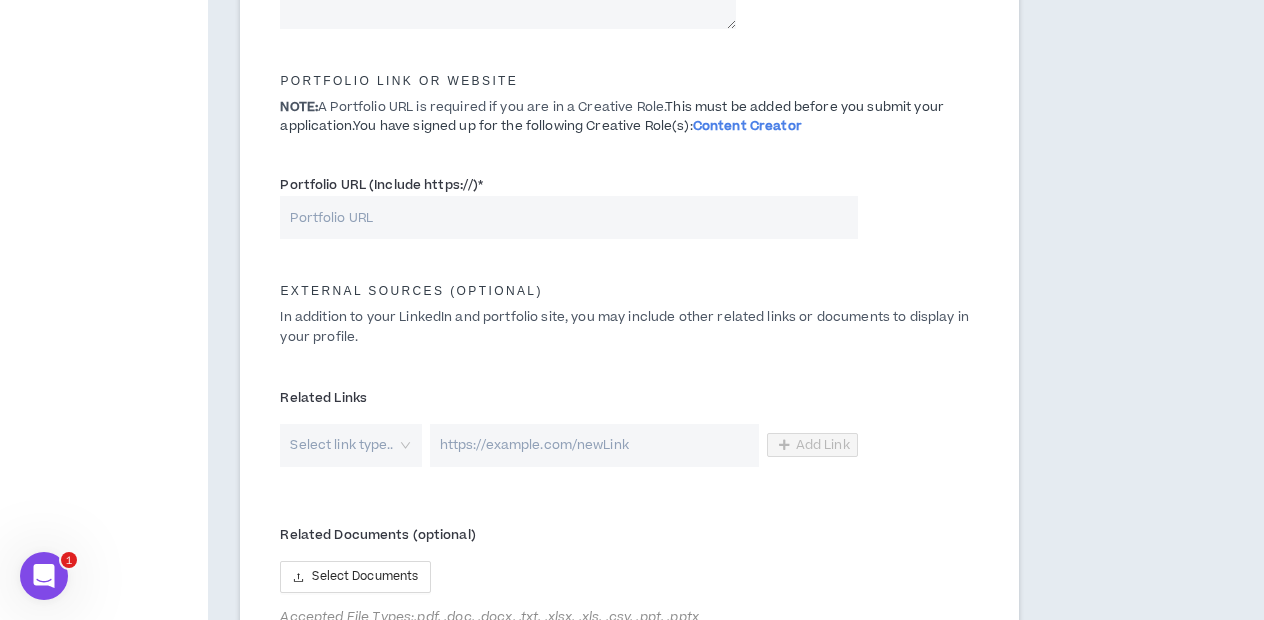 click on "Portfolio URL (Include https://)  *" at bounding box center [568, 217] 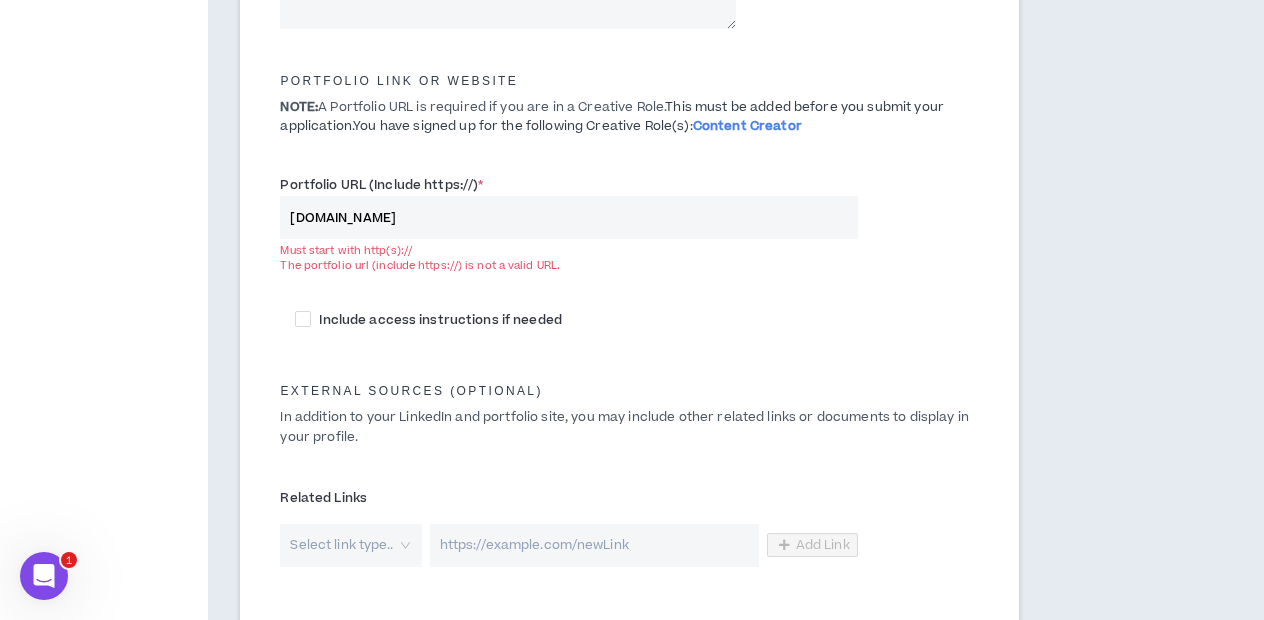 type on "[DOMAIN_NAME]" 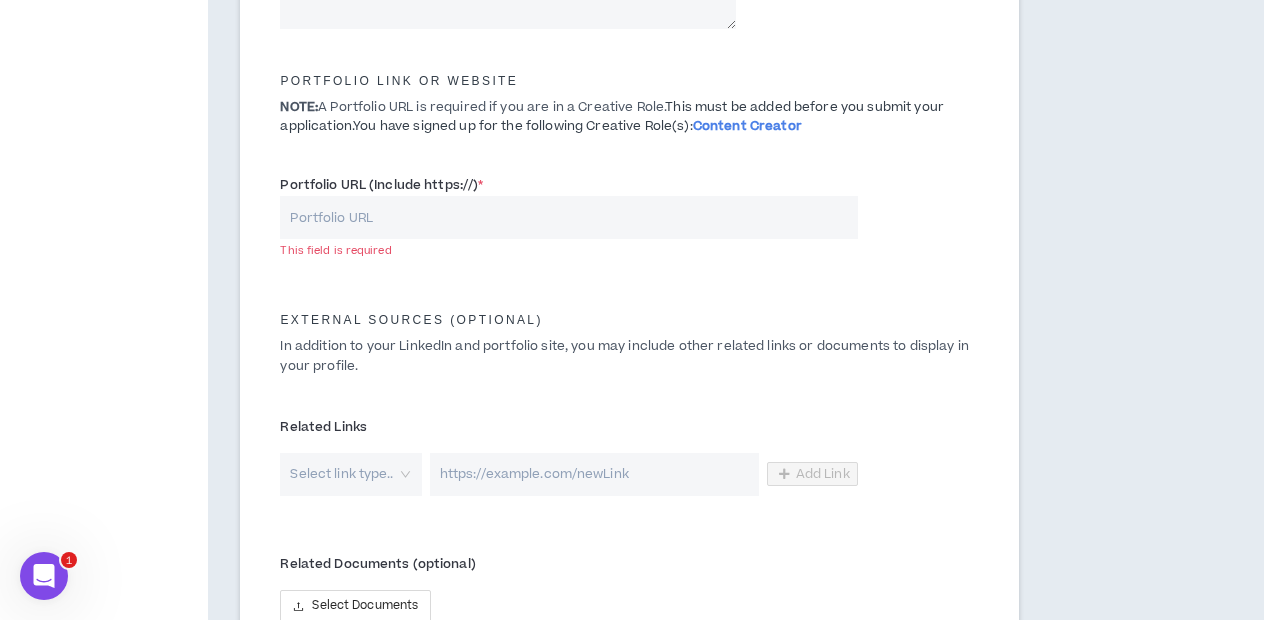 paste on "[URL][DOMAIN_NAME]" 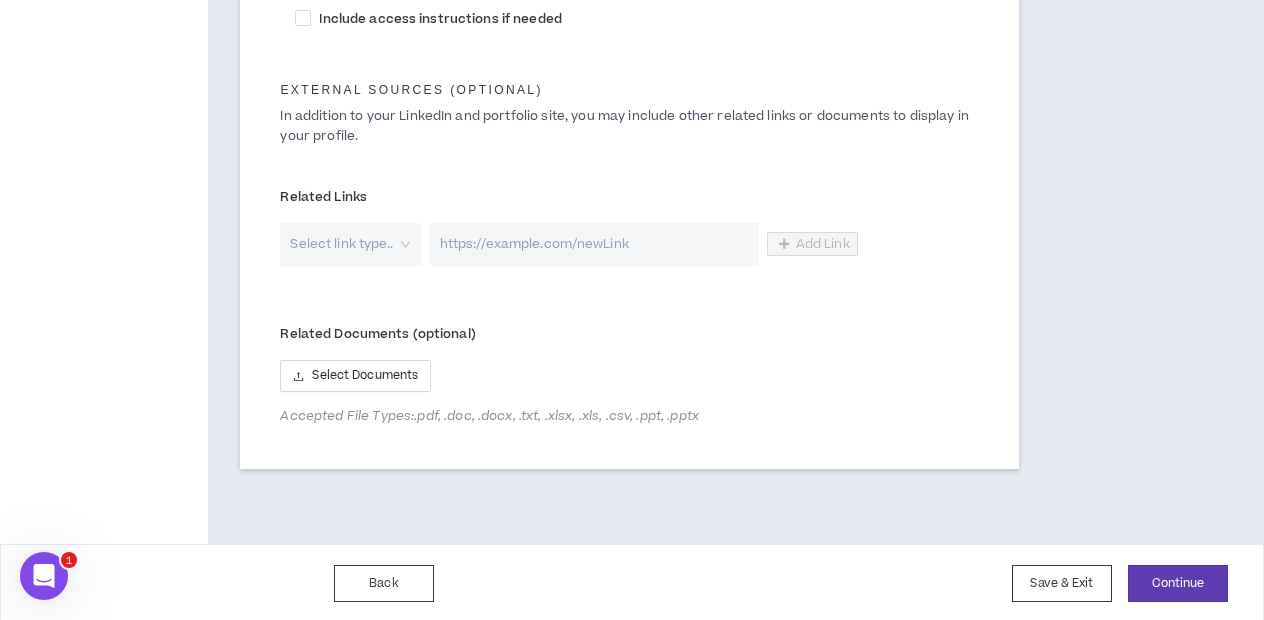scroll, scrollTop: 1215, scrollLeft: 0, axis: vertical 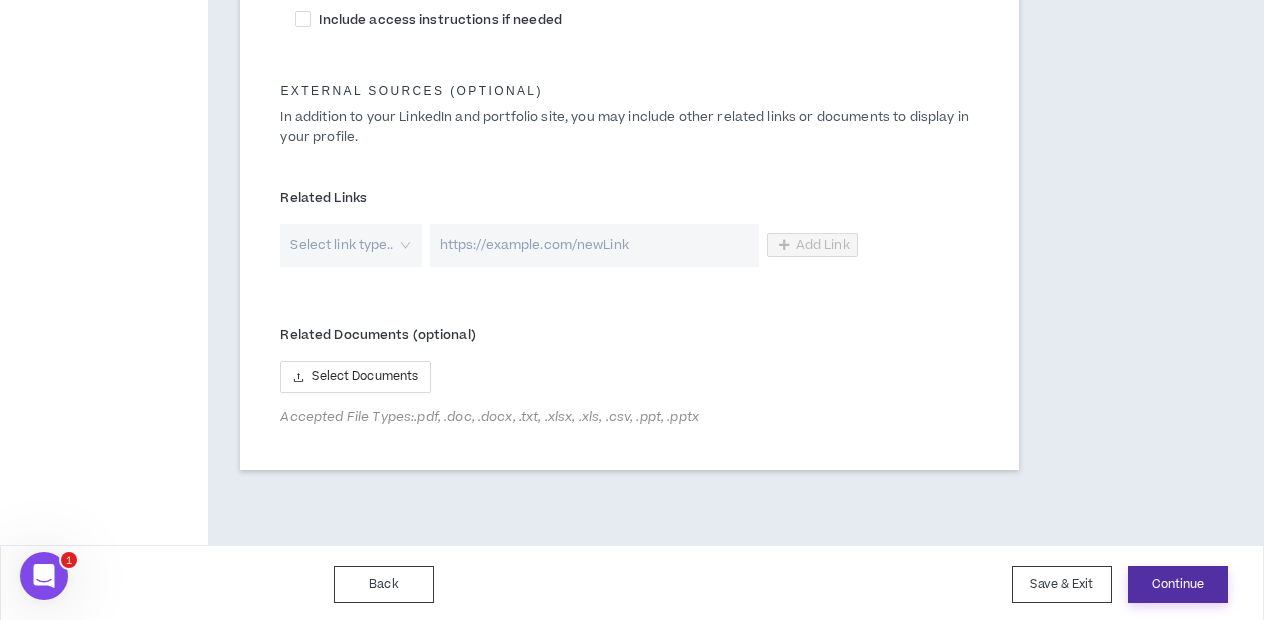 type on "[URL][DOMAIN_NAME]" 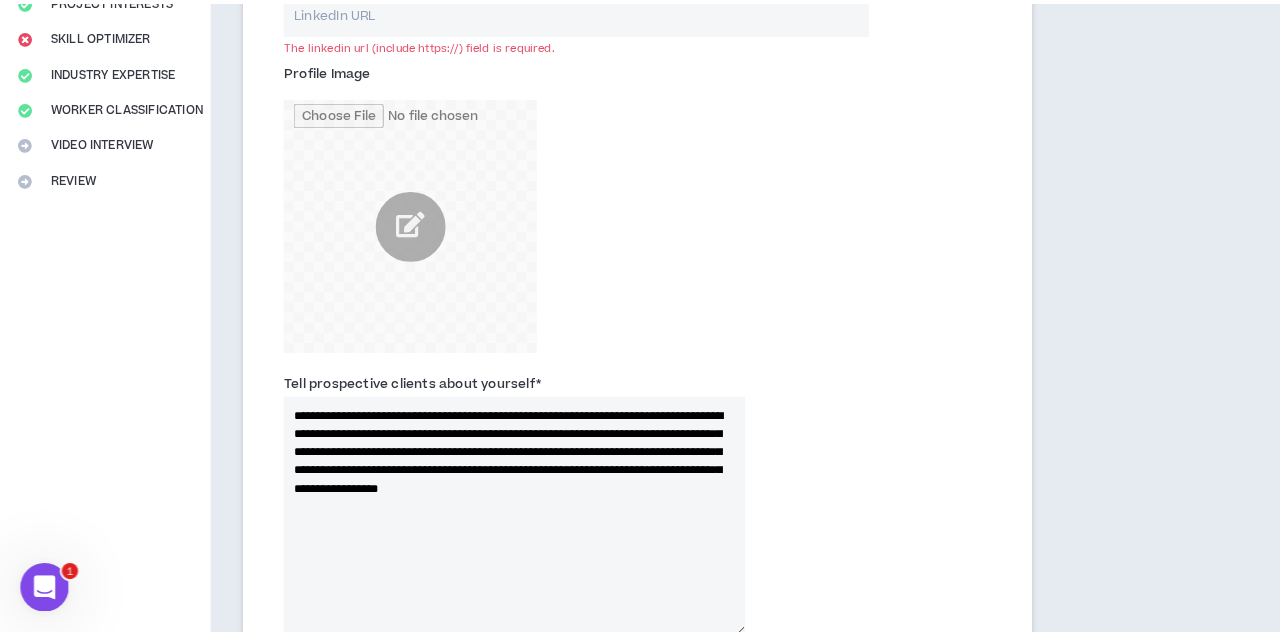 scroll, scrollTop: 330, scrollLeft: 0, axis: vertical 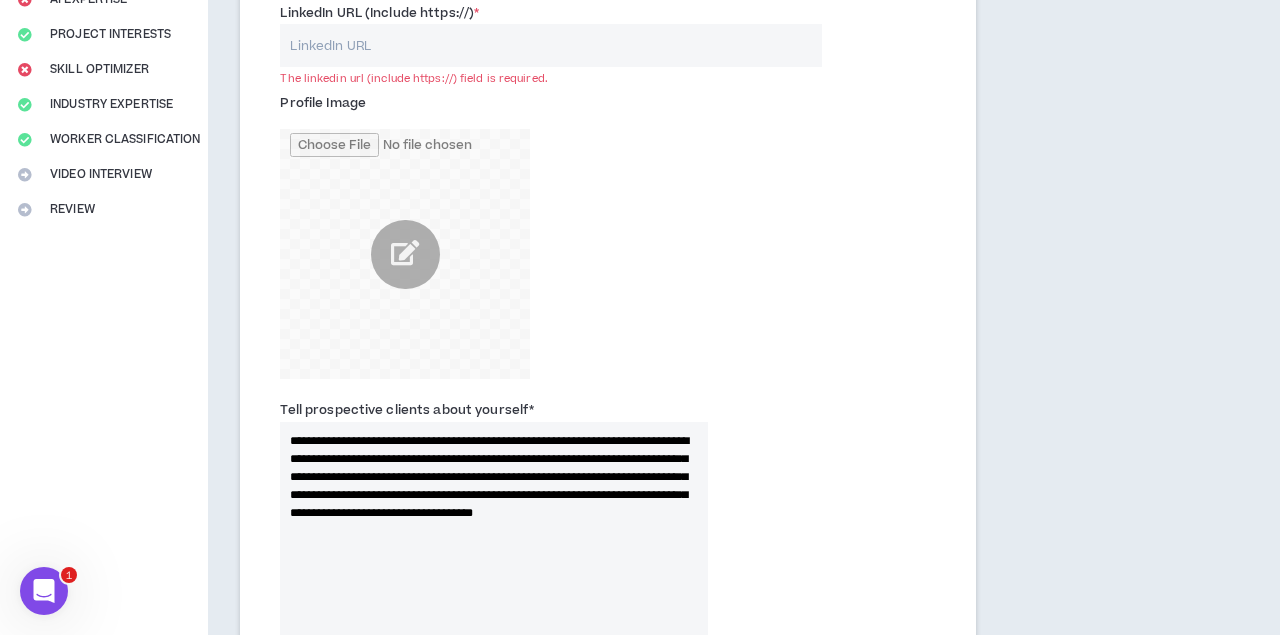 click on "LinkedIn URL (Include https://)  *" at bounding box center [551, 45] 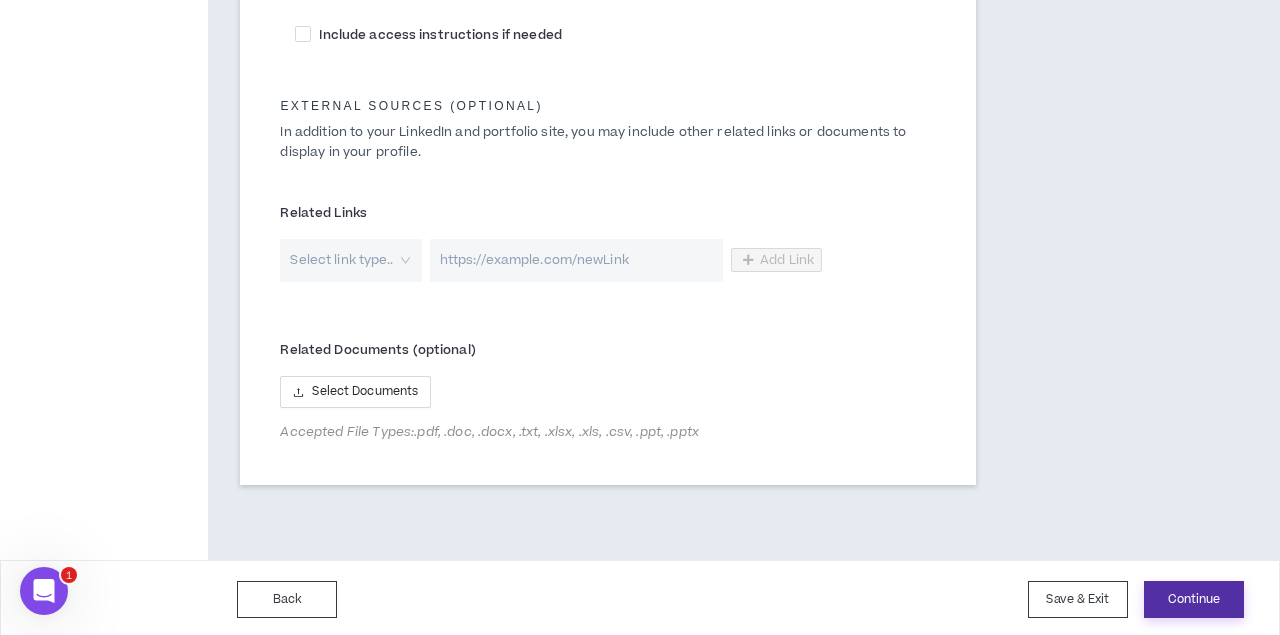 type on "[URL][DOMAIN_NAME][PERSON_NAME]" 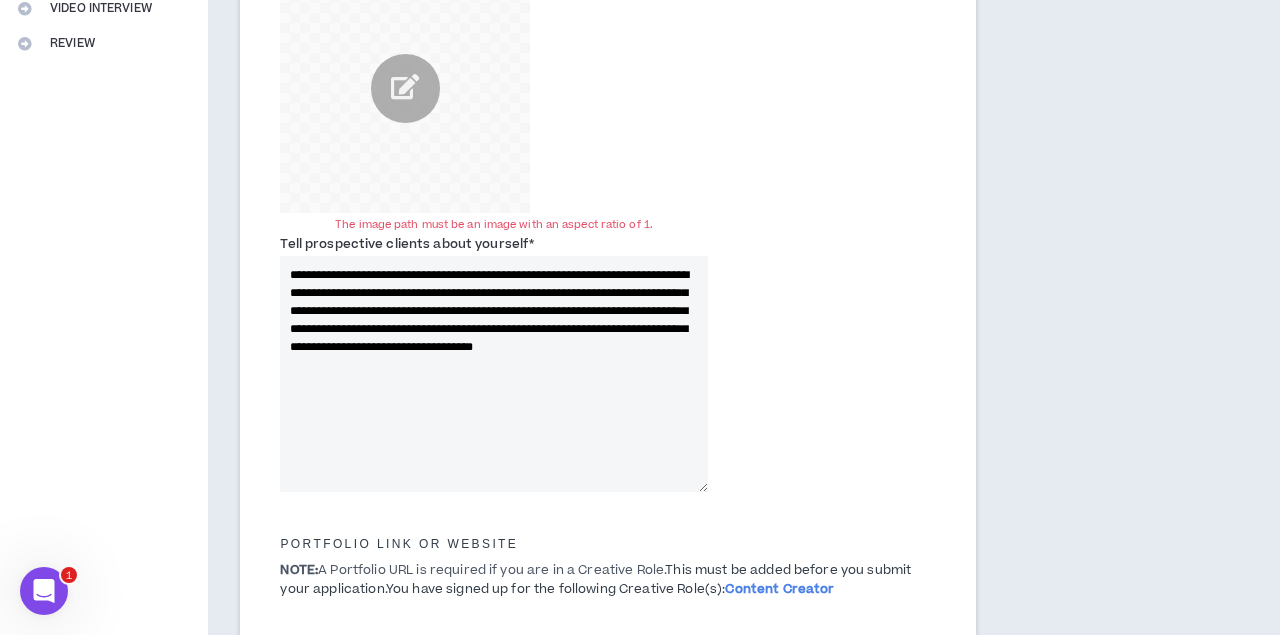 scroll, scrollTop: 415, scrollLeft: 0, axis: vertical 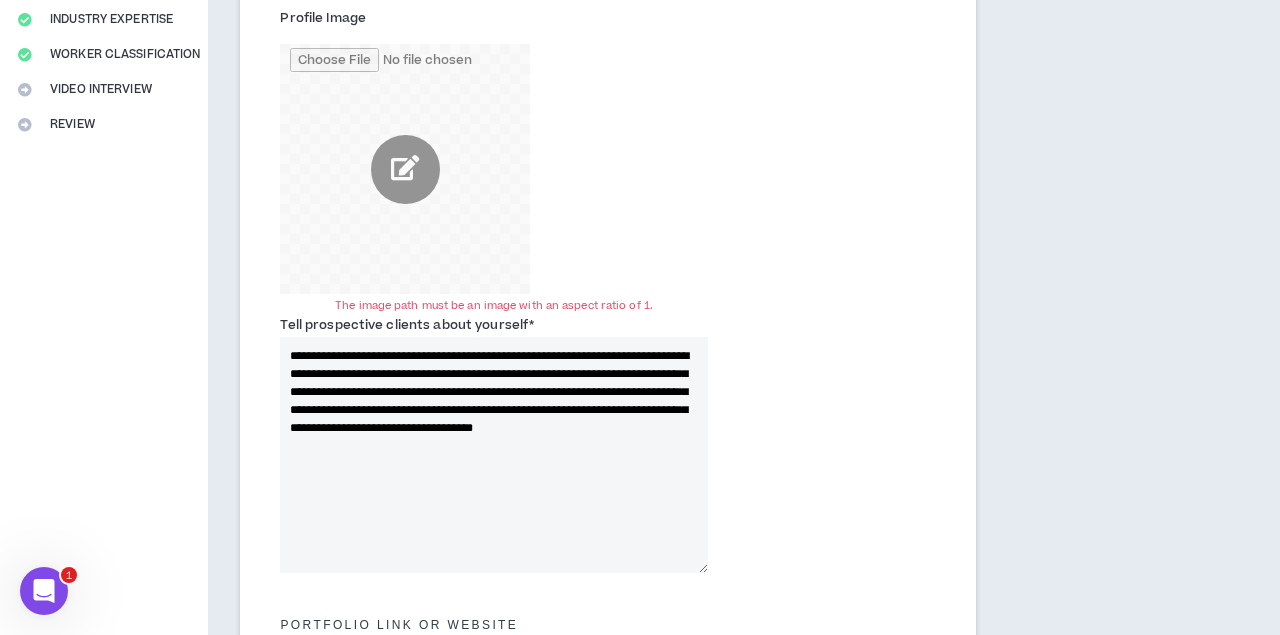 click at bounding box center (405, 169) 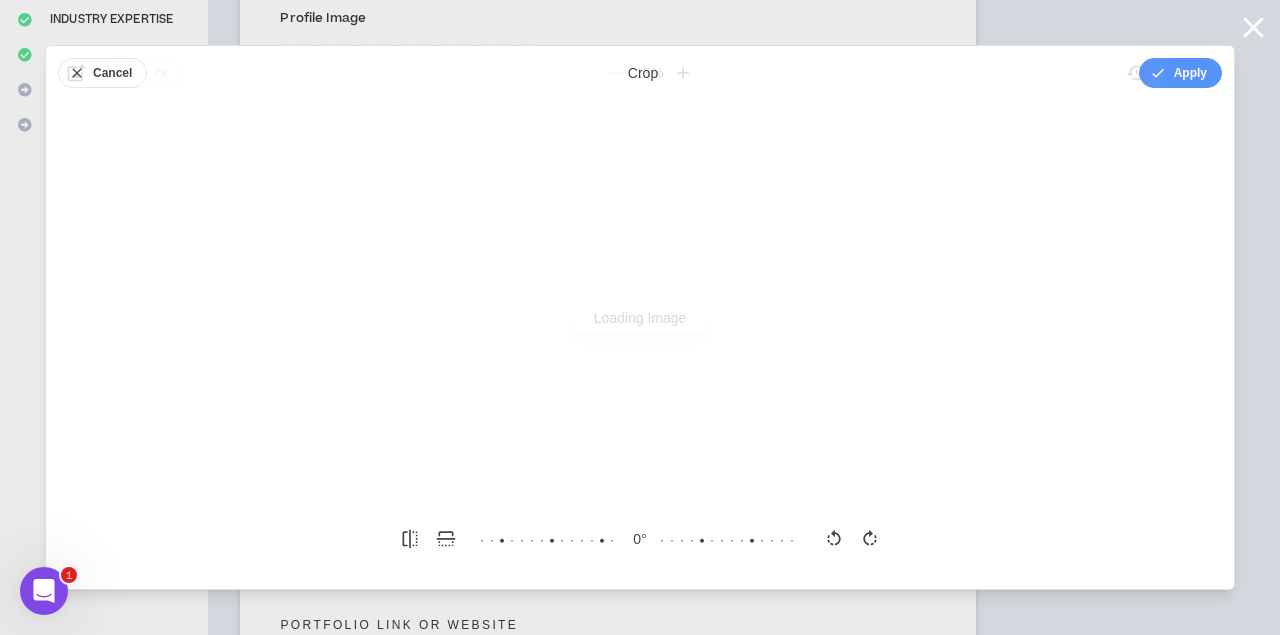 scroll, scrollTop: 0, scrollLeft: 0, axis: both 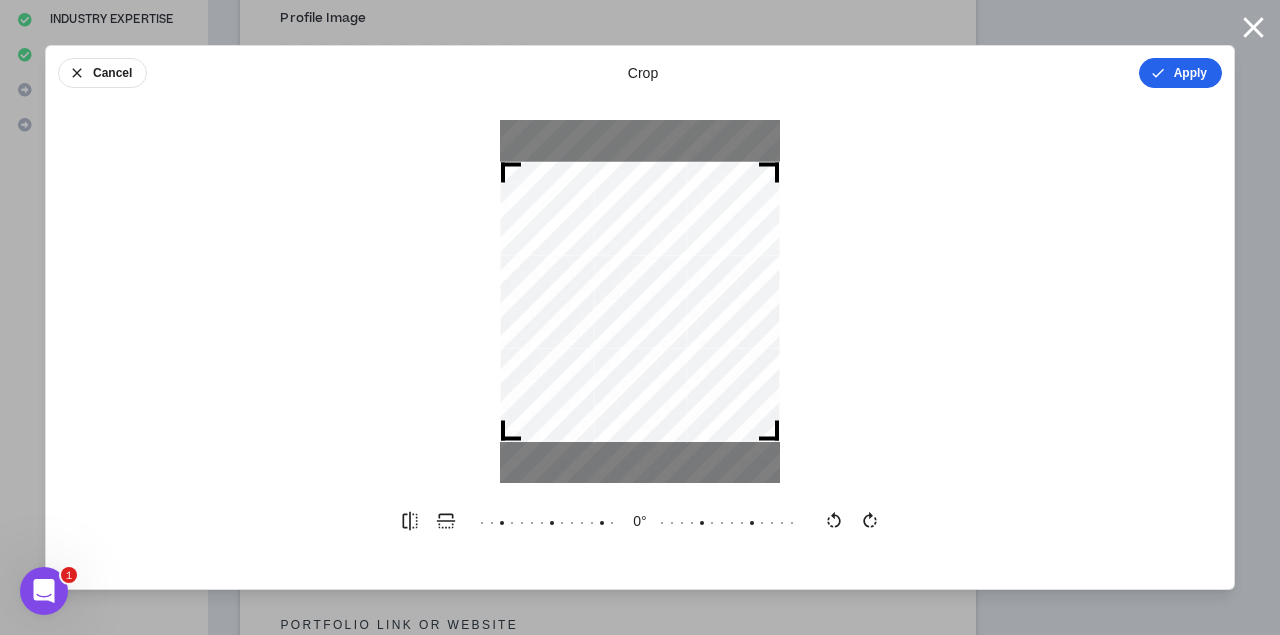 click on "Apply" at bounding box center (1180, 73) 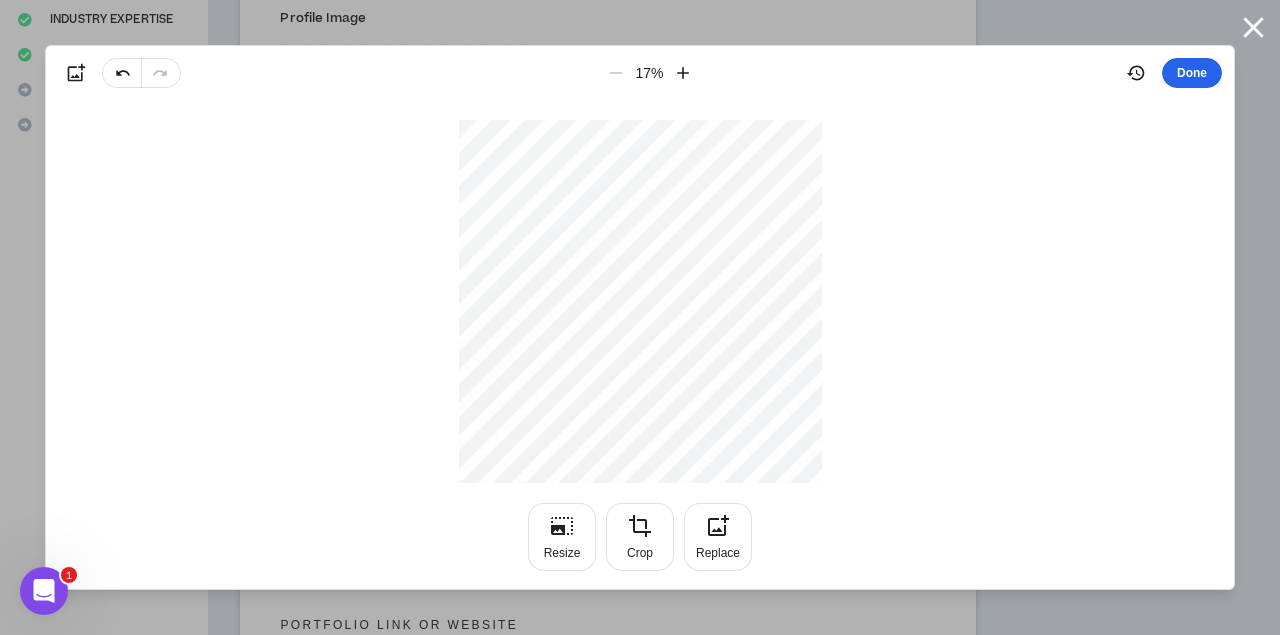click on "Done" at bounding box center [1192, 73] 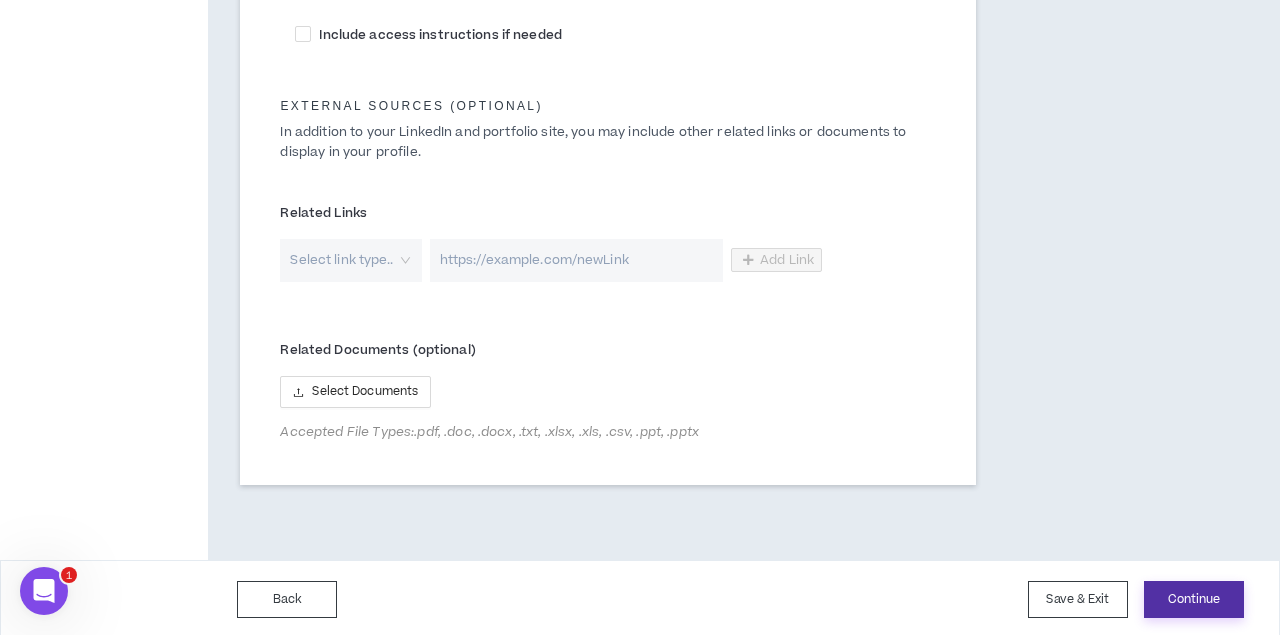 click on "Continue" at bounding box center (1194, 599) 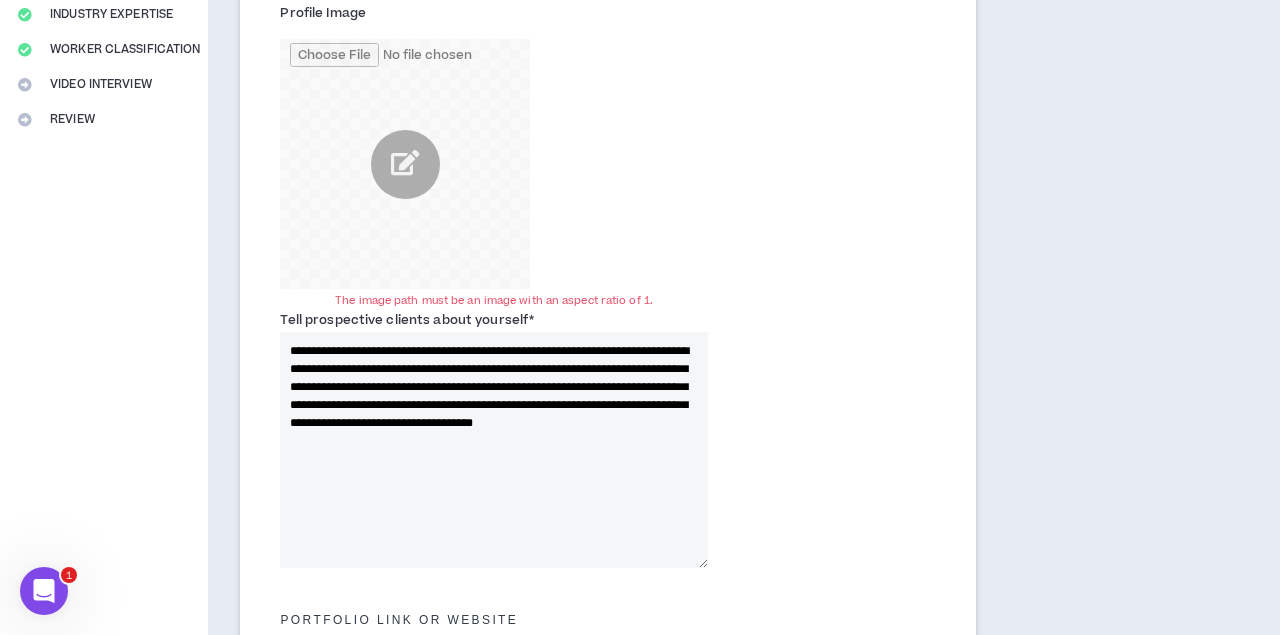 scroll, scrollTop: 415, scrollLeft: 0, axis: vertical 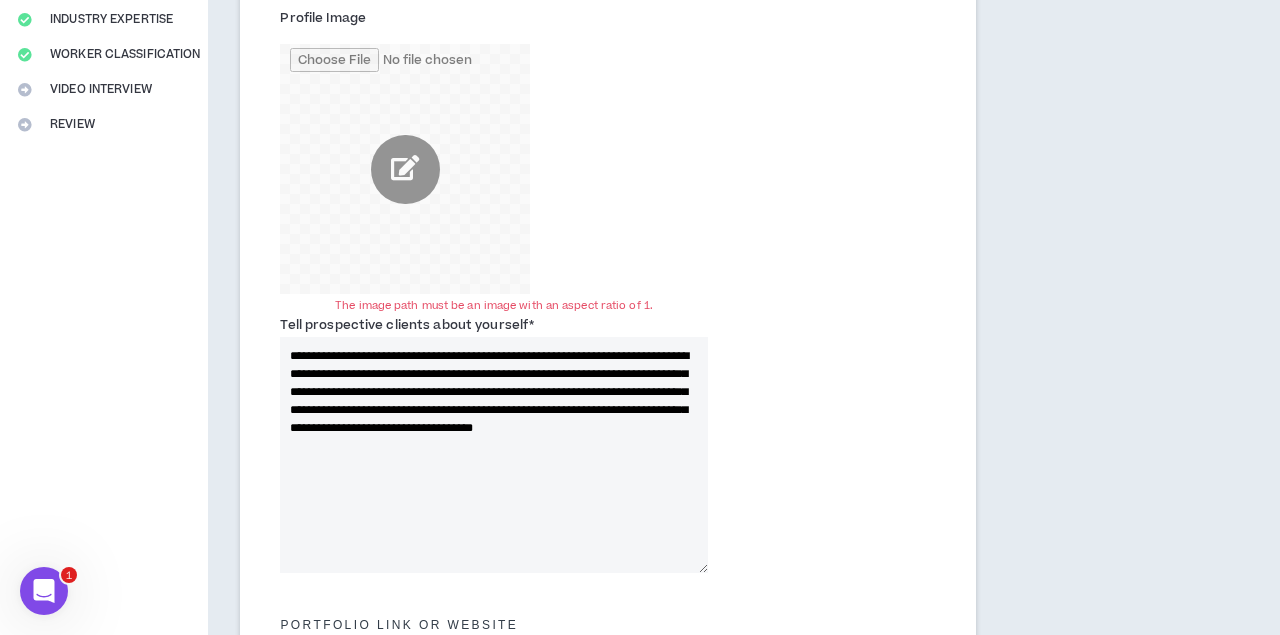 click at bounding box center [405, 169] 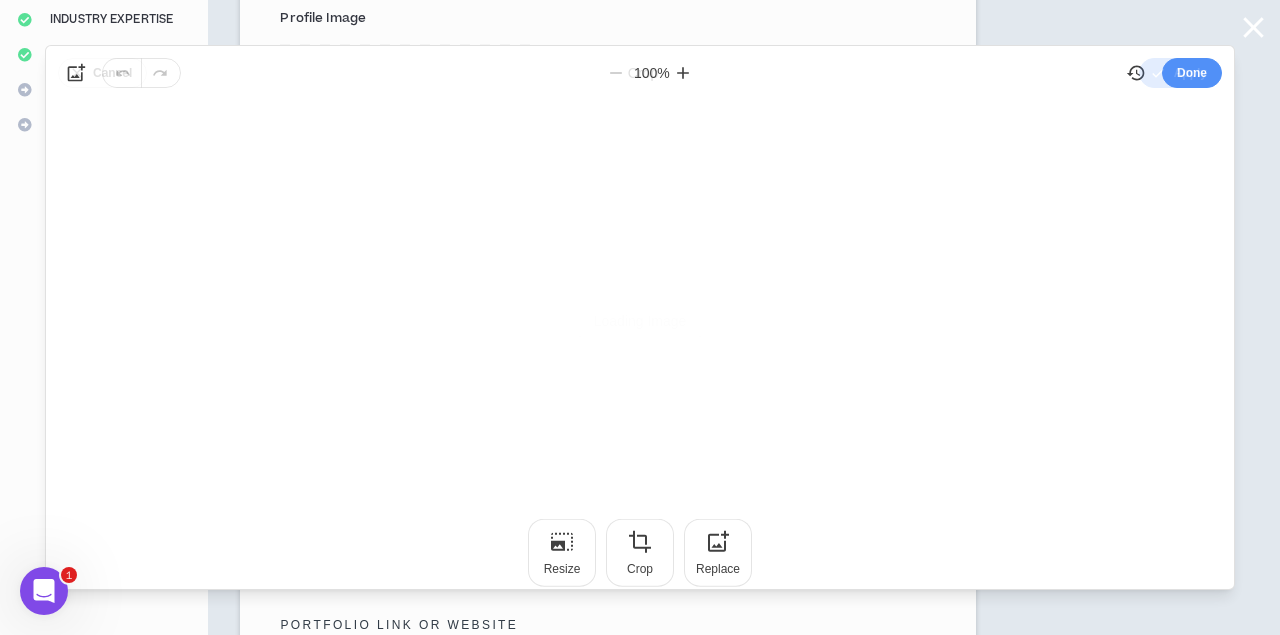 scroll, scrollTop: 0, scrollLeft: 0, axis: both 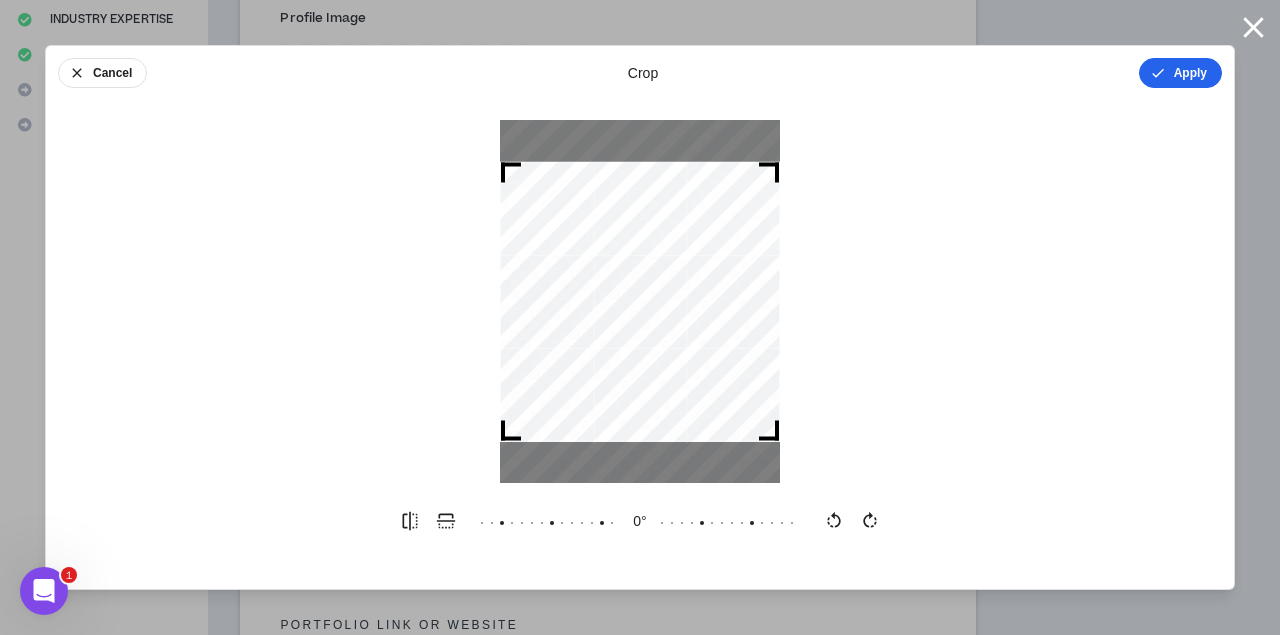 click on "Apply" at bounding box center (1180, 73) 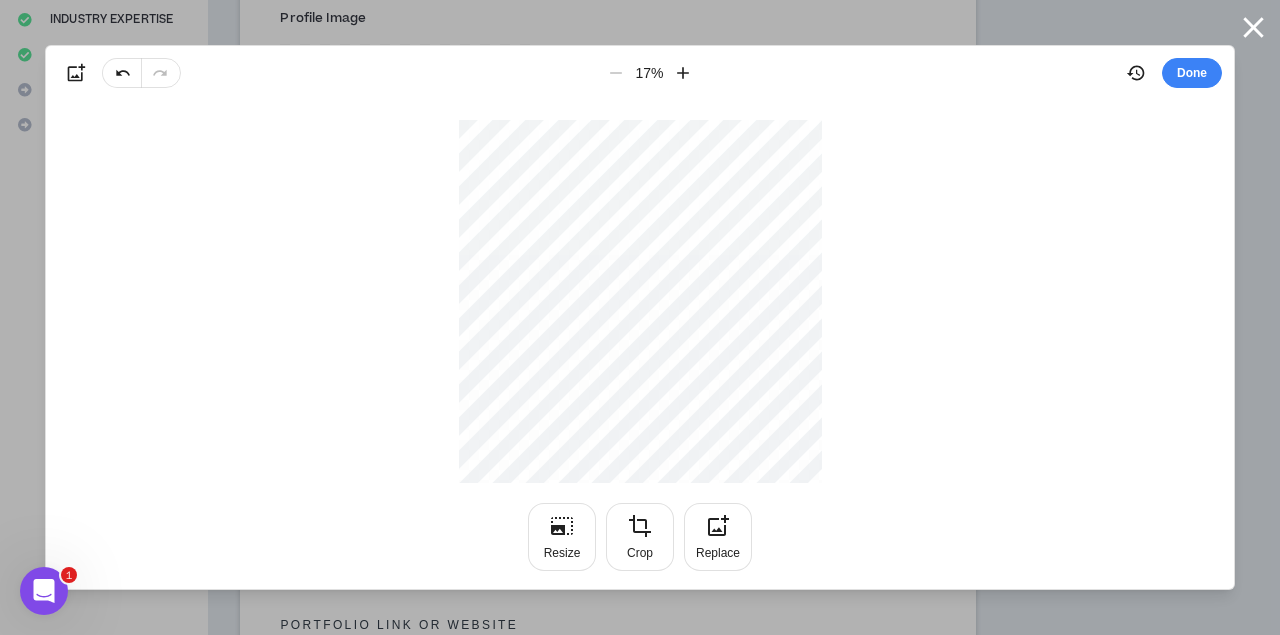 click on "Done" at bounding box center (1192, 73) 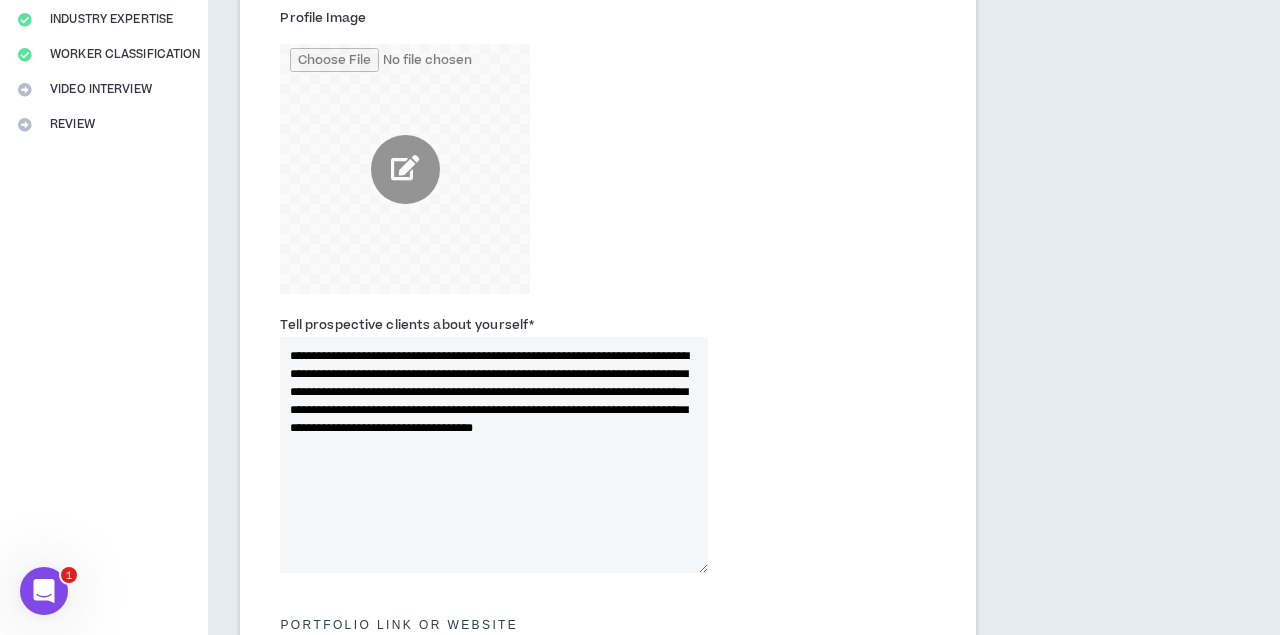 click at bounding box center (405, 169) 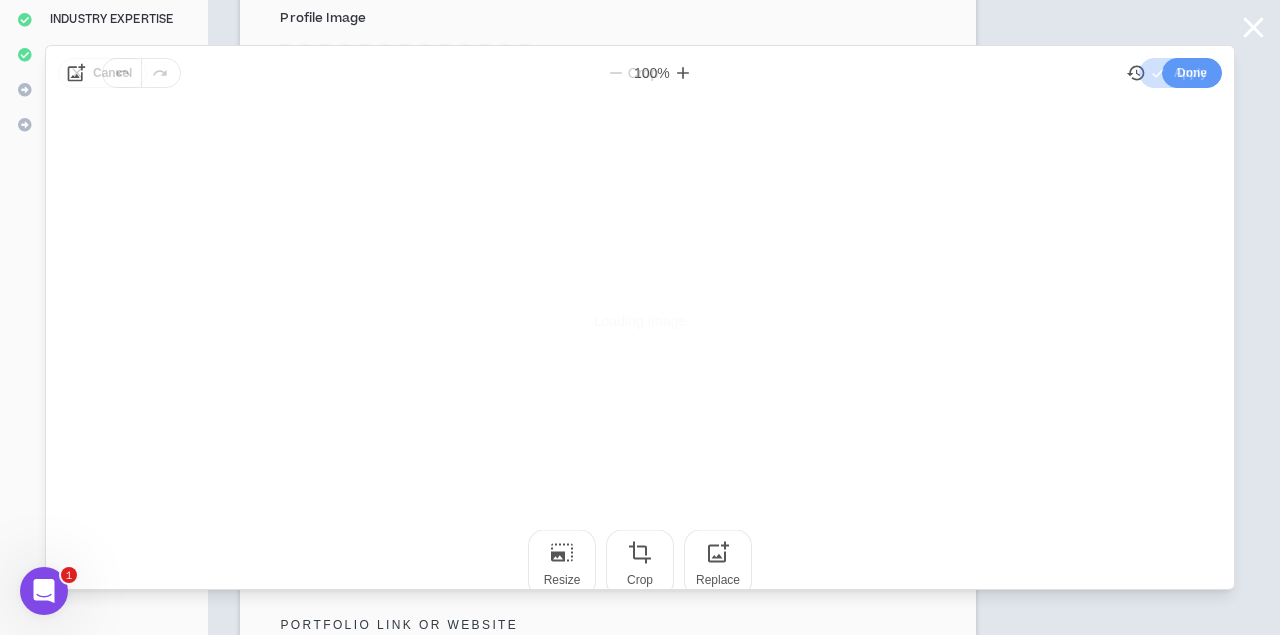 scroll, scrollTop: 0, scrollLeft: 0, axis: both 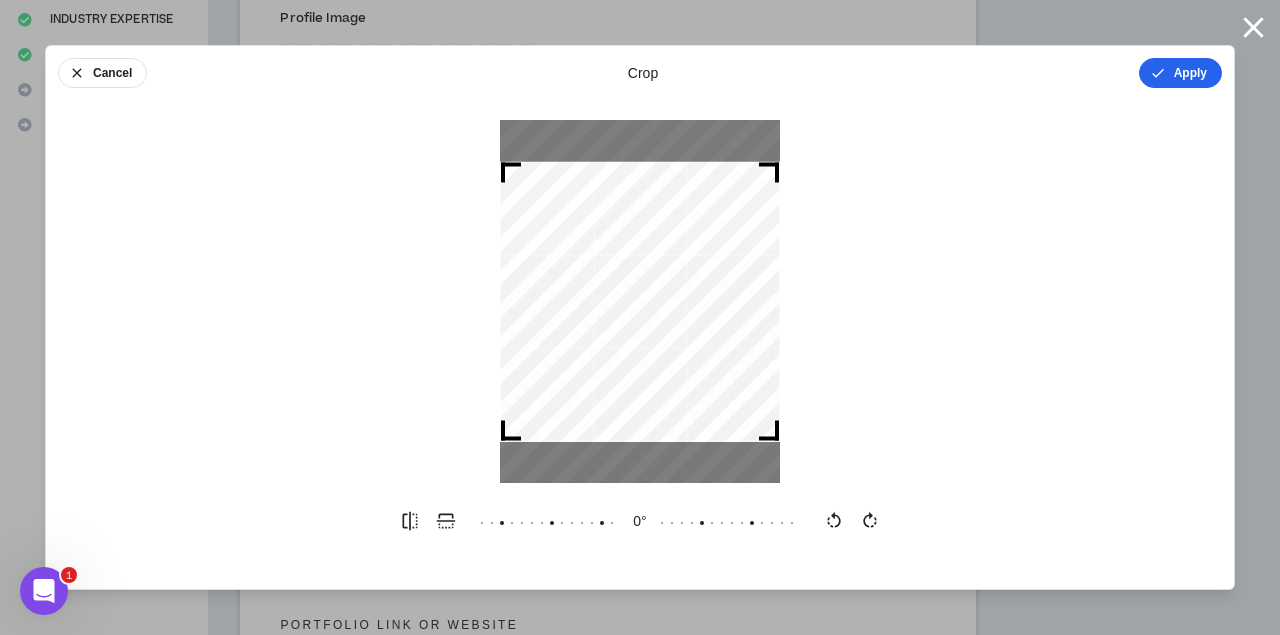 click on "Apply" at bounding box center (1180, 73) 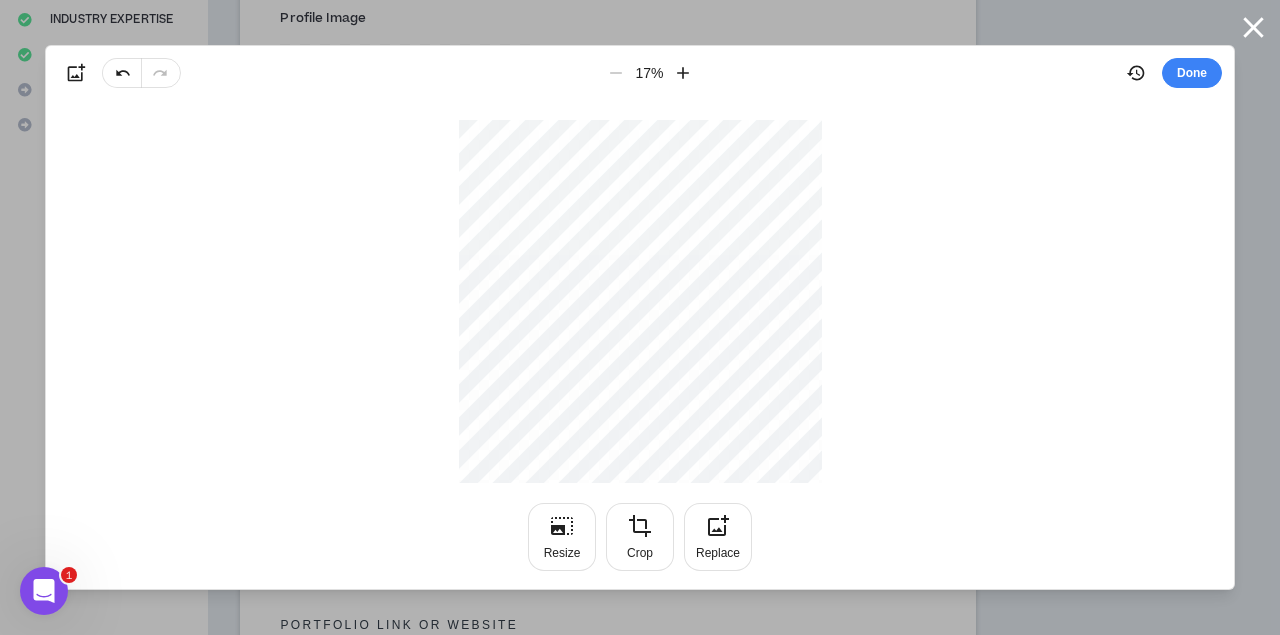 click on "Done" at bounding box center (1192, 73) 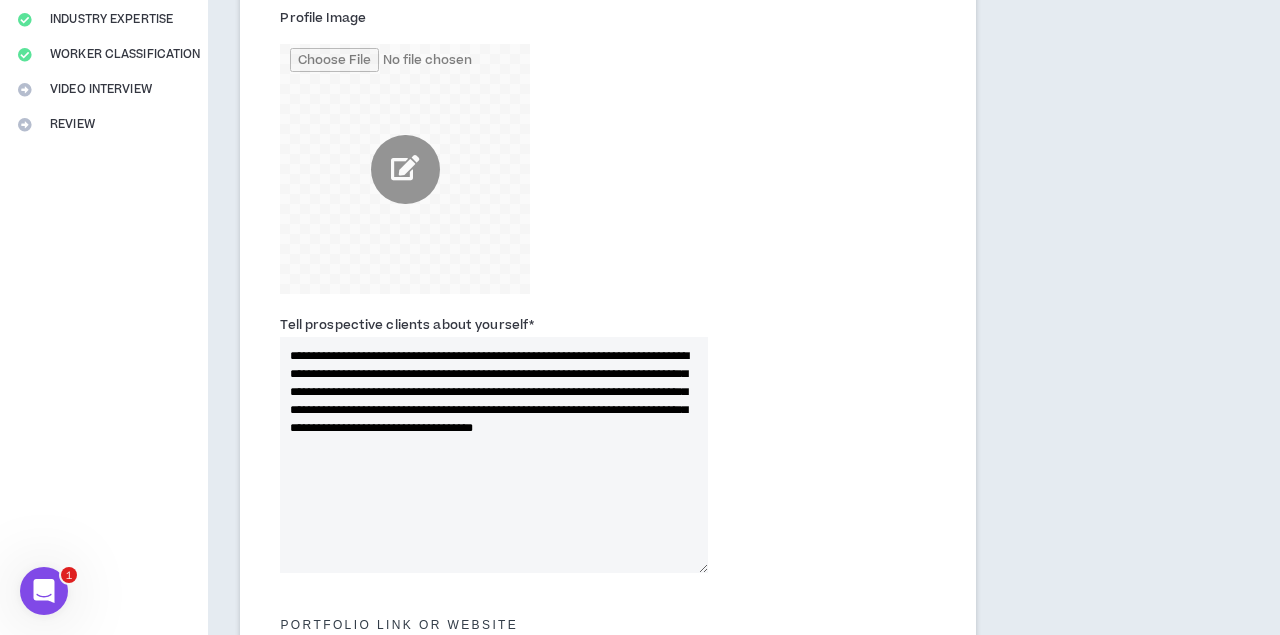 click at bounding box center (405, 169) 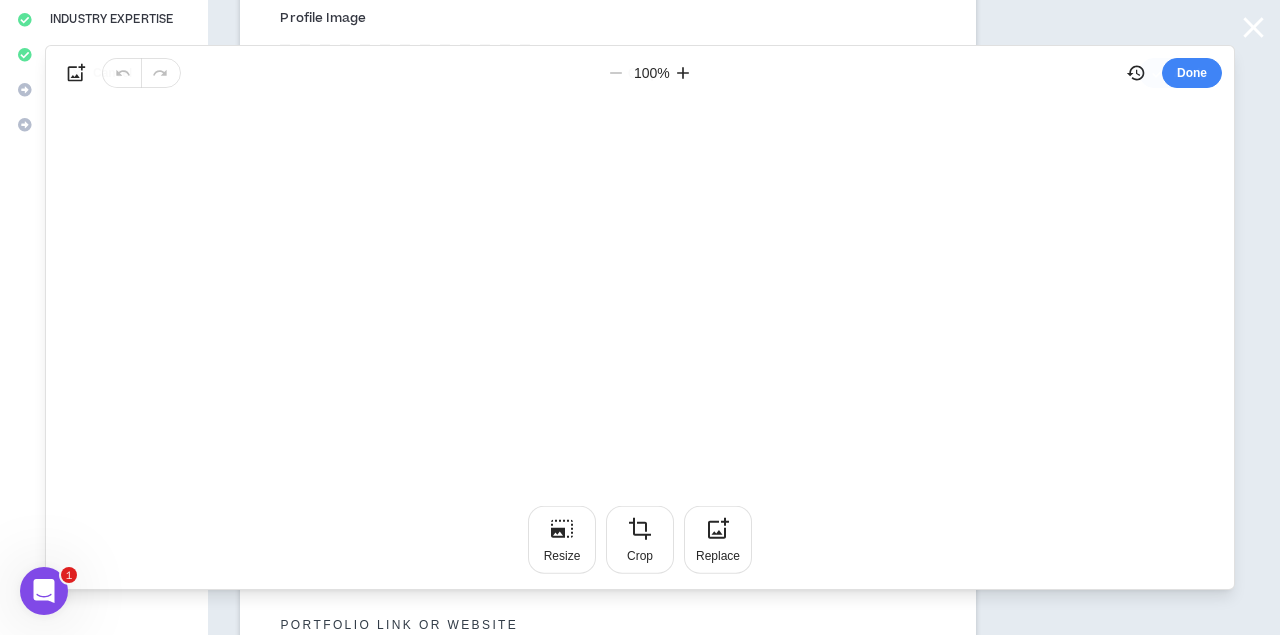 scroll, scrollTop: 0, scrollLeft: 0, axis: both 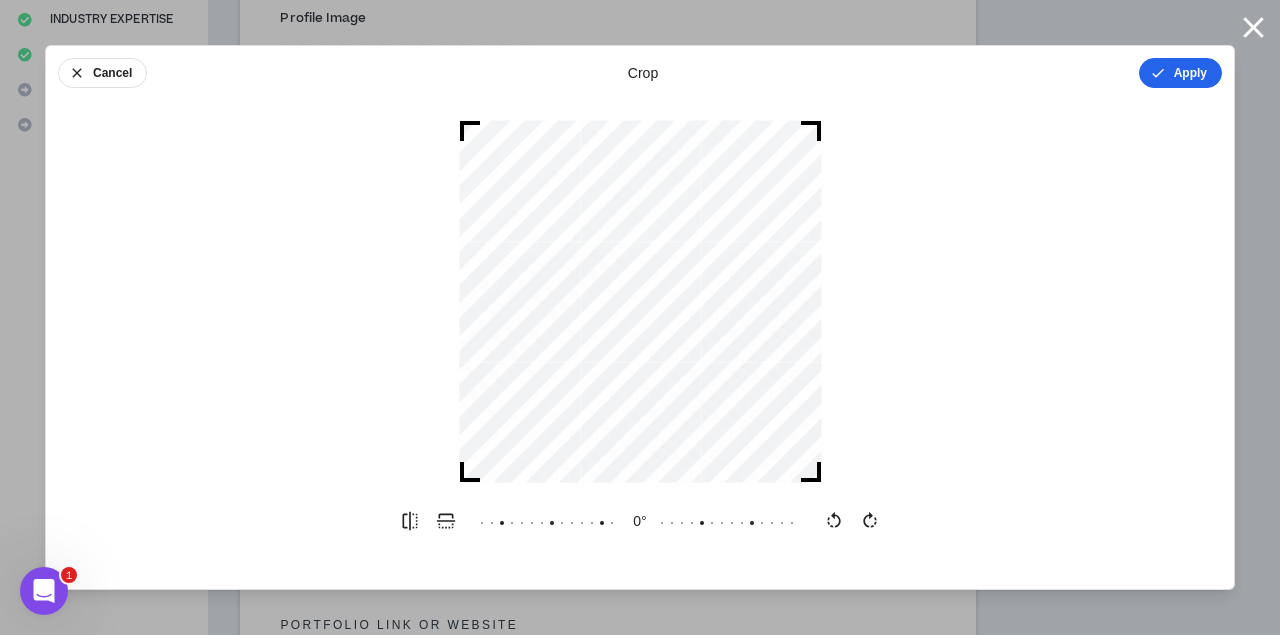 click on "Apply" at bounding box center [1180, 73] 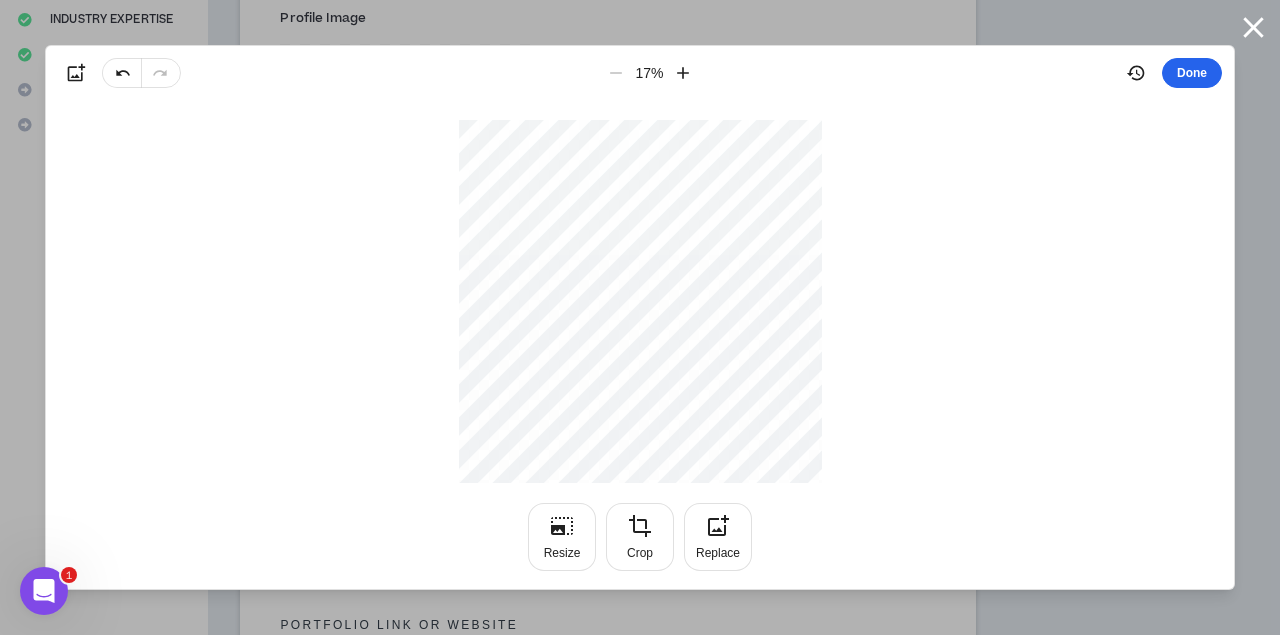 click on "Done" at bounding box center [1192, 73] 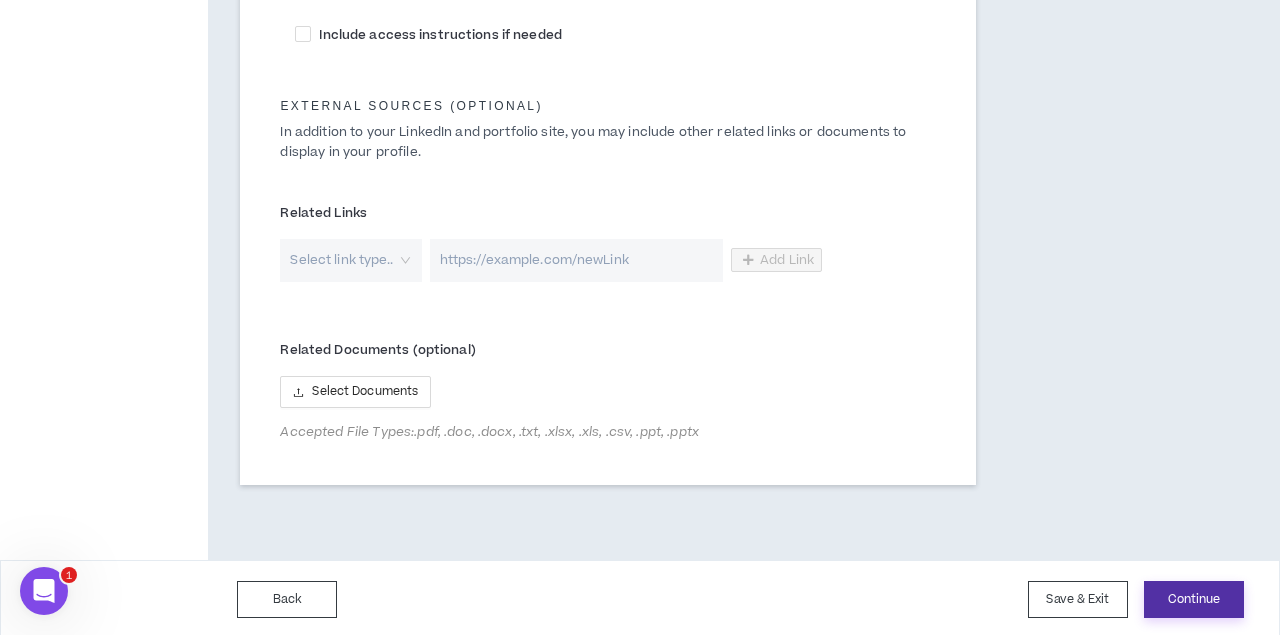 click on "Continue" at bounding box center [1194, 599] 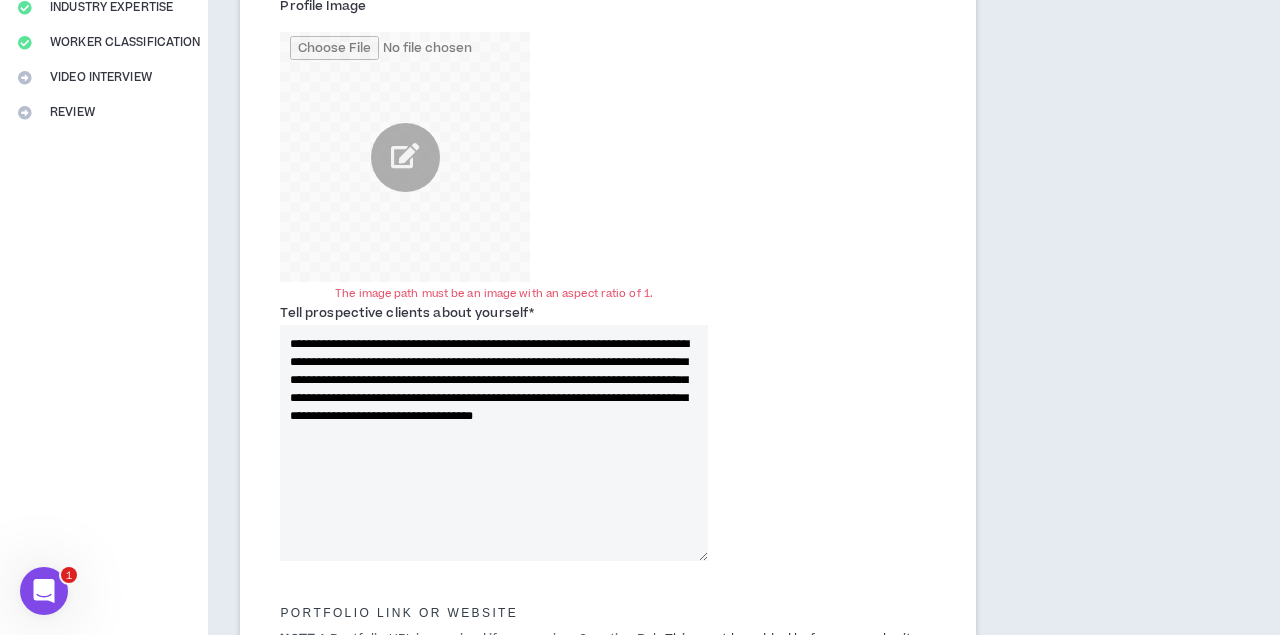 scroll, scrollTop: 415, scrollLeft: 0, axis: vertical 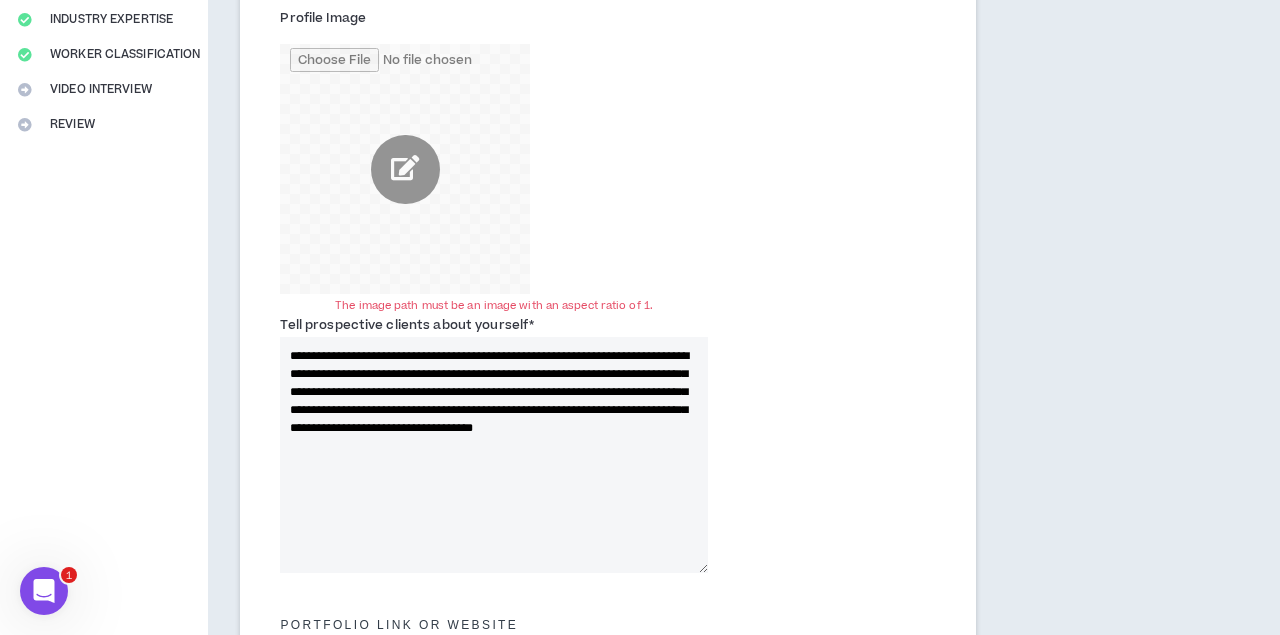 click at bounding box center (405, 169) 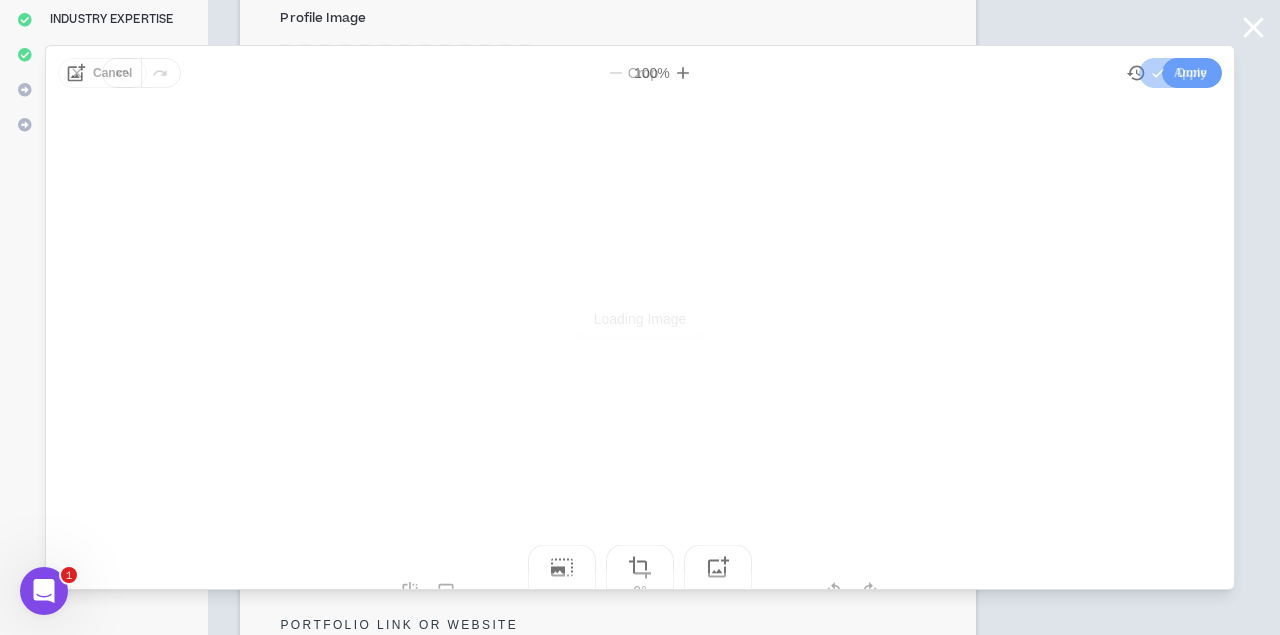 scroll, scrollTop: 0, scrollLeft: 0, axis: both 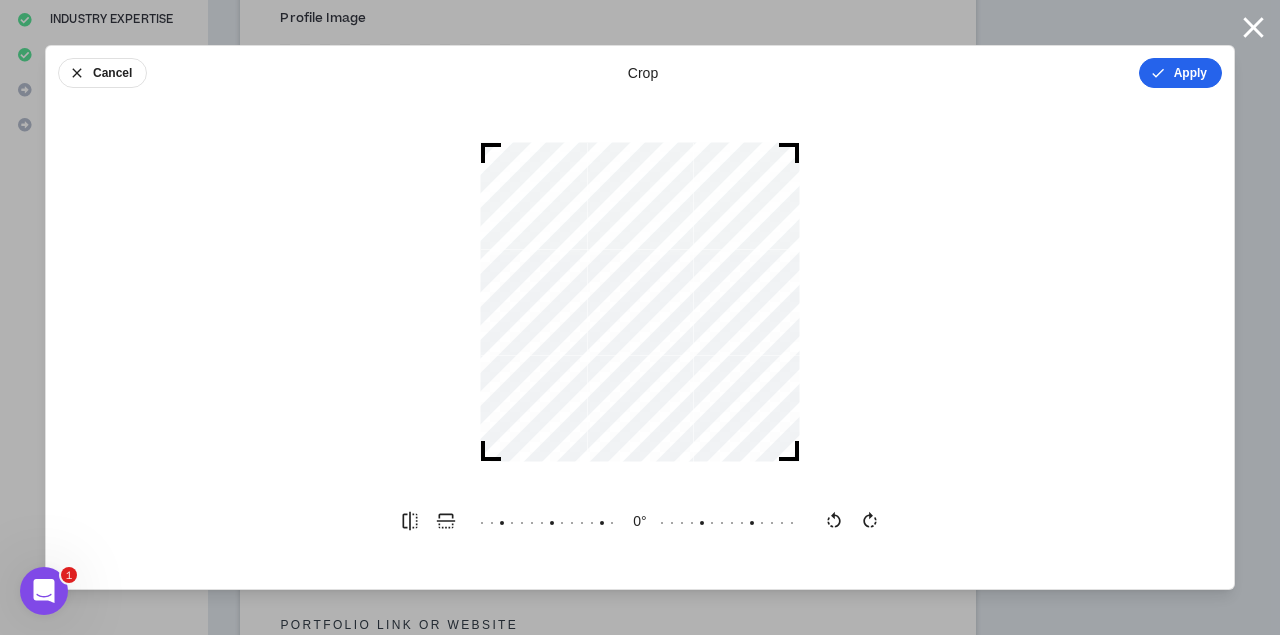 click on "Apply" at bounding box center (1180, 73) 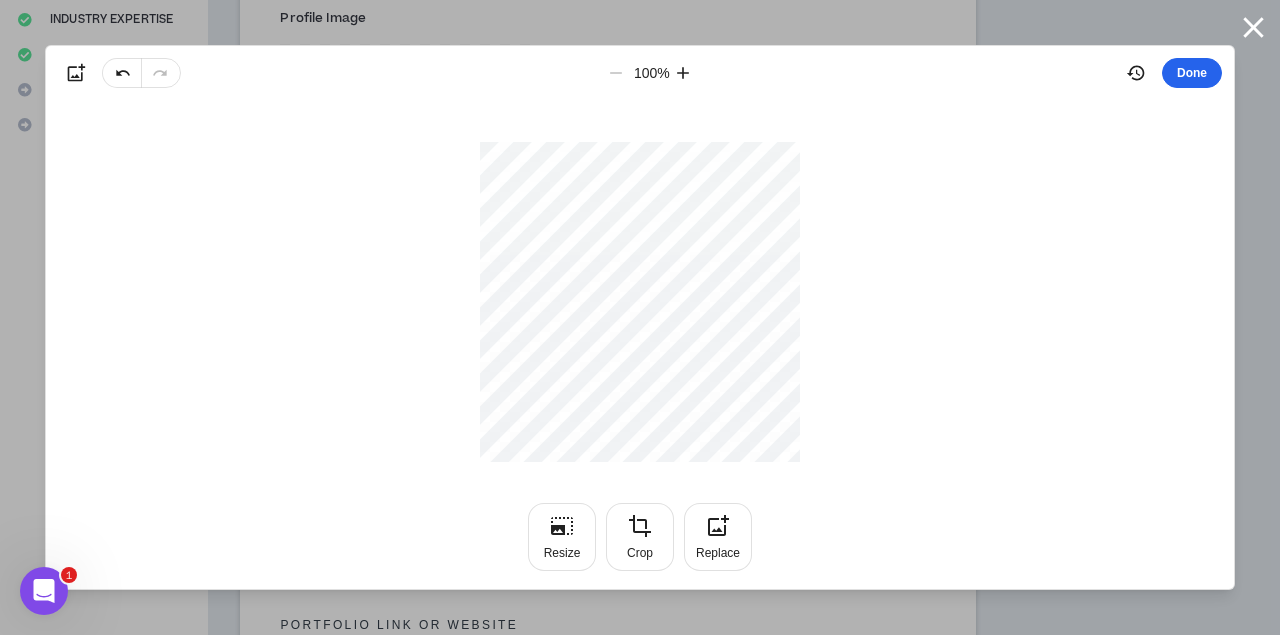 click on "Done" at bounding box center (1192, 73) 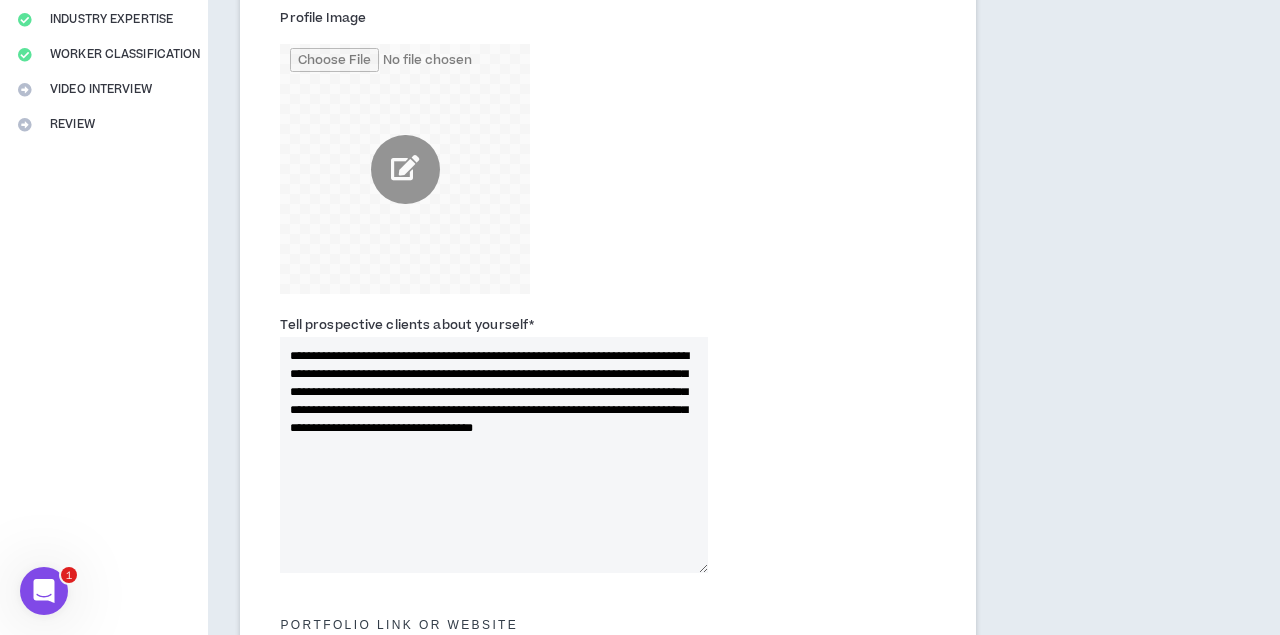 click at bounding box center [405, 169] 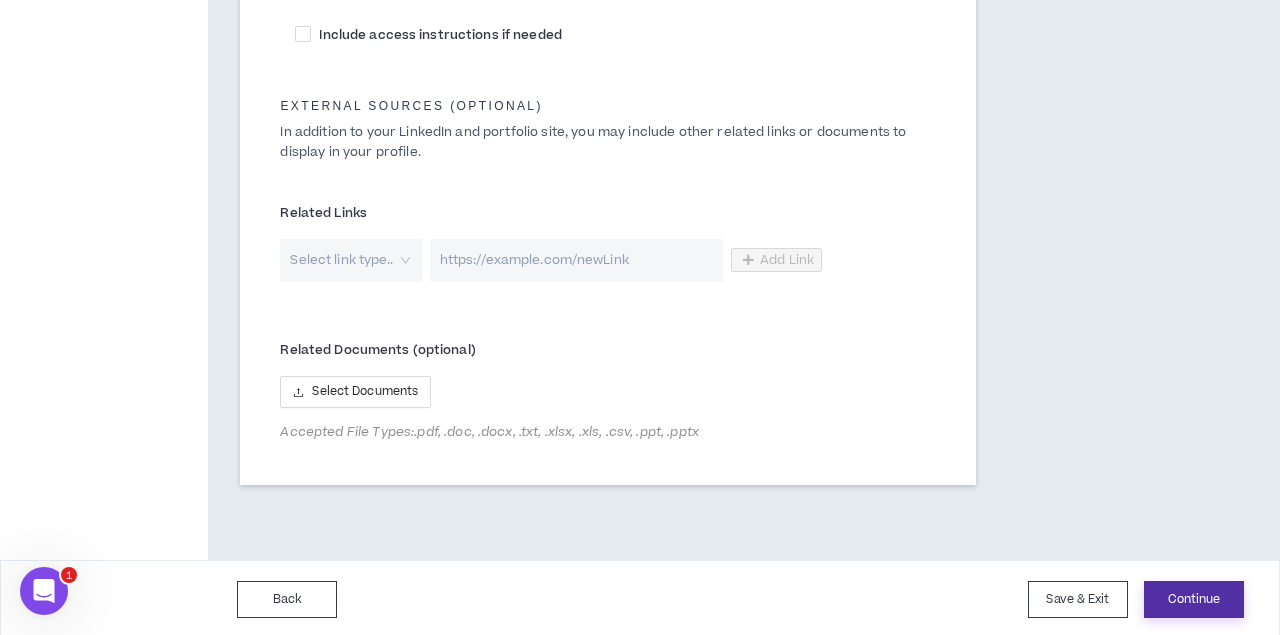 click on "Continue" at bounding box center (1194, 599) 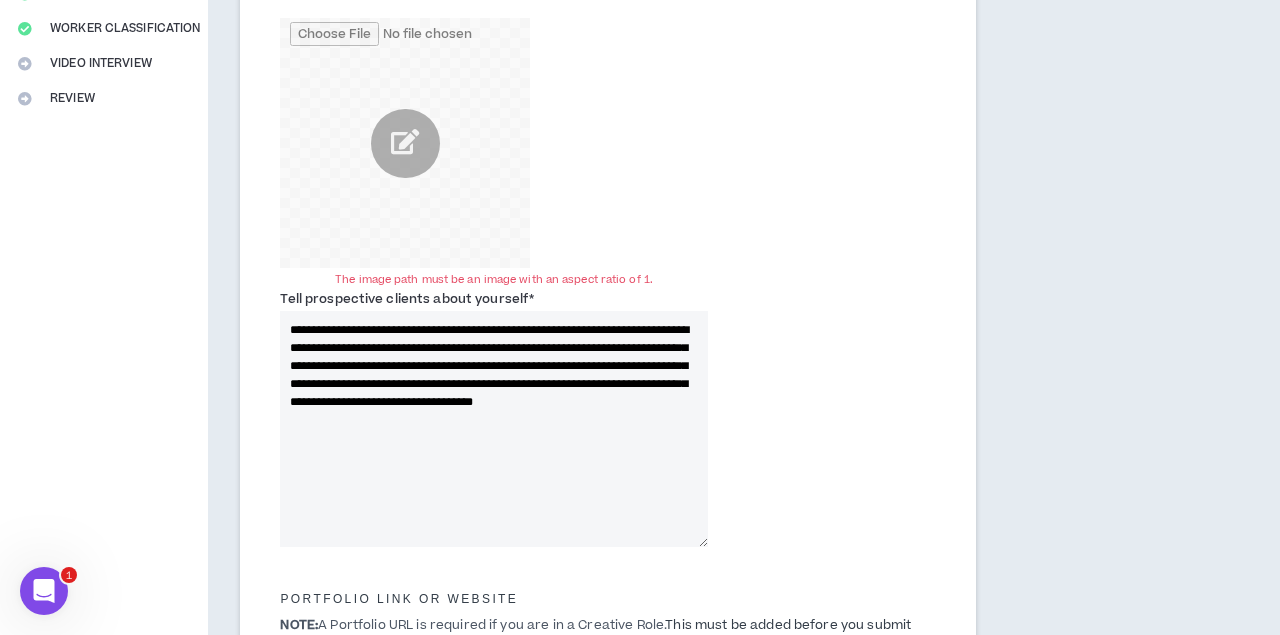 scroll, scrollTop: 415, scrollLeft: 0, axis: vertical 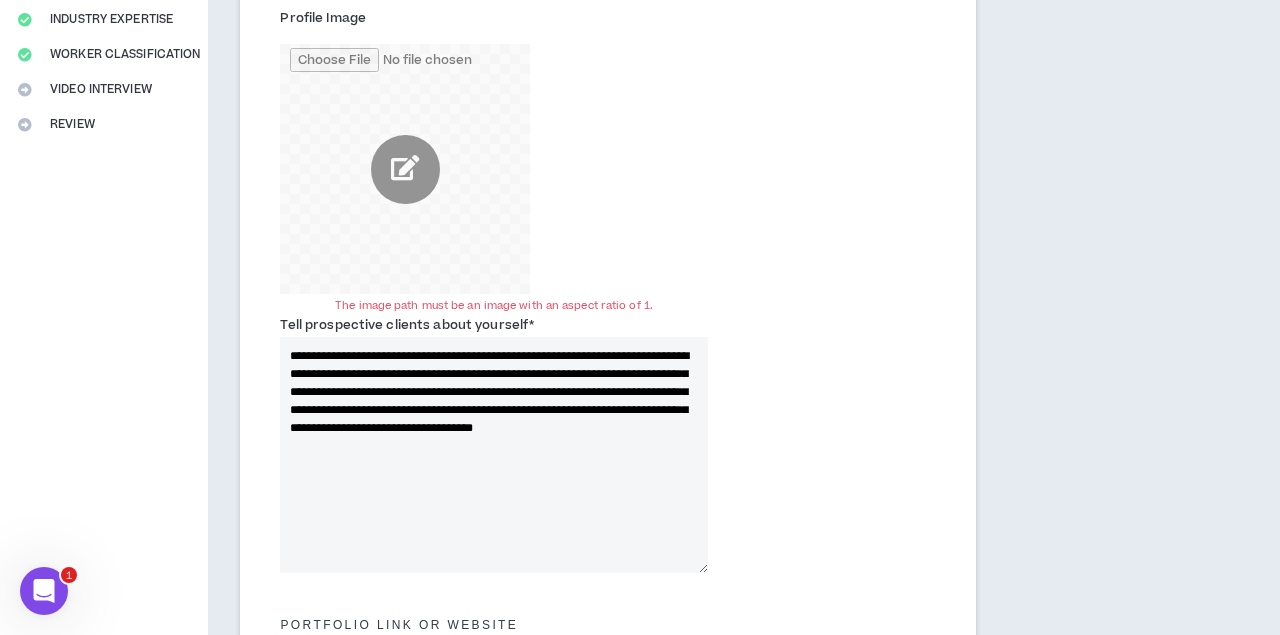 click at bounding box center [405, 169] 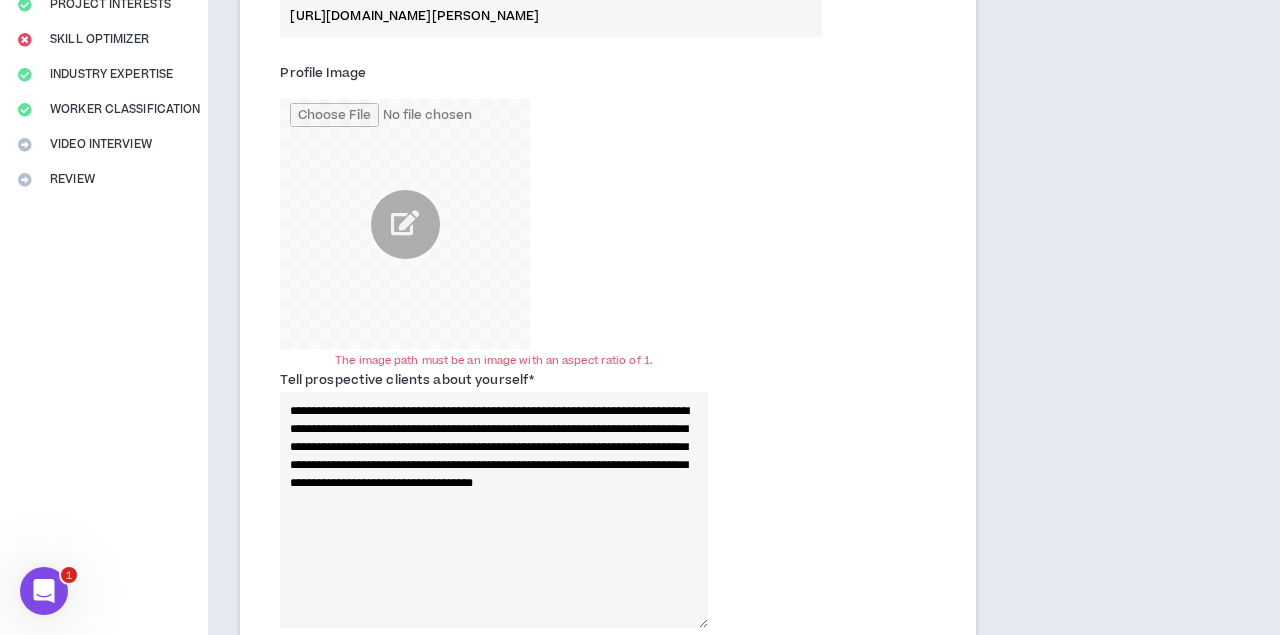 scroll, scrollTop: 360, scrollLeft: 0, axis: vertical 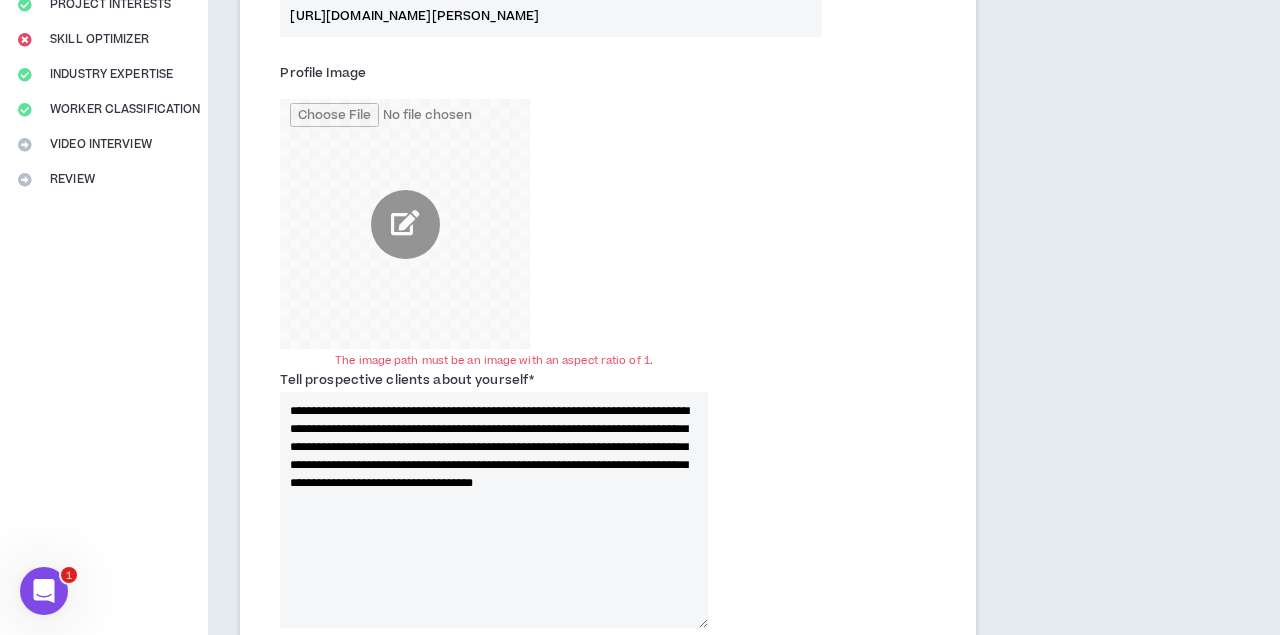 click at bounding box center (405, 224) 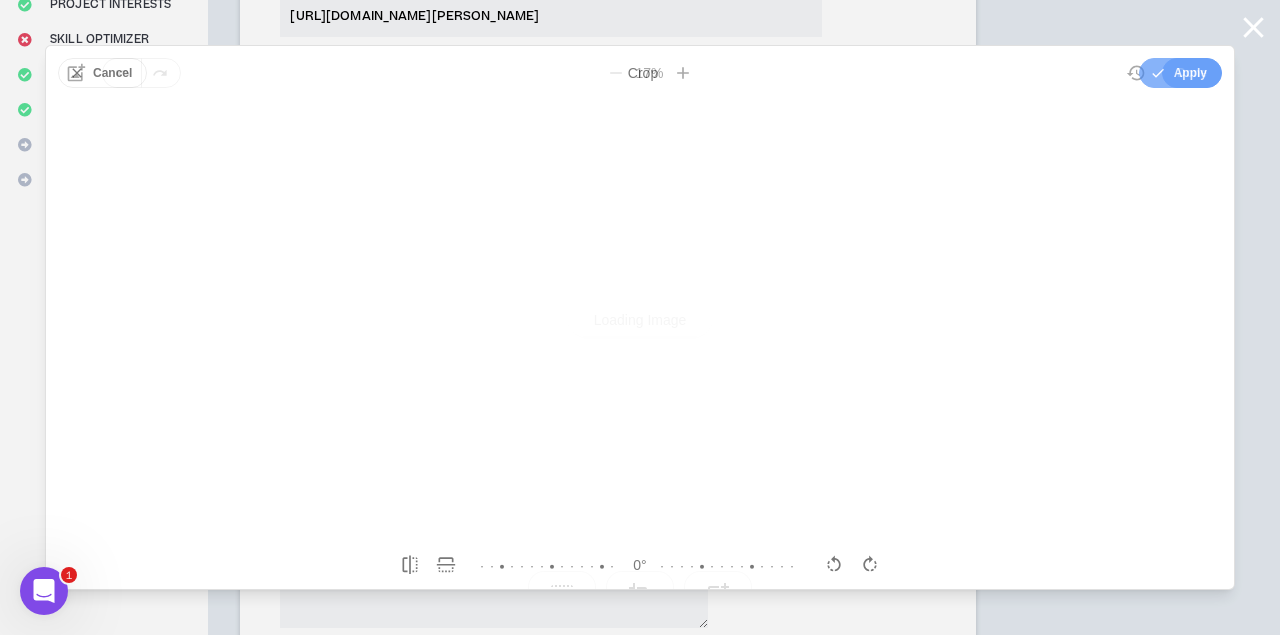 scroll, scrollTop: 0, scrollLeft: 0, axis: both 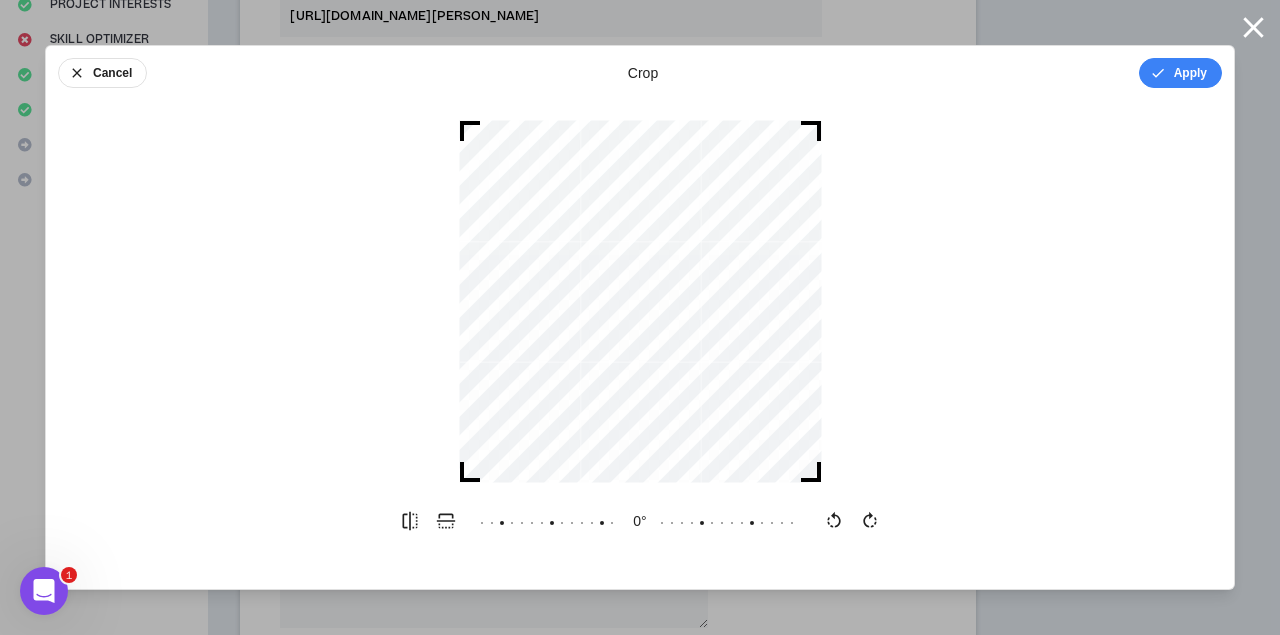 click at bounding box center [640, 301] 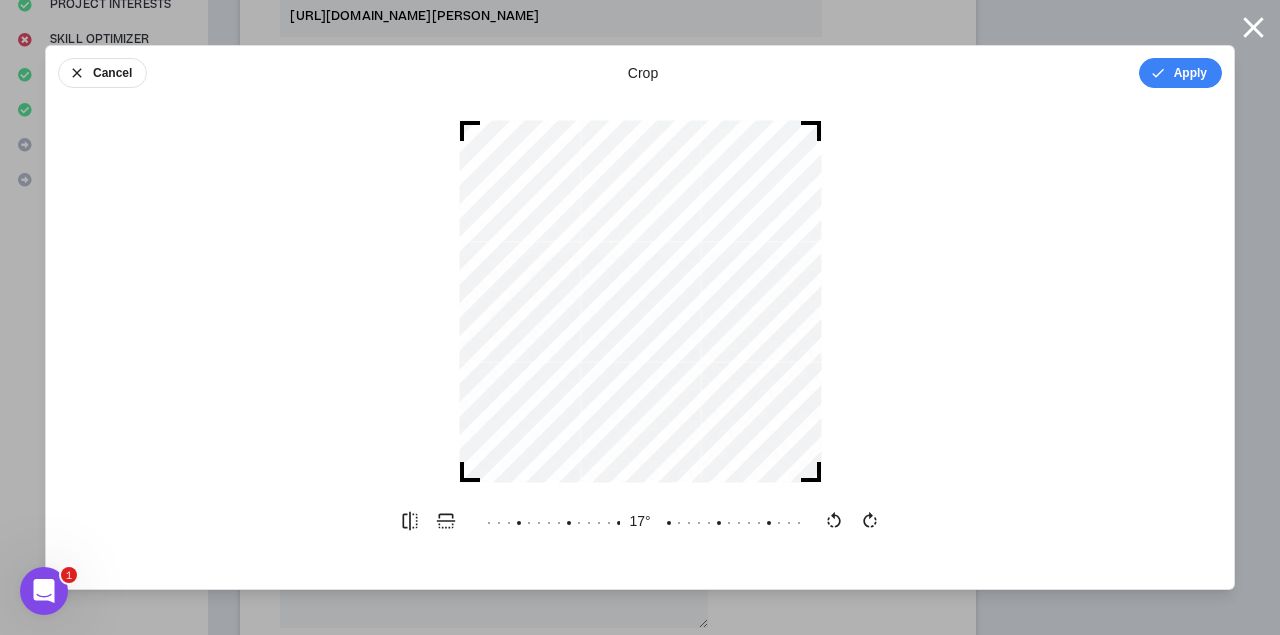 click 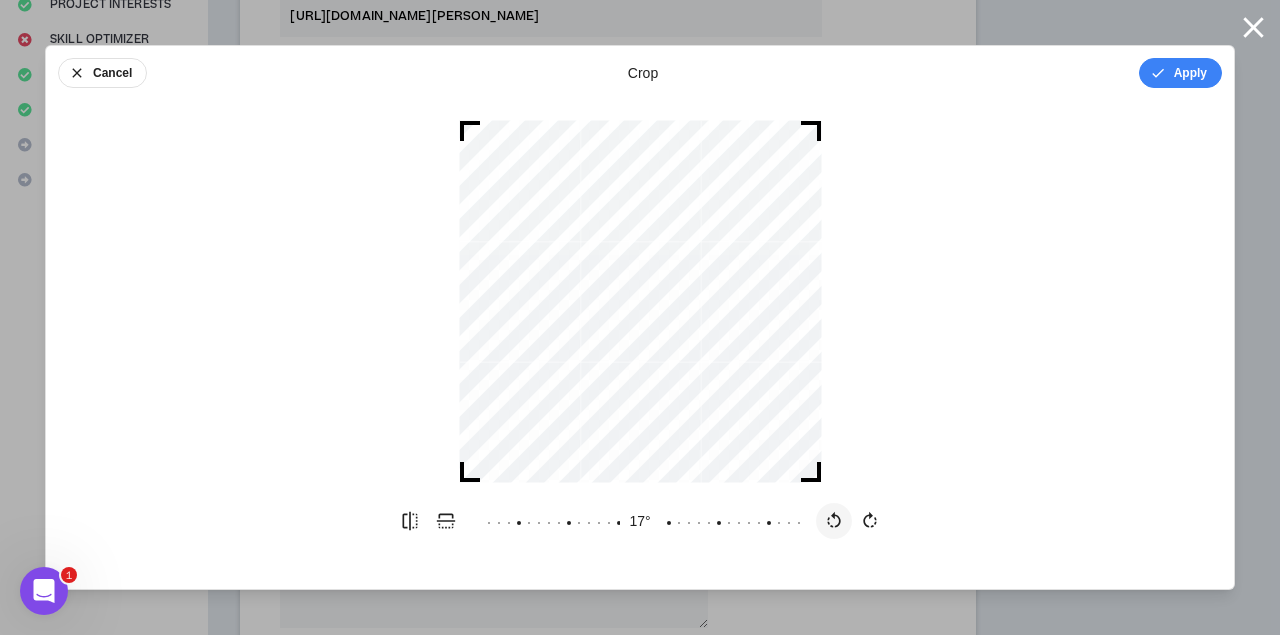 click 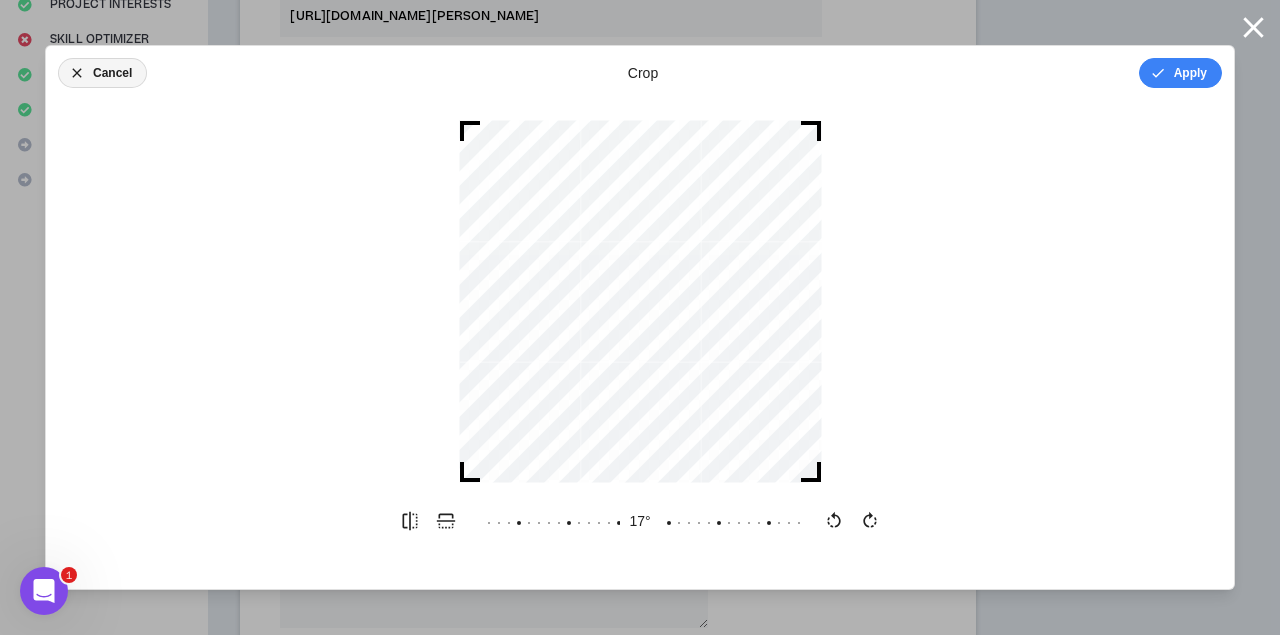 click on "Cancel" at bounding box center [102, 73] 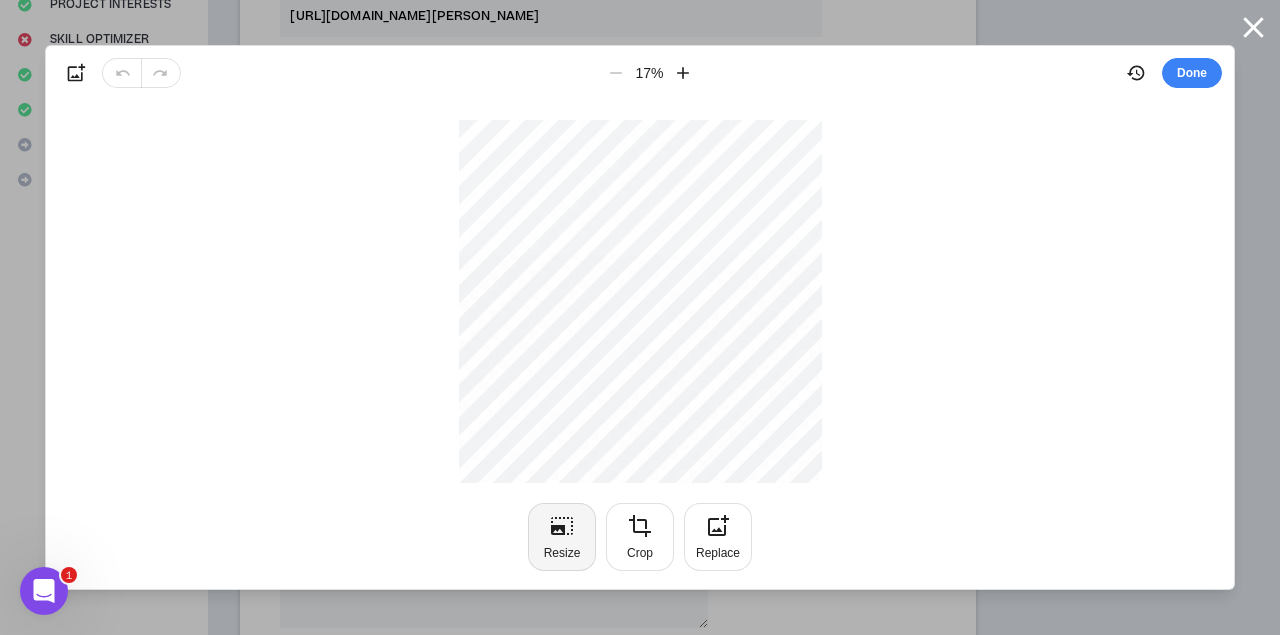 click on "Resize" at bounding box center (562, 553) 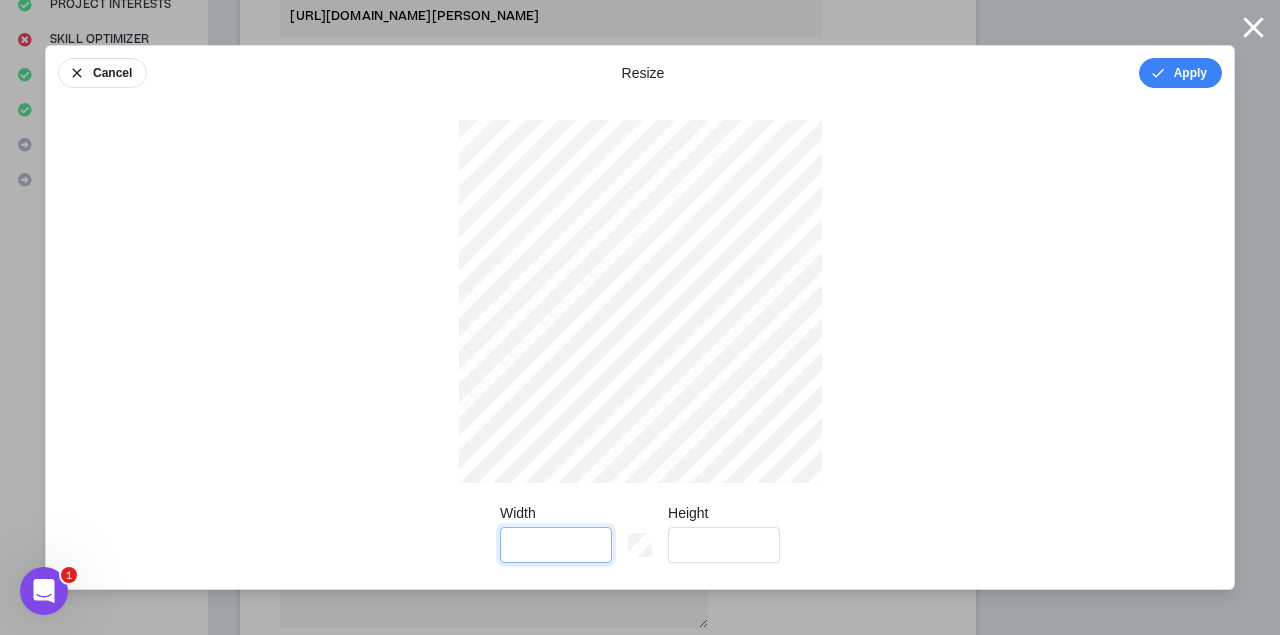 type on "****" 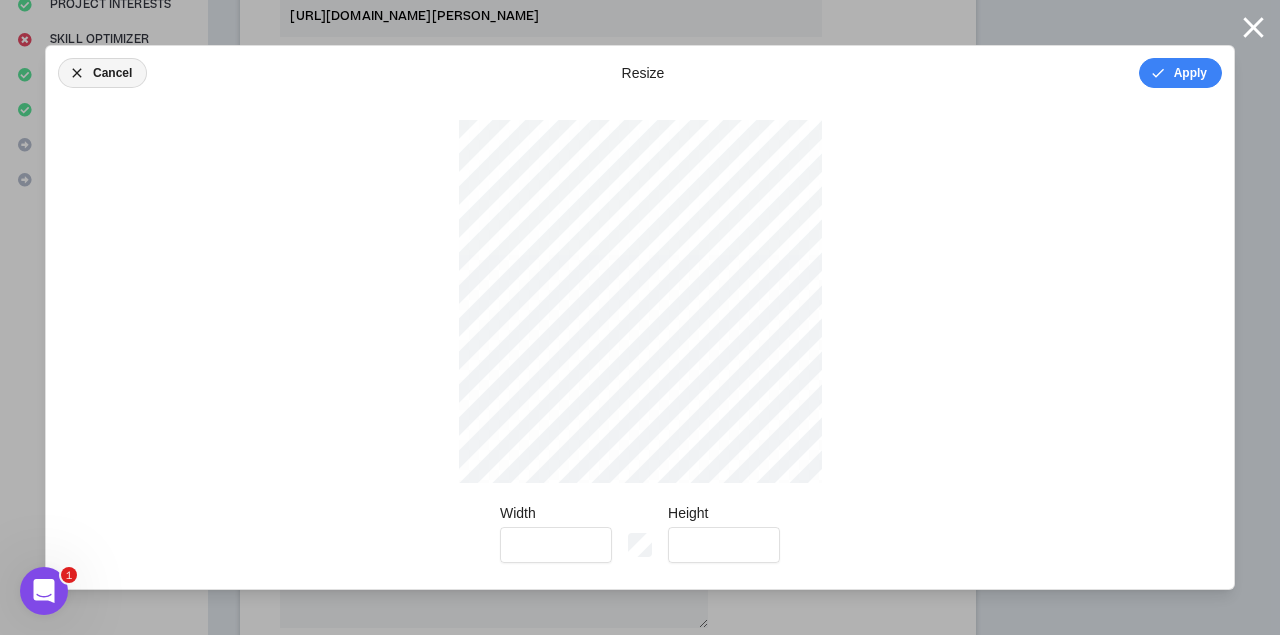 click on "Cancel" at bounding box center [102, 73] 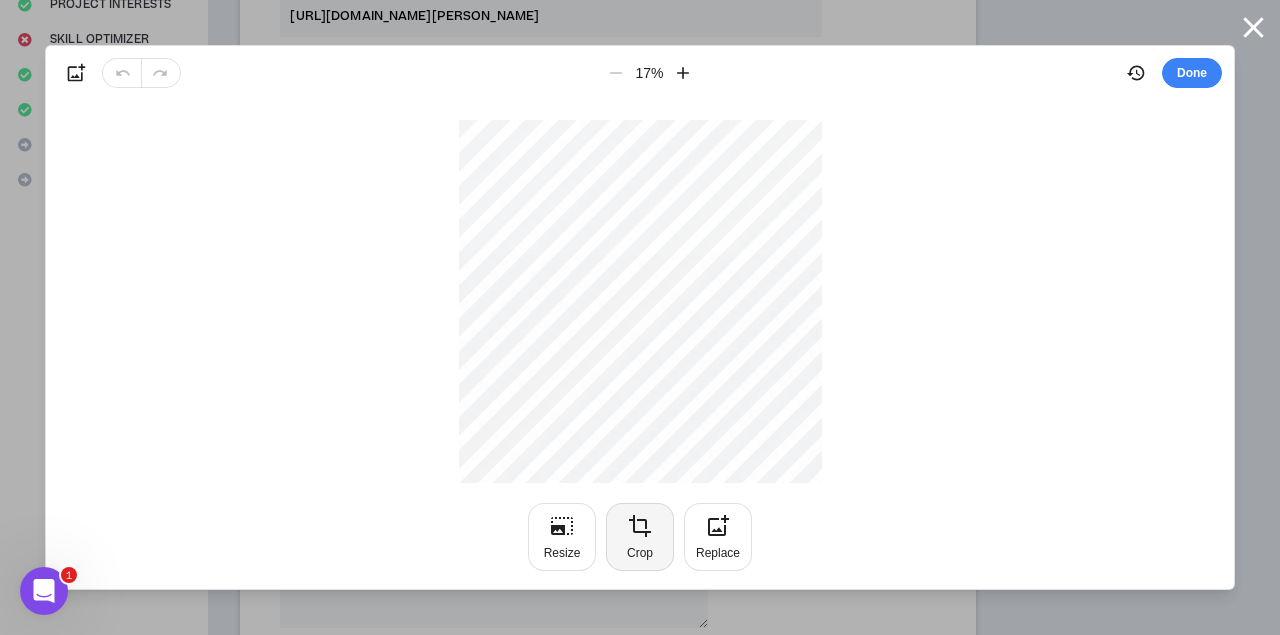 click on "Crop" at bounding box center [640, 537] 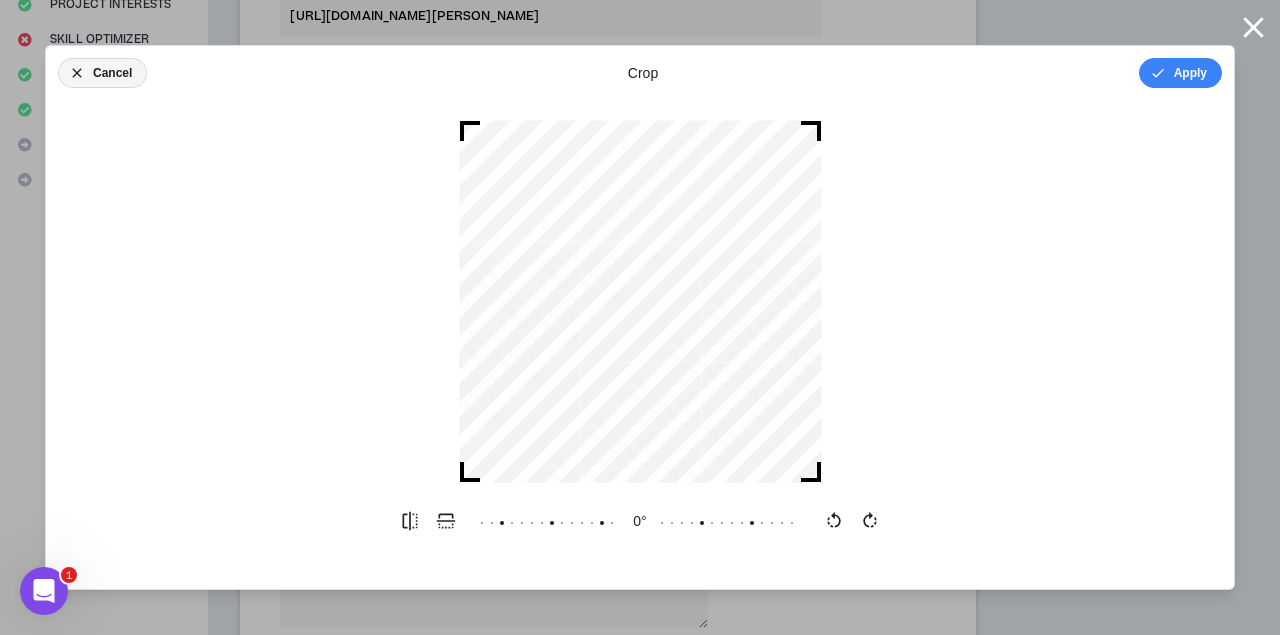 click on "Cancel" at bounding box center [102, 73] 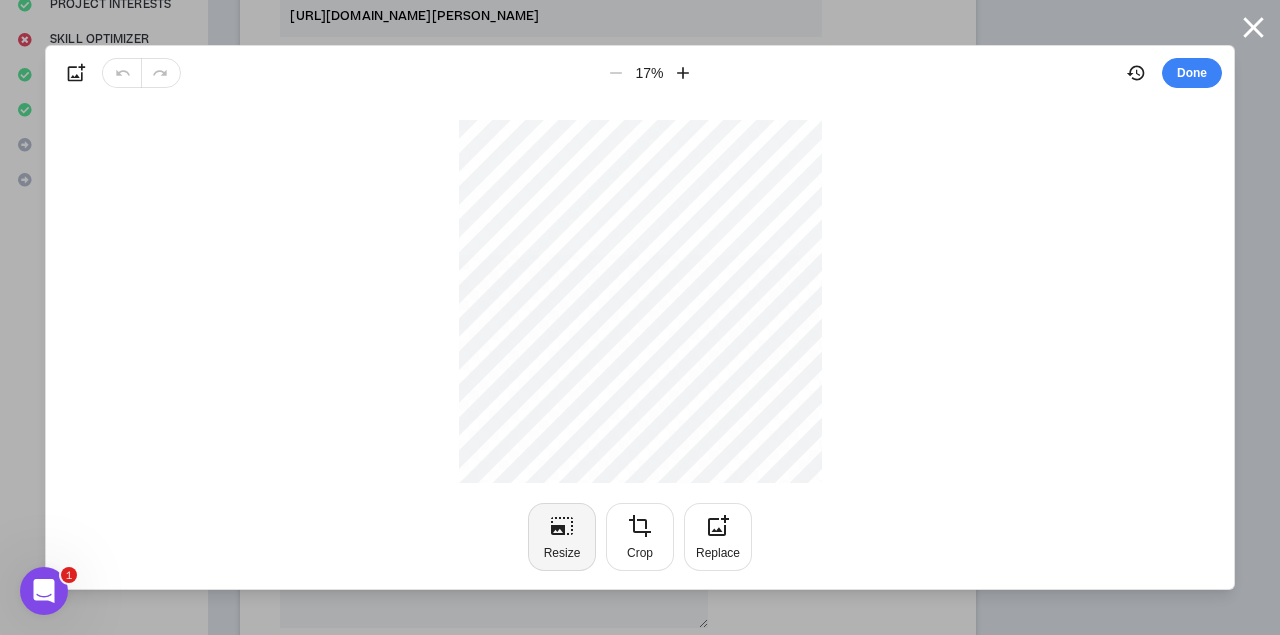 click 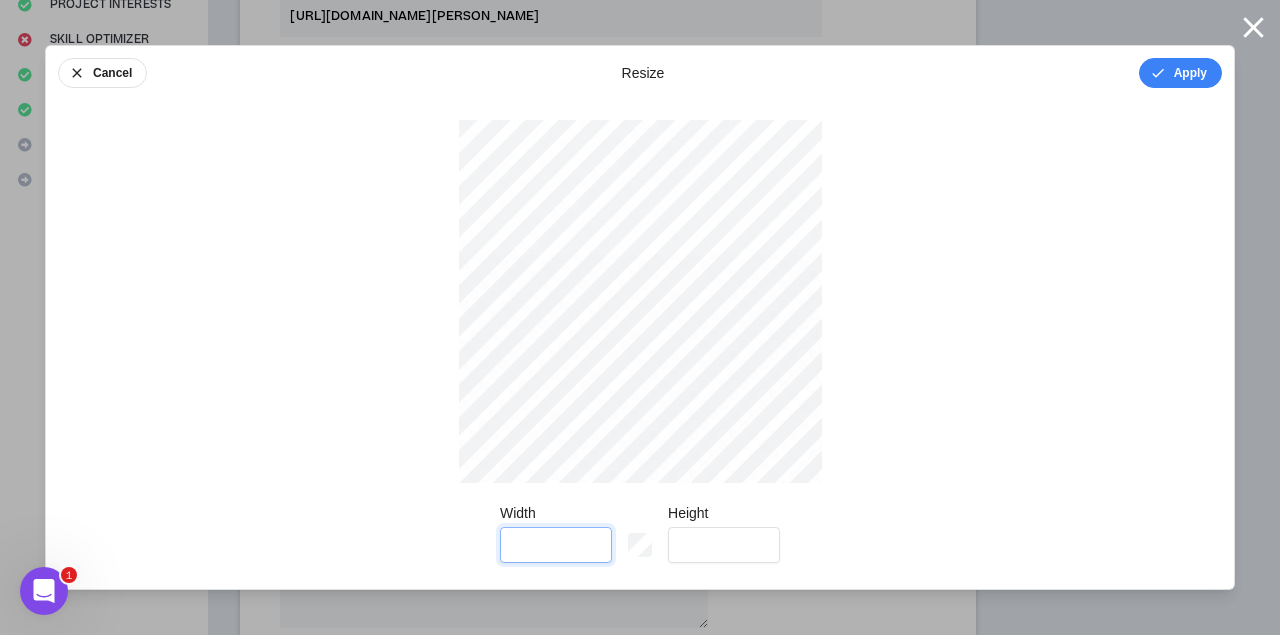type on "****" 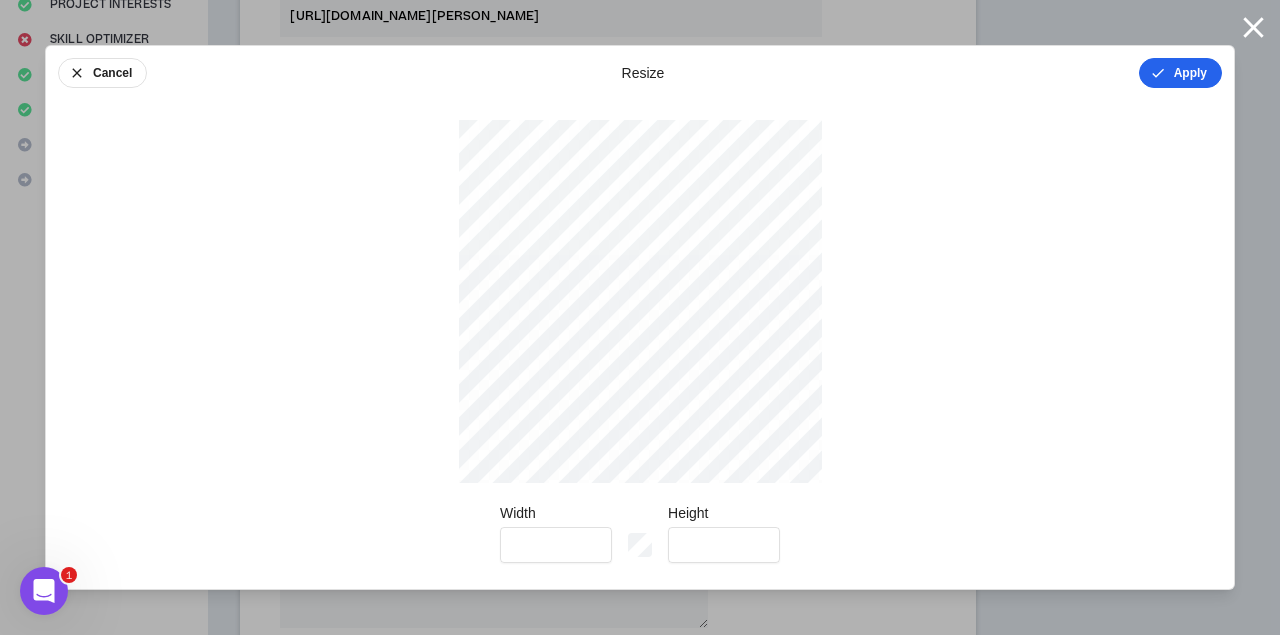 click on "Apply" at bounding box center (1180, 73) 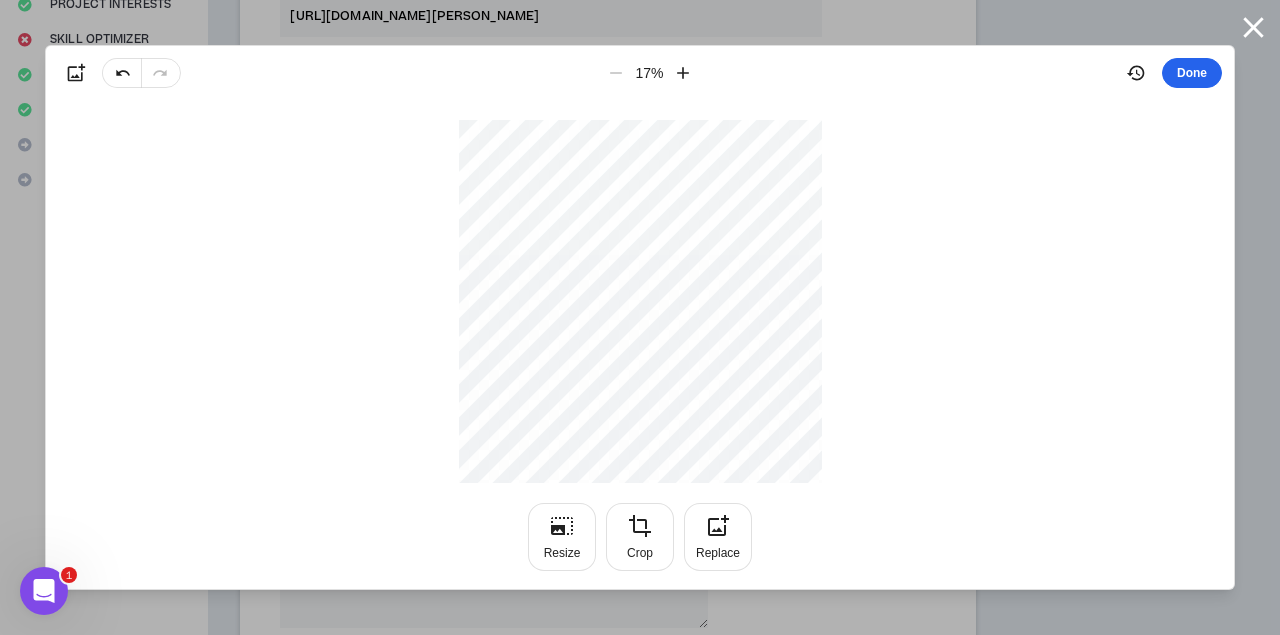 click on "Done" at bounding box center (1192, 73) 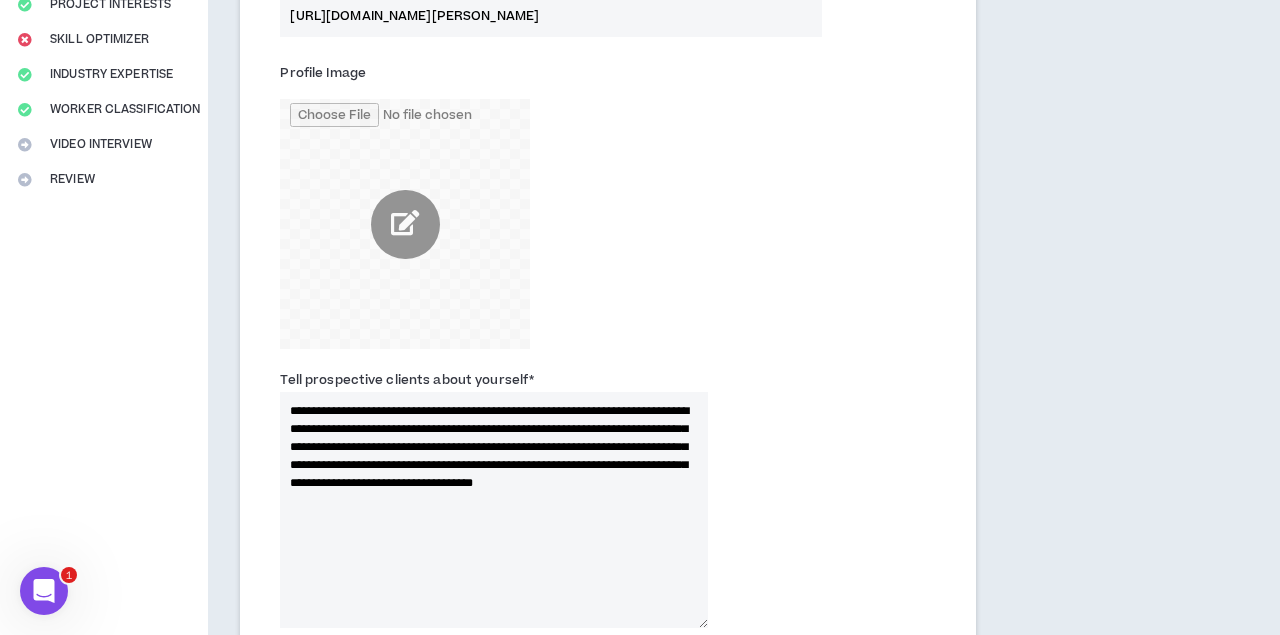 scroll, scrollTop: 375, scrollLeft: 0, axis: vertical 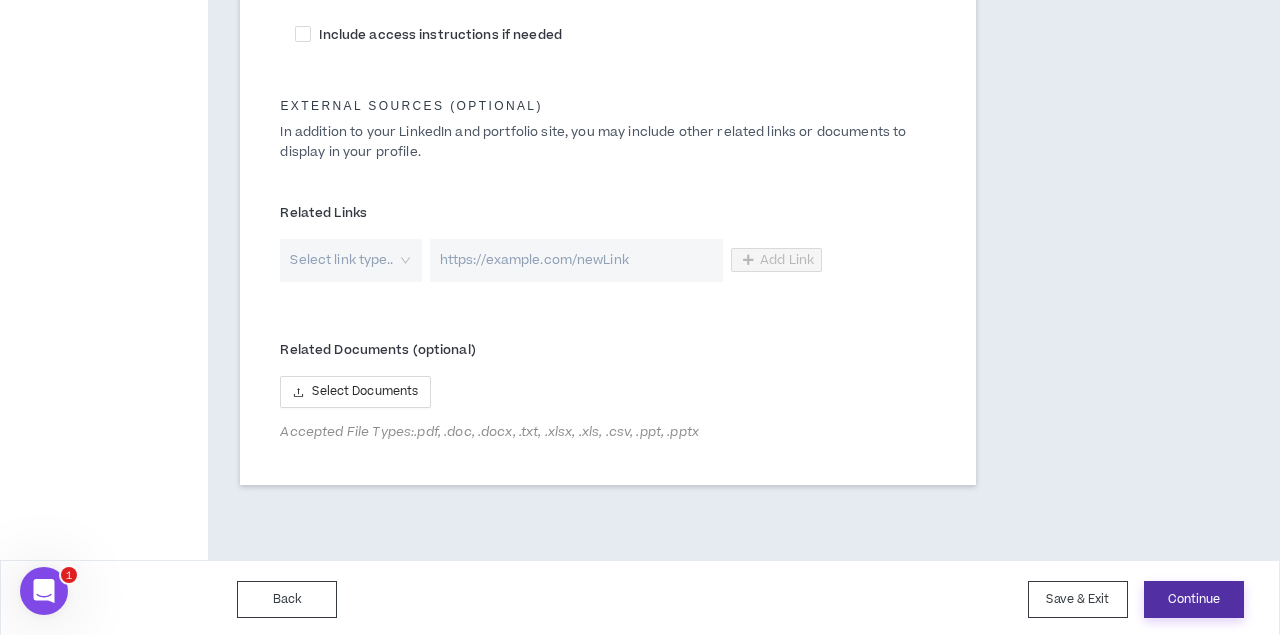 click on "Continue" at bounding box center (1194, 599) 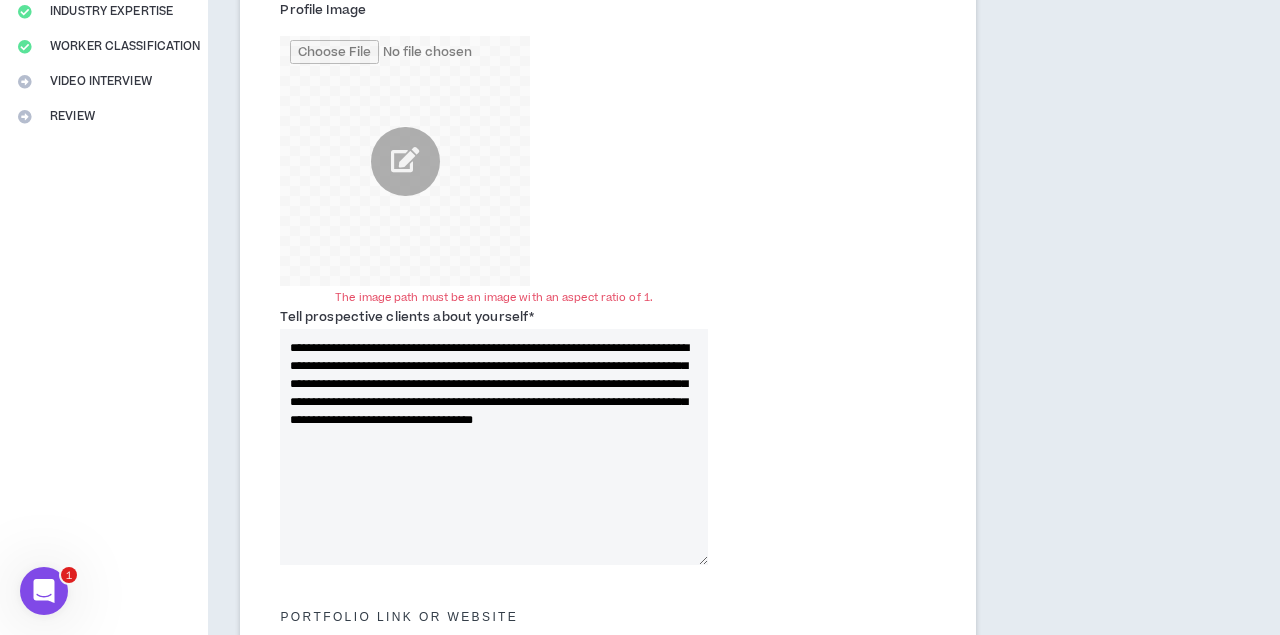 scroll, scrollTop: 415, scrollLeft: 0, axis: vertical 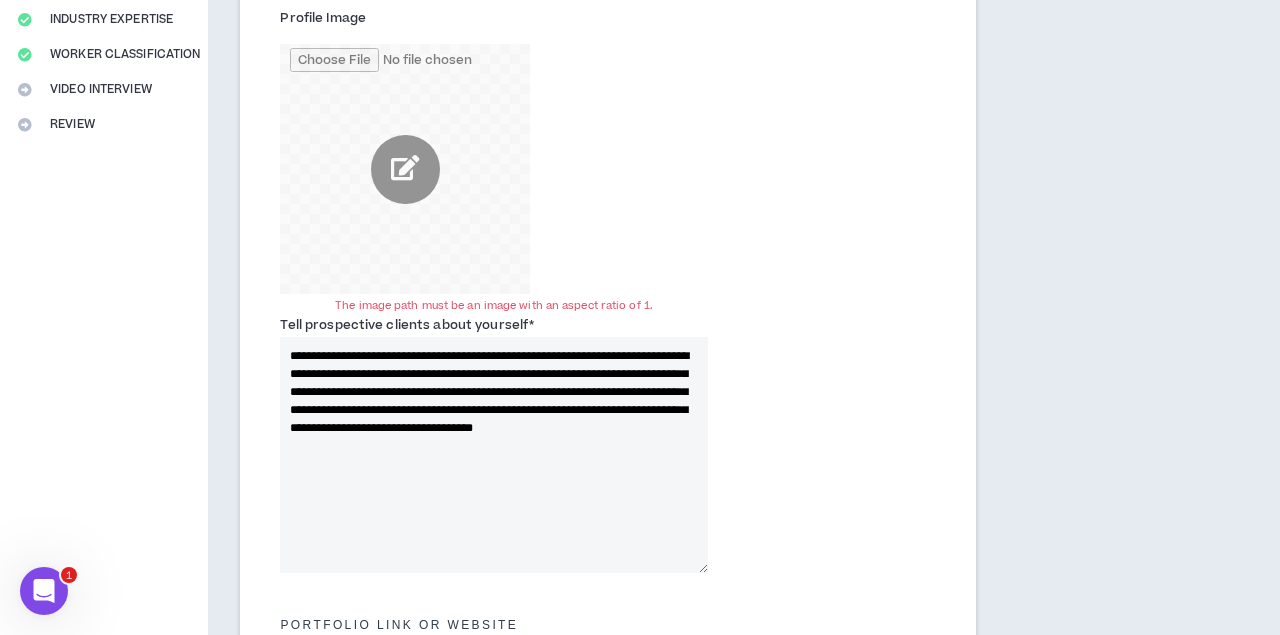 click at bounding box center (405, 169) 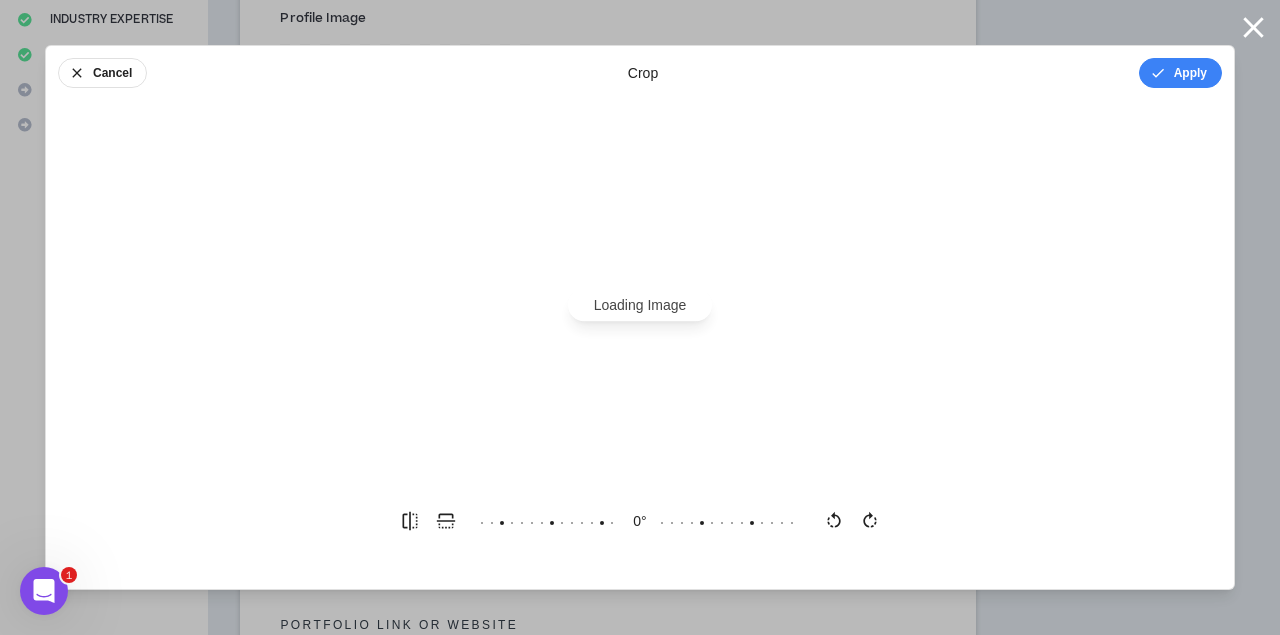 scroll, scrollTop: 0, scrollLeft: 0, axis: both 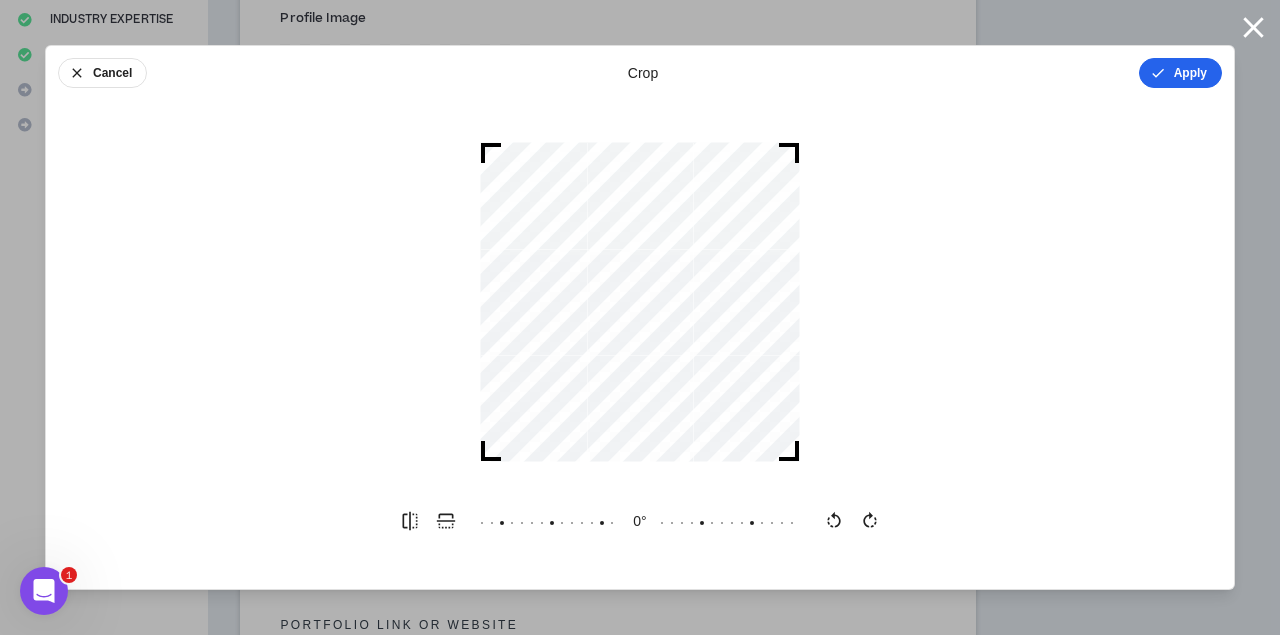 click on "Apply" at bounding box center [1180, 73] 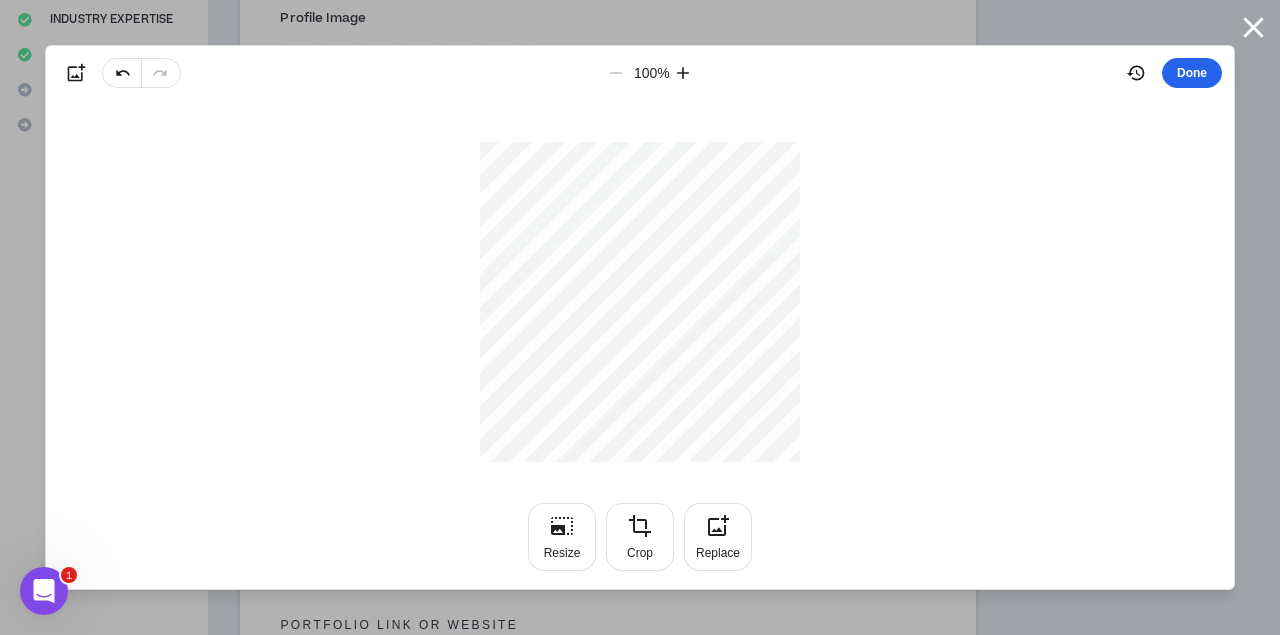 click on "Done" at bounding box center [1192, 73] 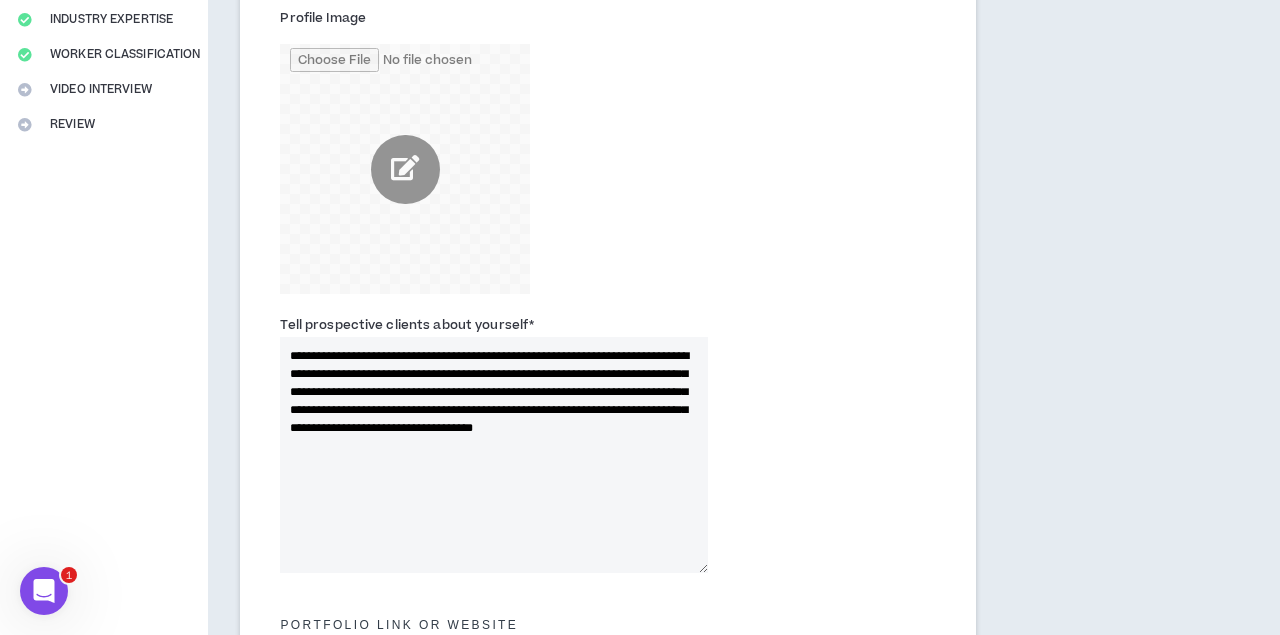 click at bounding box center [405, 169] 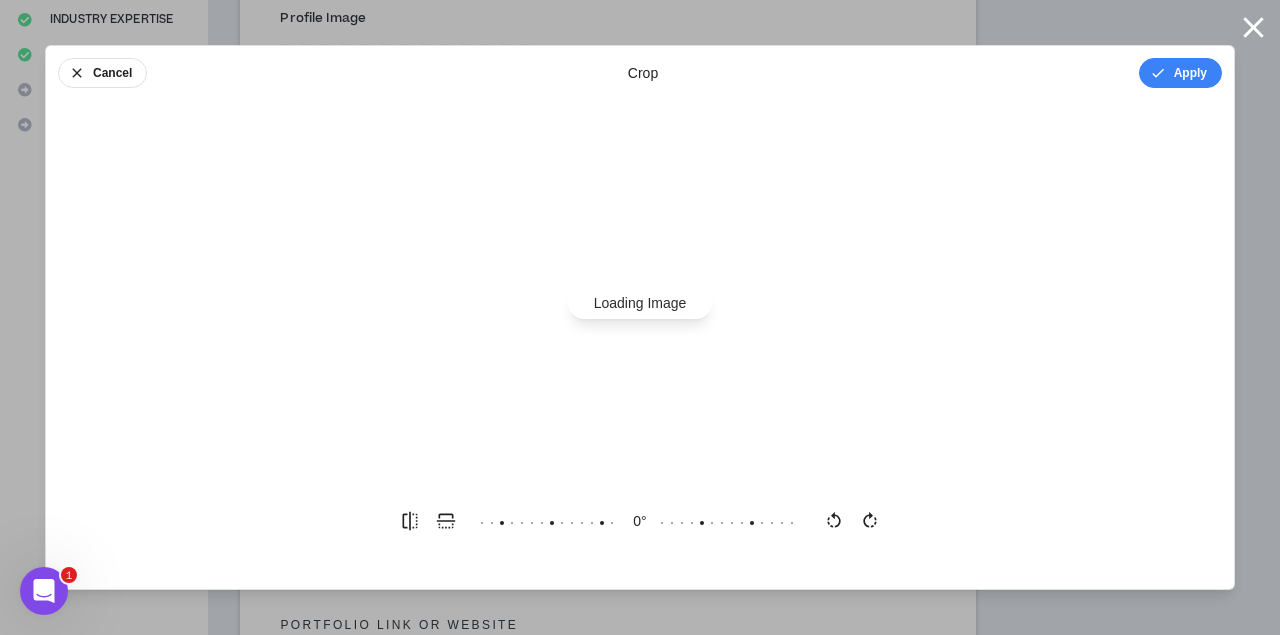 scroll, scrollTop: 0, scrollLeft: 0, axis: both 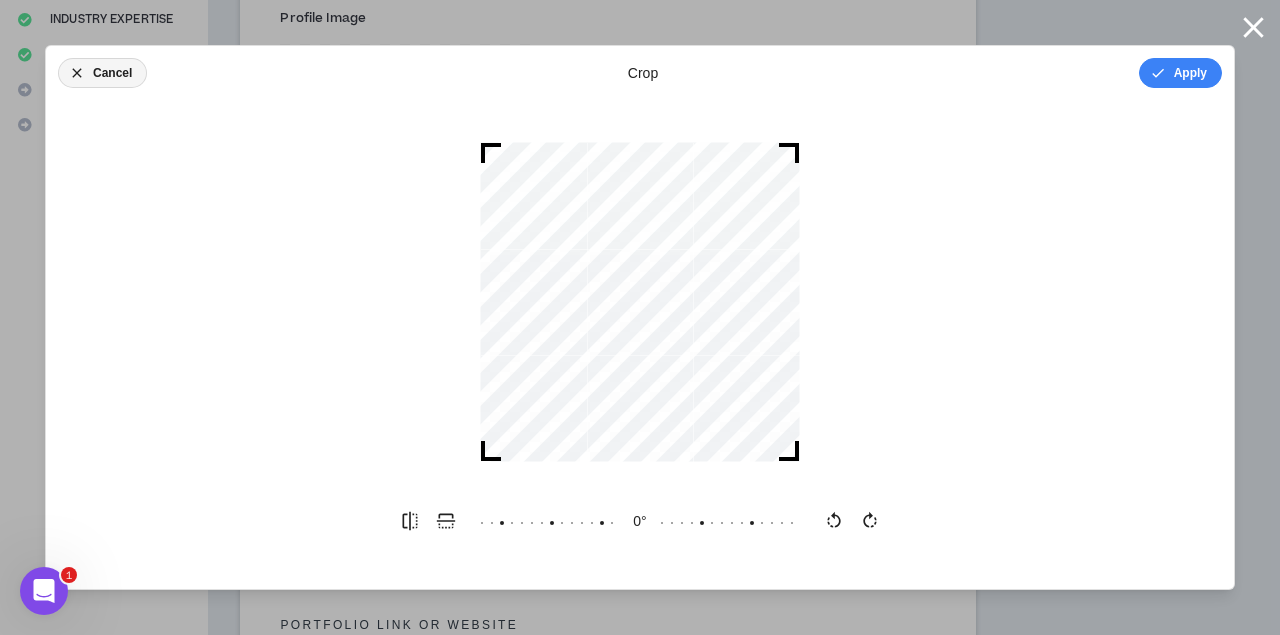 click on "Cancel" at bounding box center (102, 73) 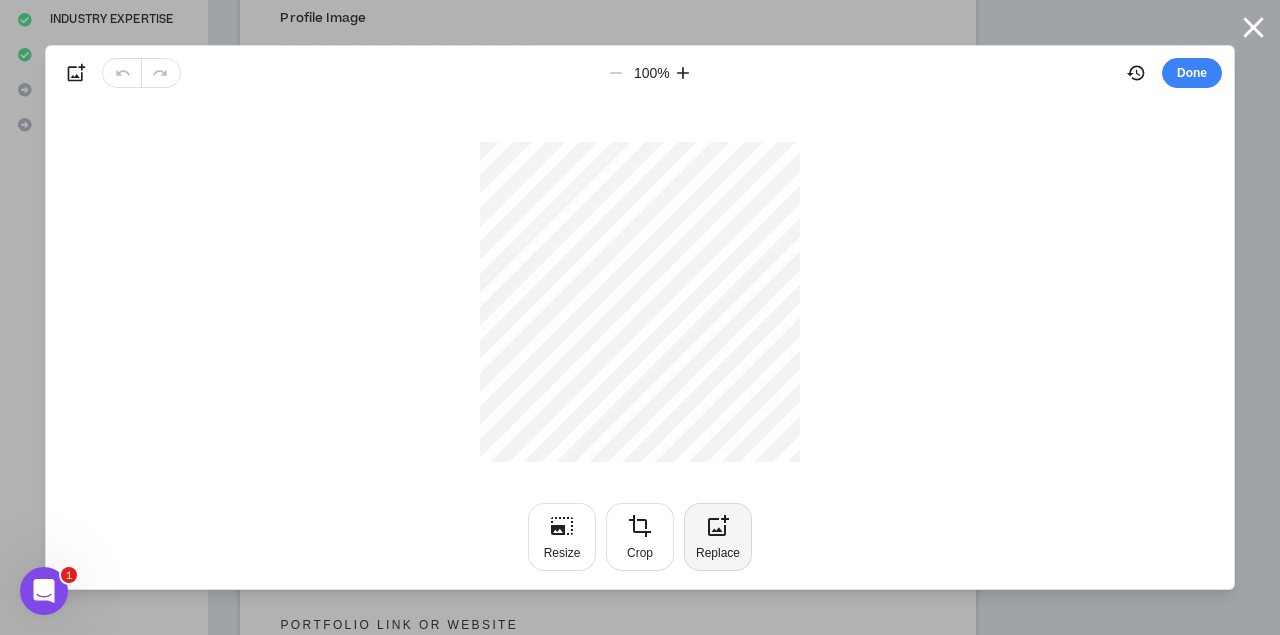 click 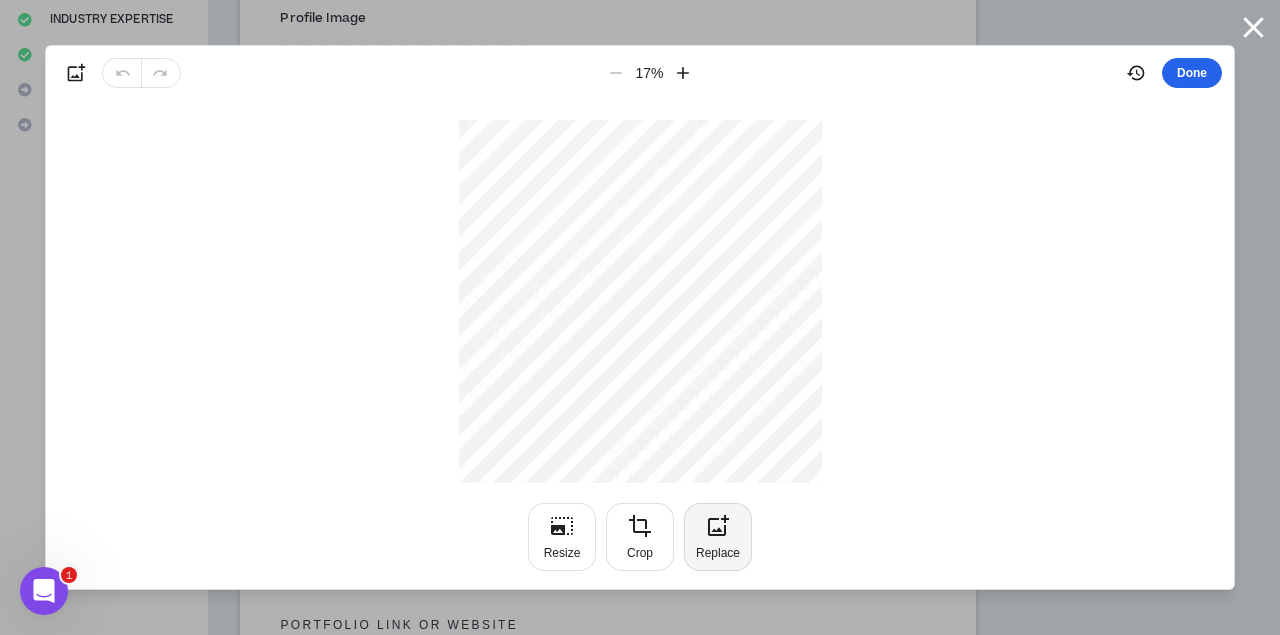click on "Done" at bounding box center [1192, 73] 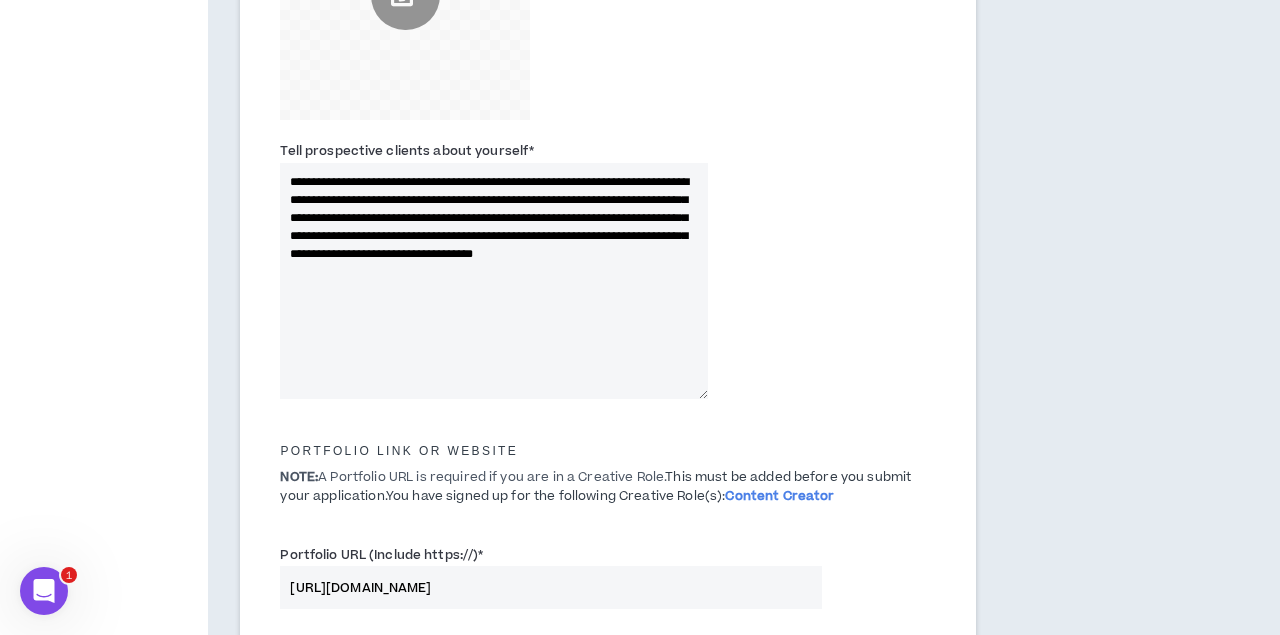 scroll, scrollTop: 817, scrollLeft: 0, axis: vertical 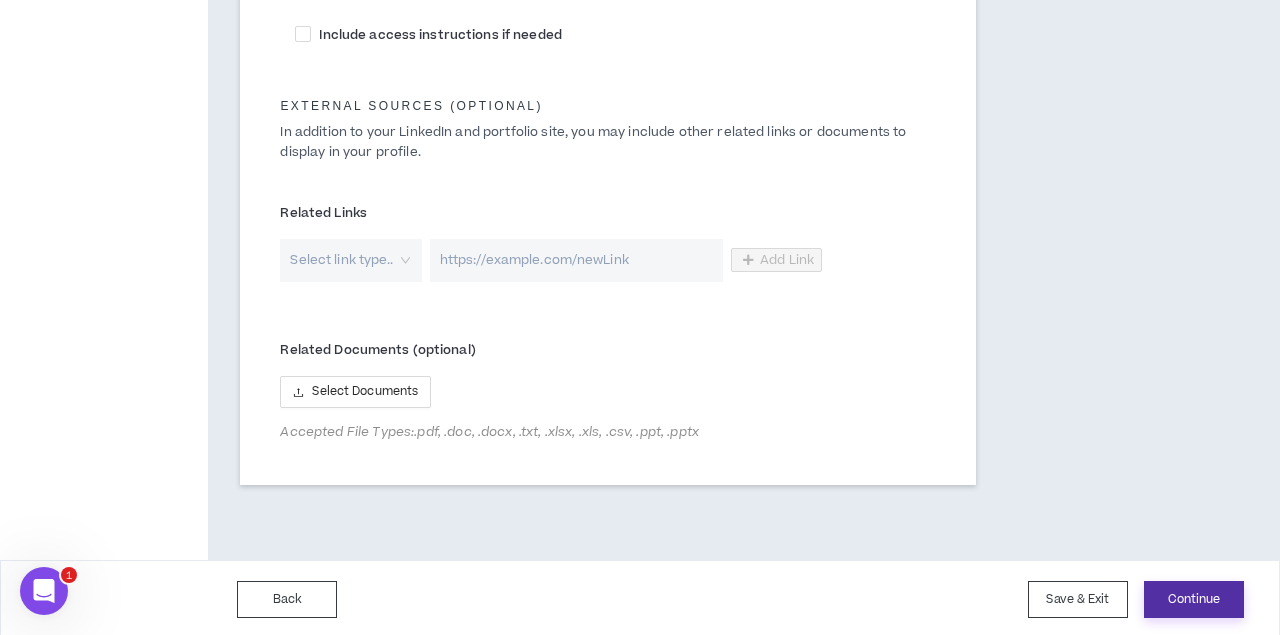 click on "Continue" at bounding box center (1194, 599) 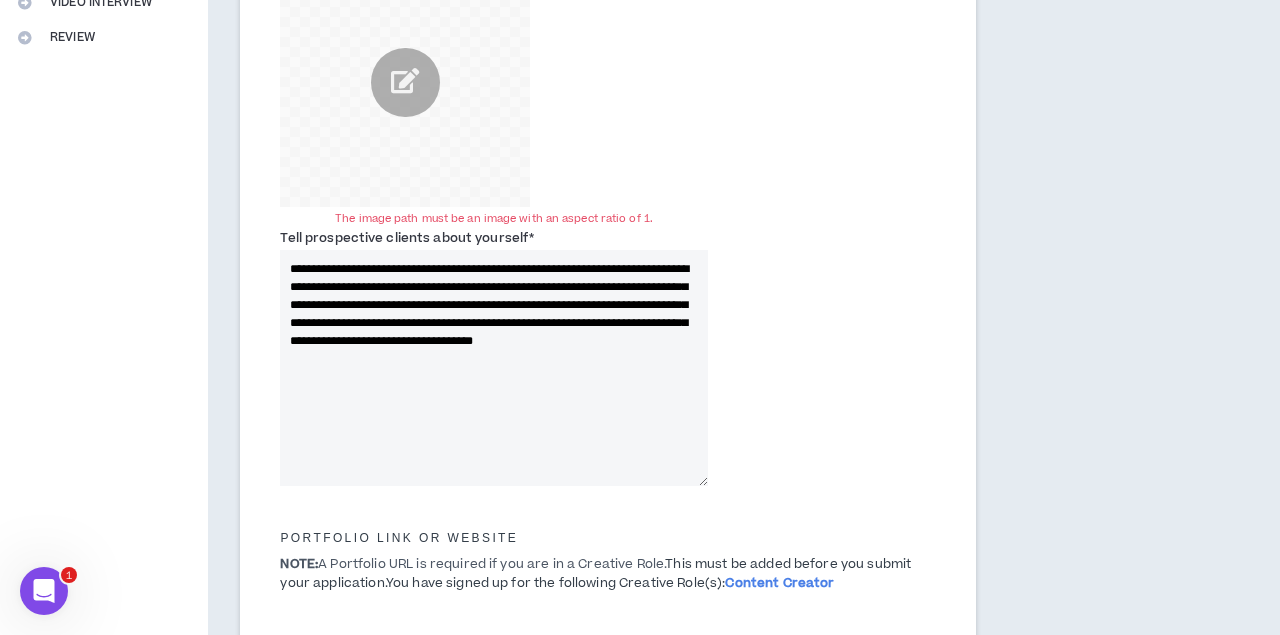 scroll, scrollTop: 415, scrollLeft: 0, axis: vertical 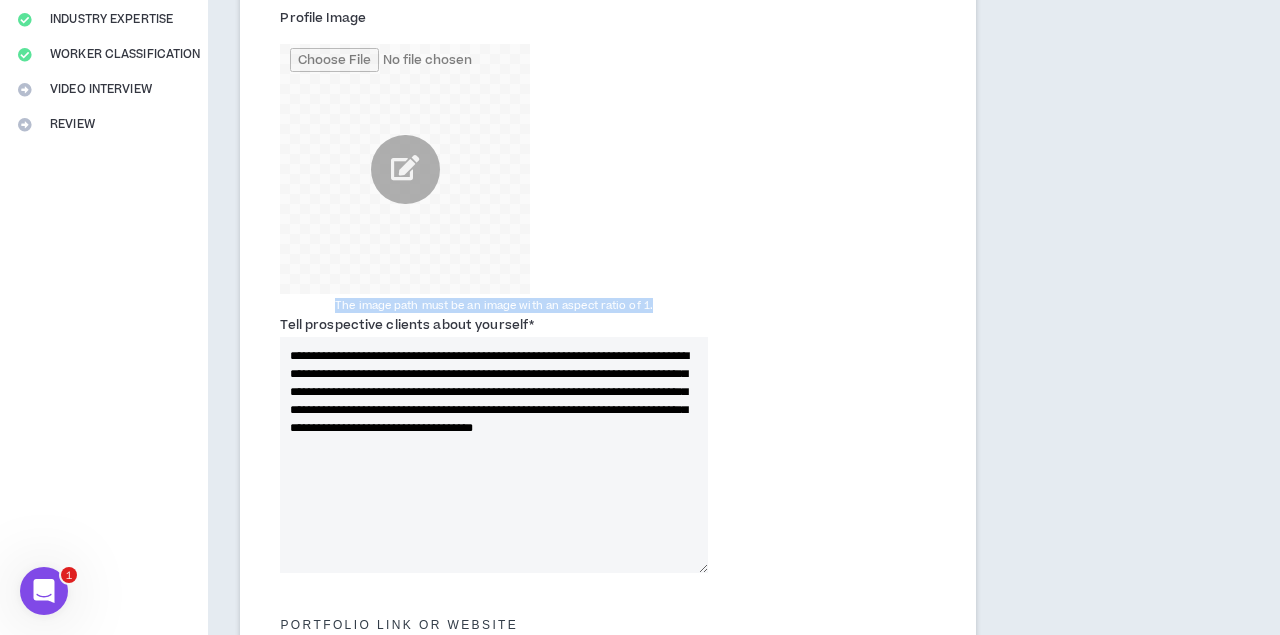 drag, startPoint x: 338, startPoint y: 299, endPoint x: 671, endPoint y: 296, distance: 333.01352 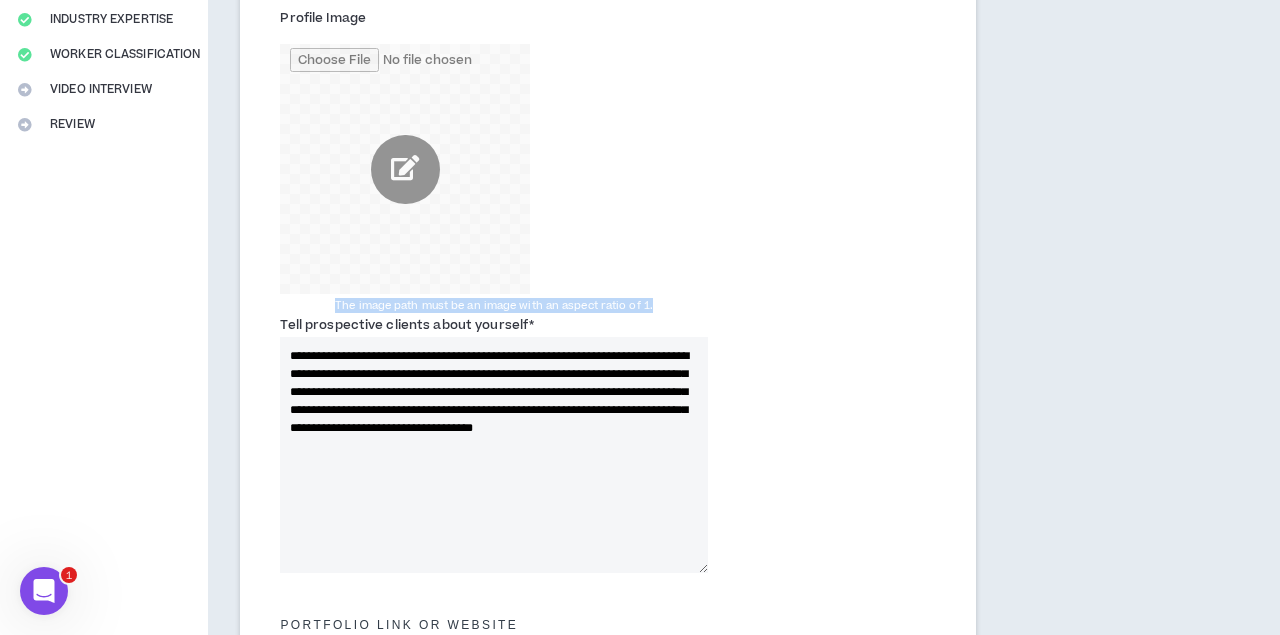 click at bounding box center [405, 169] 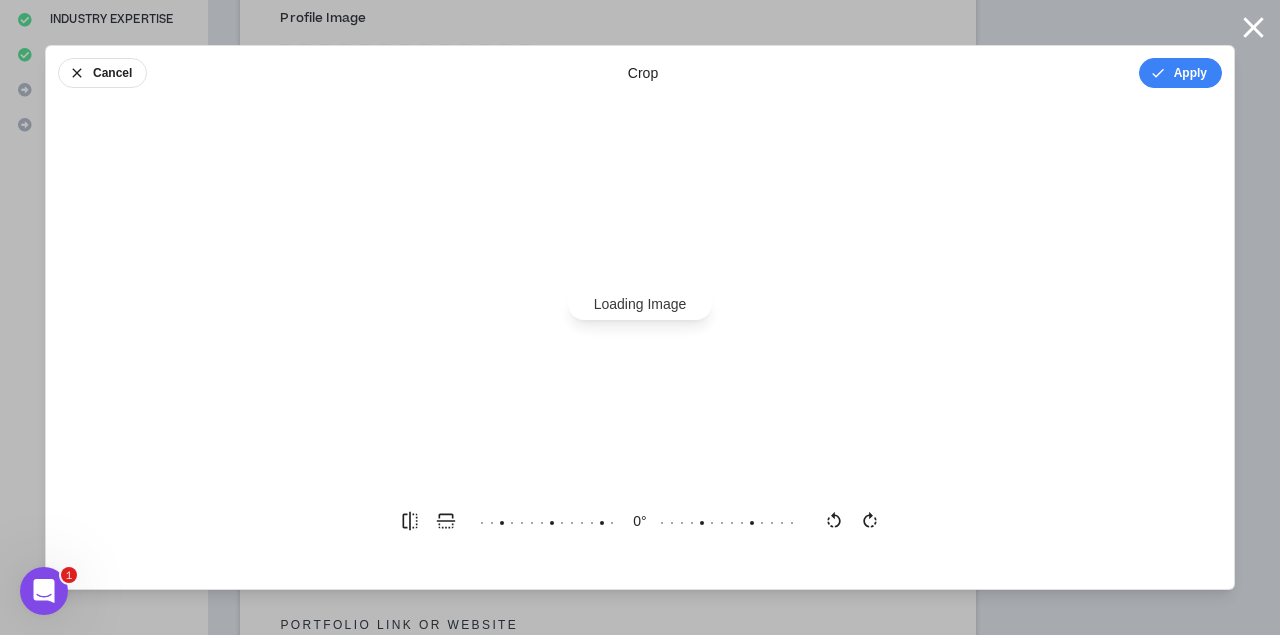 scroll, scrollTop: 0, scrollLeft: 0, axis: both 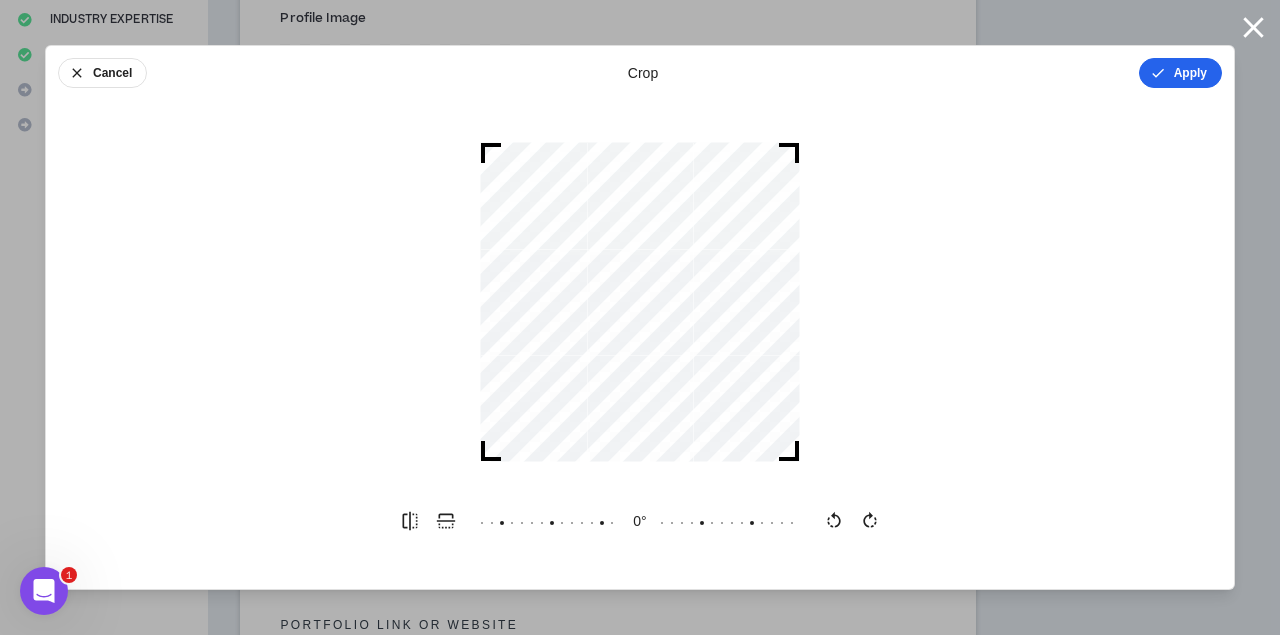 click on "Apply" at bounding box center [1180, 73] 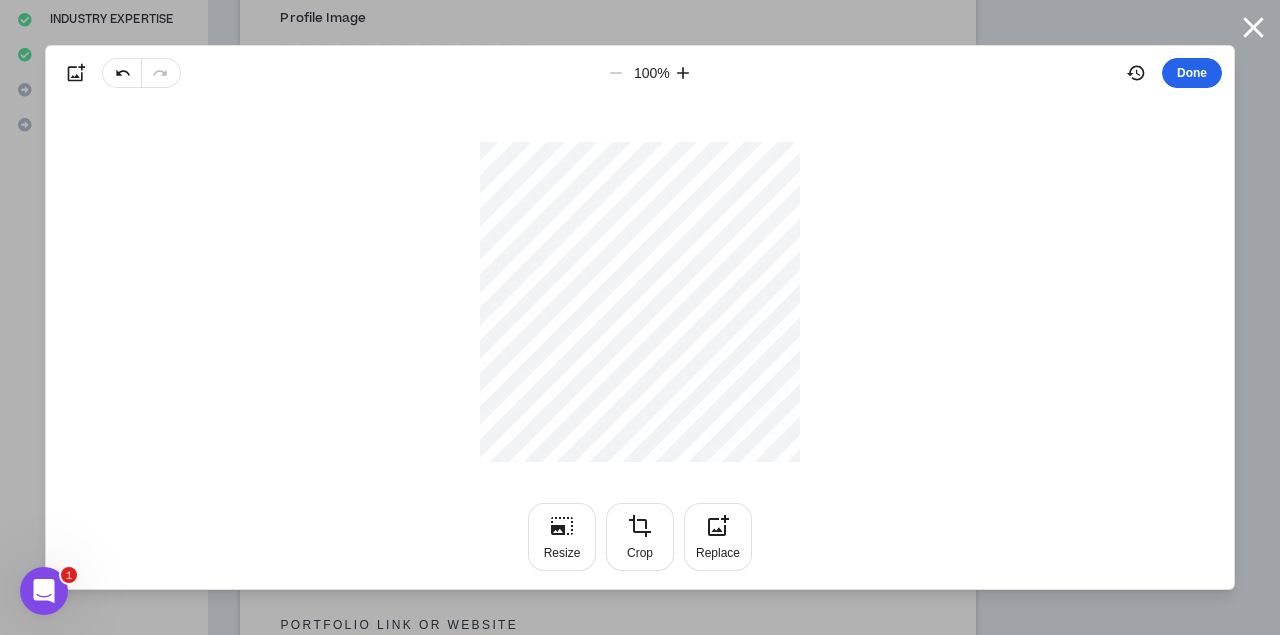 click on "Done" at bounding box center [1192, 73] 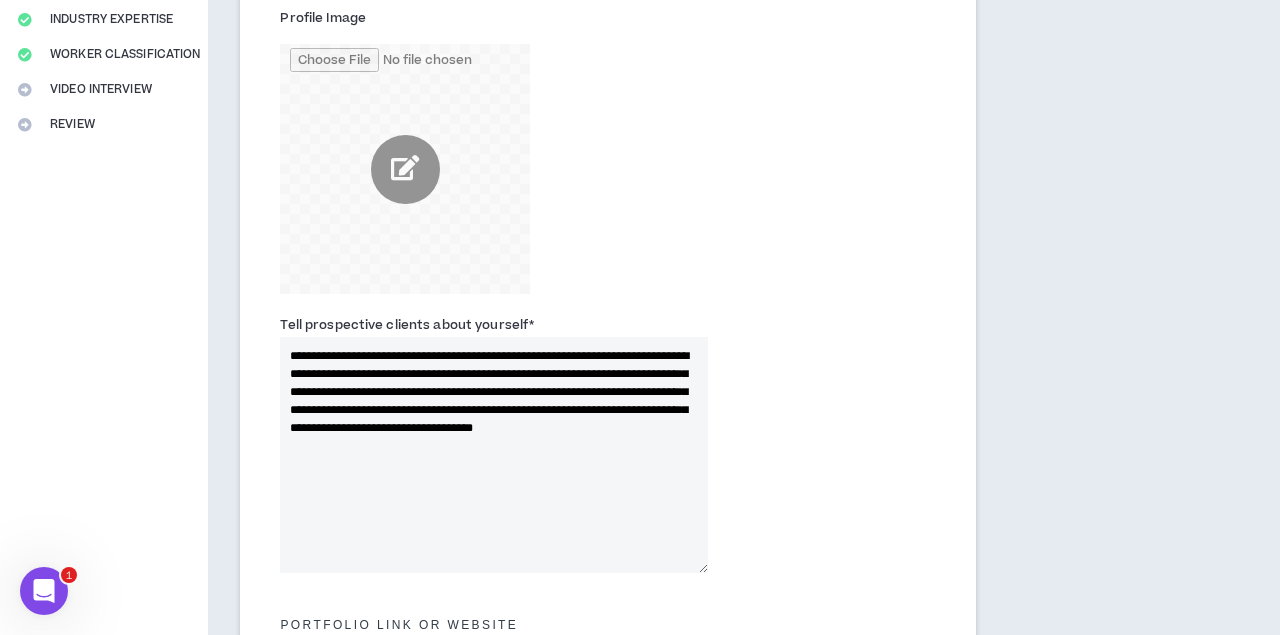 click at bounding box center [405, 169] 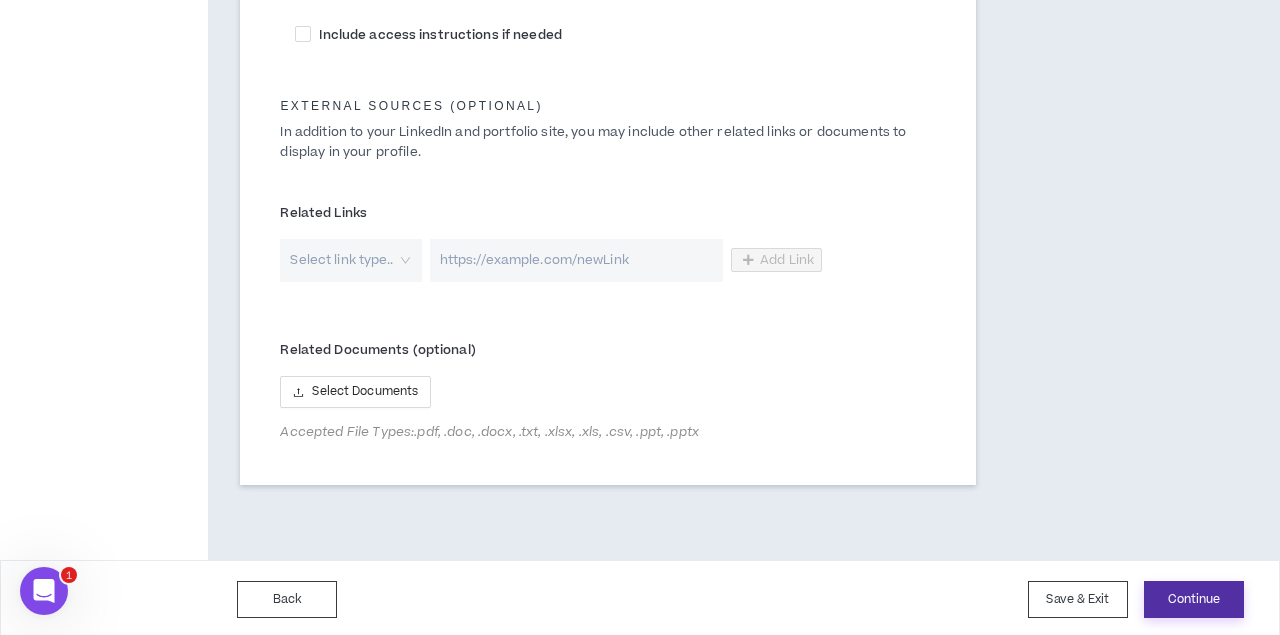 click on "Continue" at bounding box center [1194, 599] 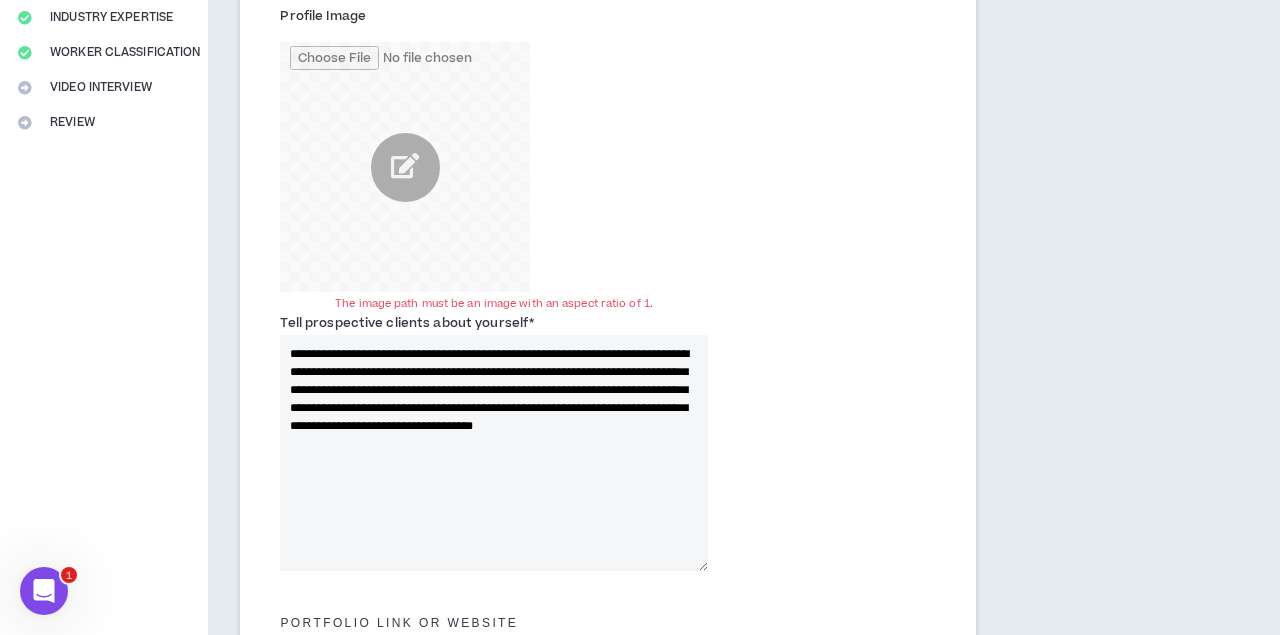 scroll, scrollTop: 415, scrollLeft: 0, axis: vertical 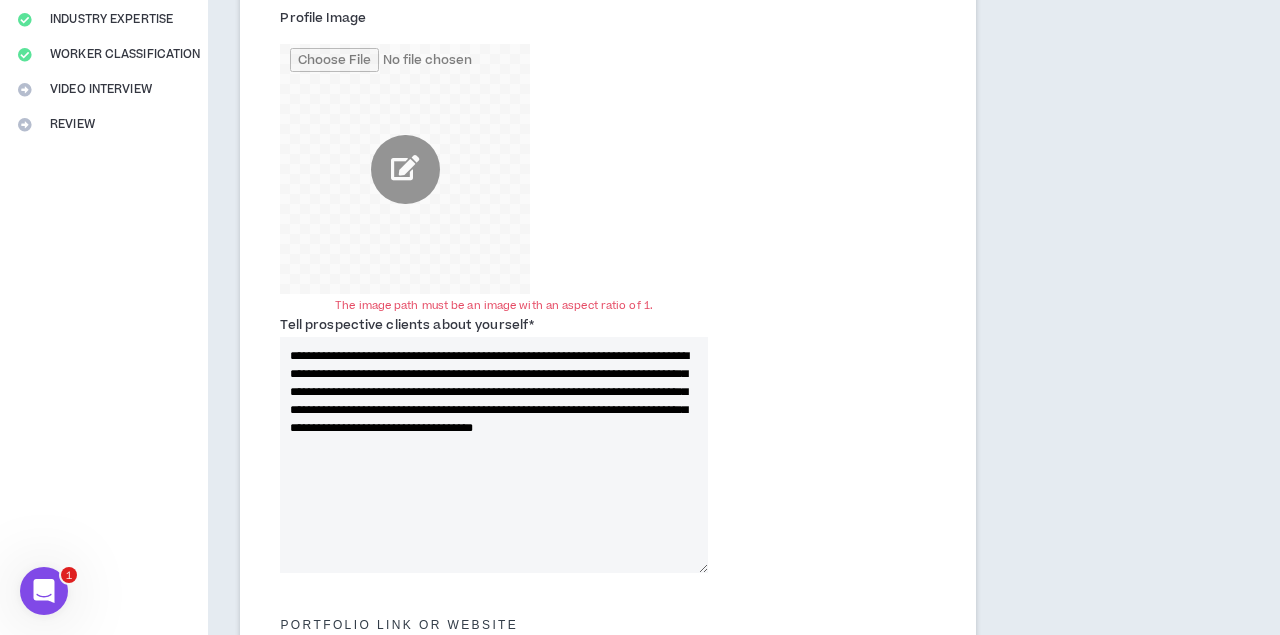 click at bounding box center (405, 169) 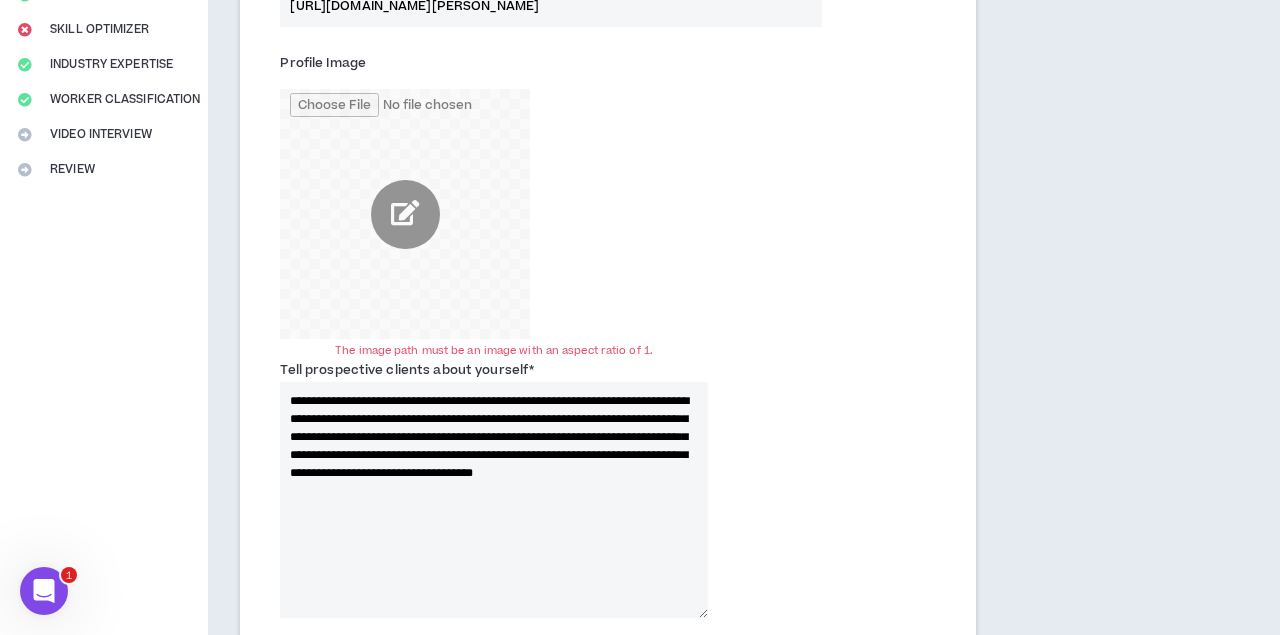 scroll, scrollTop: 371, scrollLeft: 0, axis: vertical 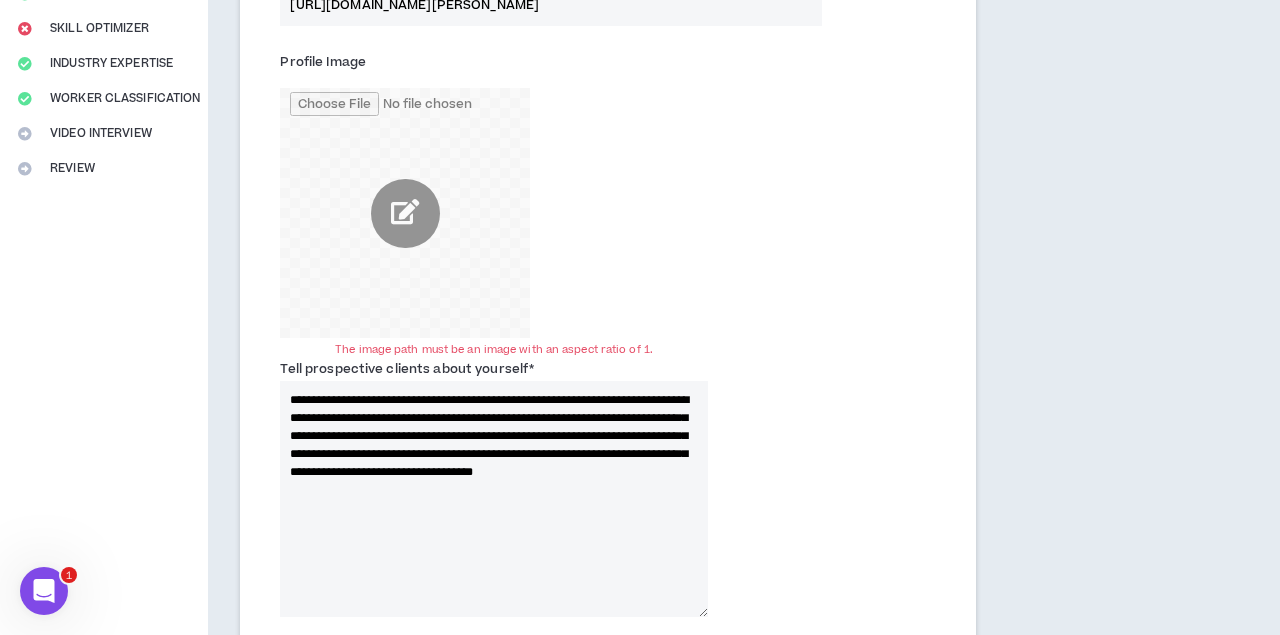 click at bounding box center (405, 213) 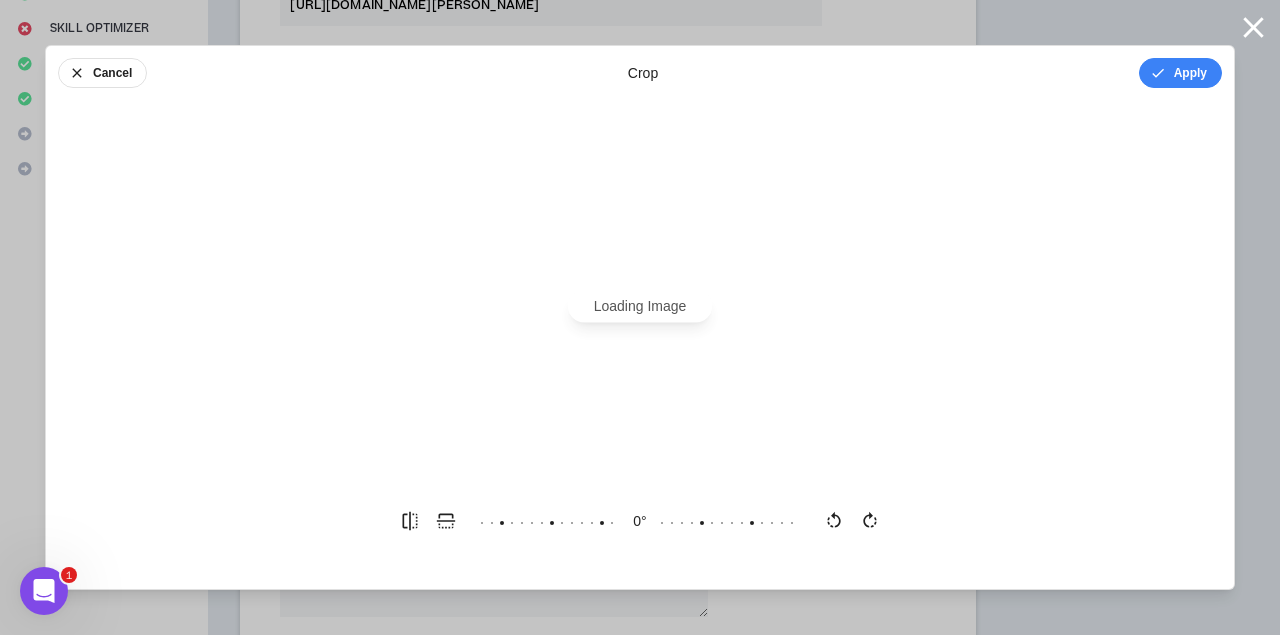 scroll, scrollTop: 0, scrollLeft: 0, axis: both 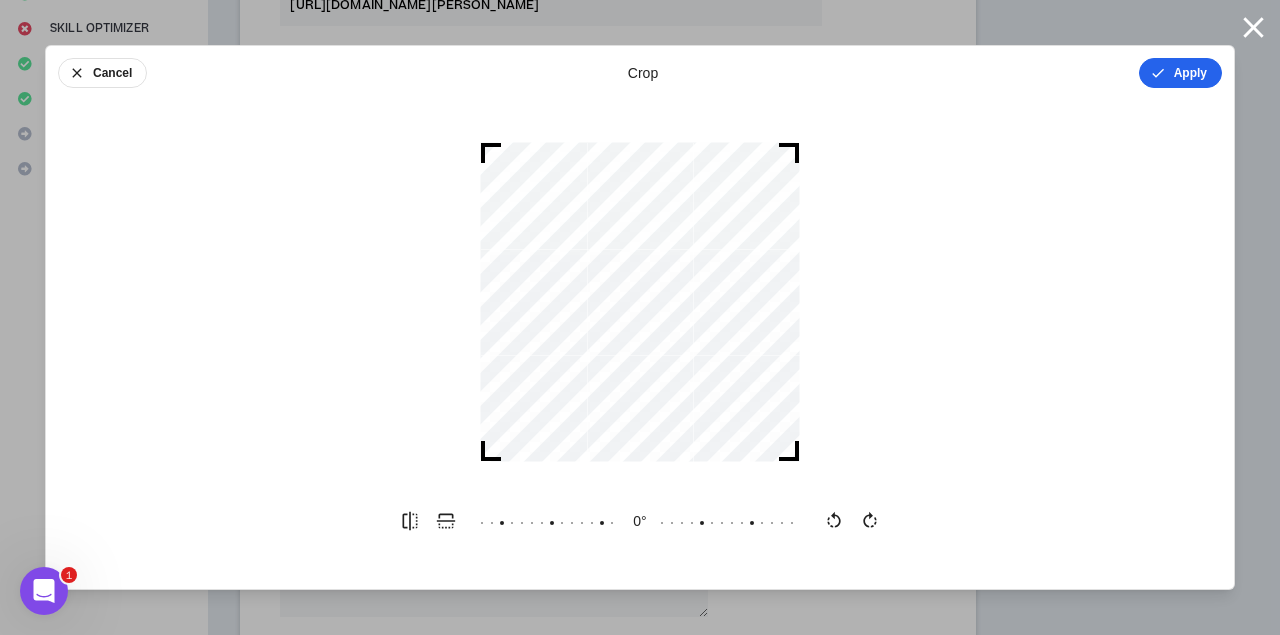 click on "Apply" at bounding box center (1180, 73) 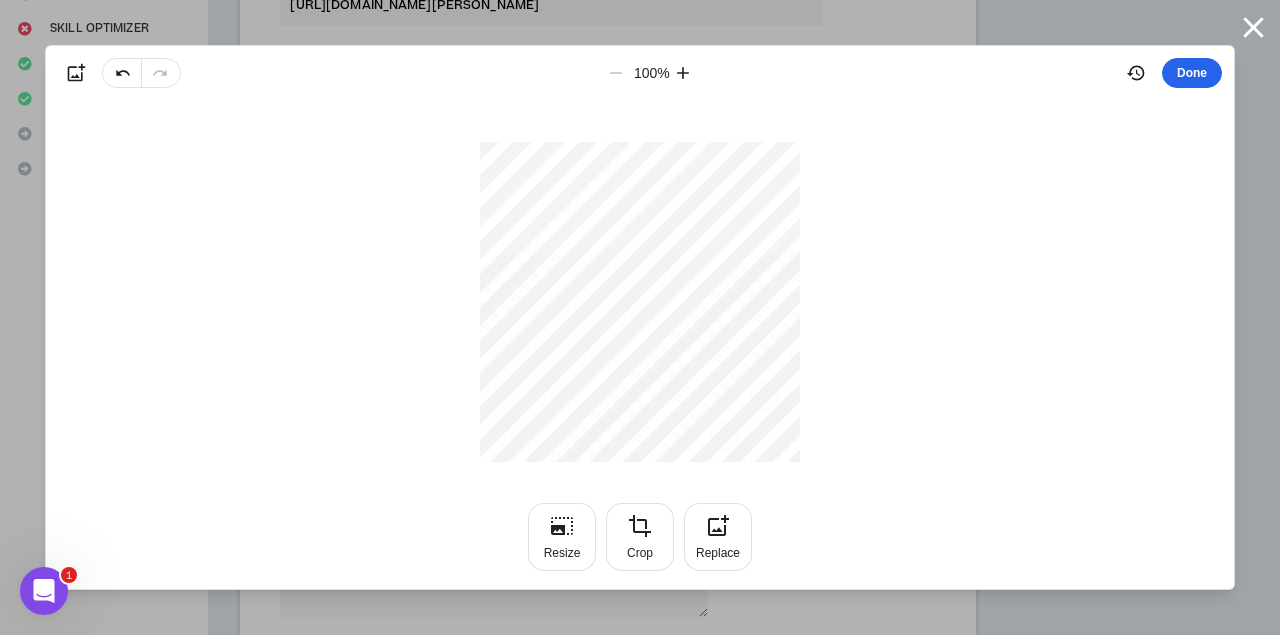 click on "Done" at bounding box center [1192, 73] 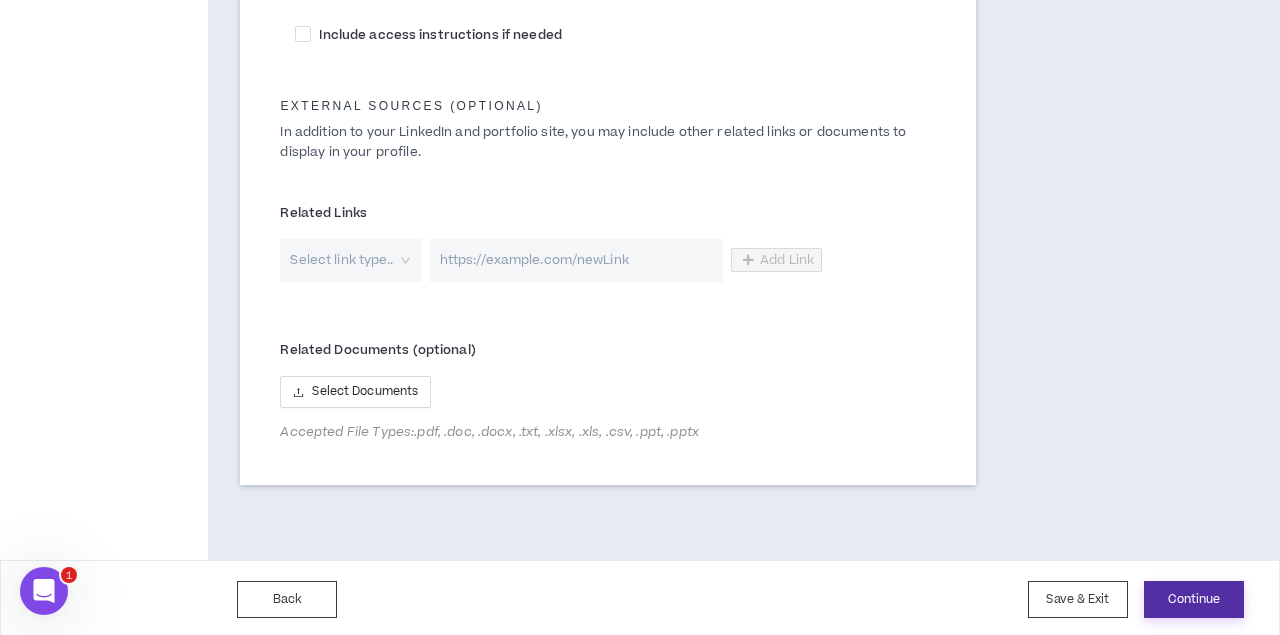 click on "Continue" at bounding box center [1194, 599] 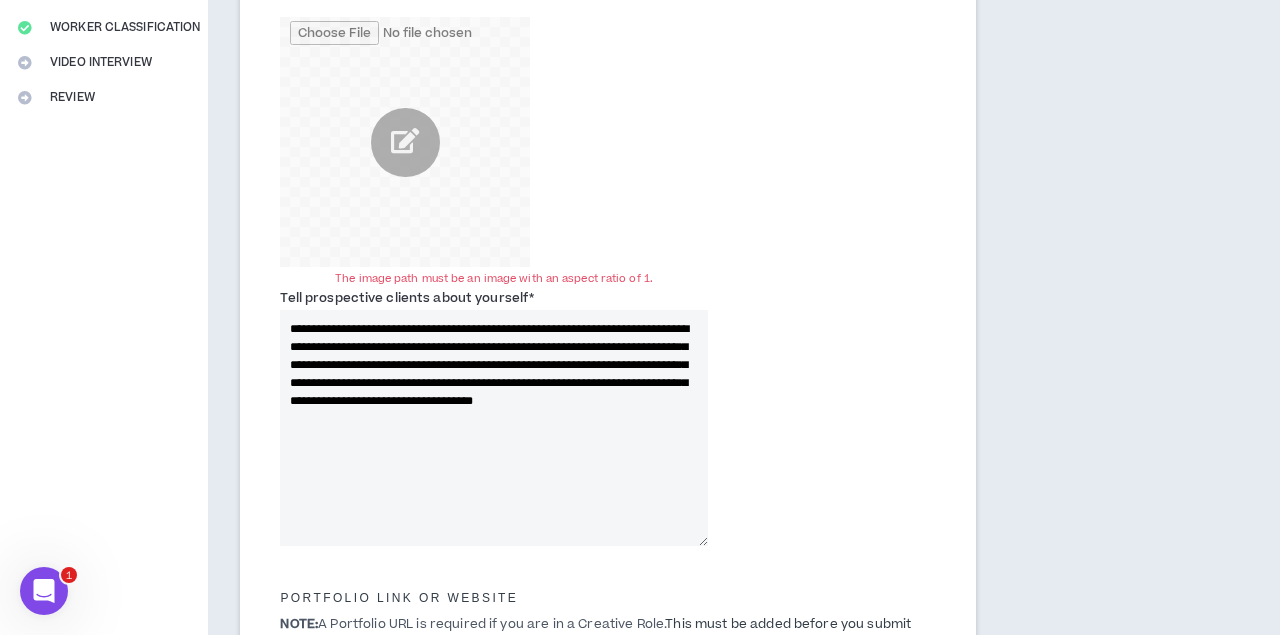 scroll, scrollTop: 415, scrollLeft: 0, axis: vertical 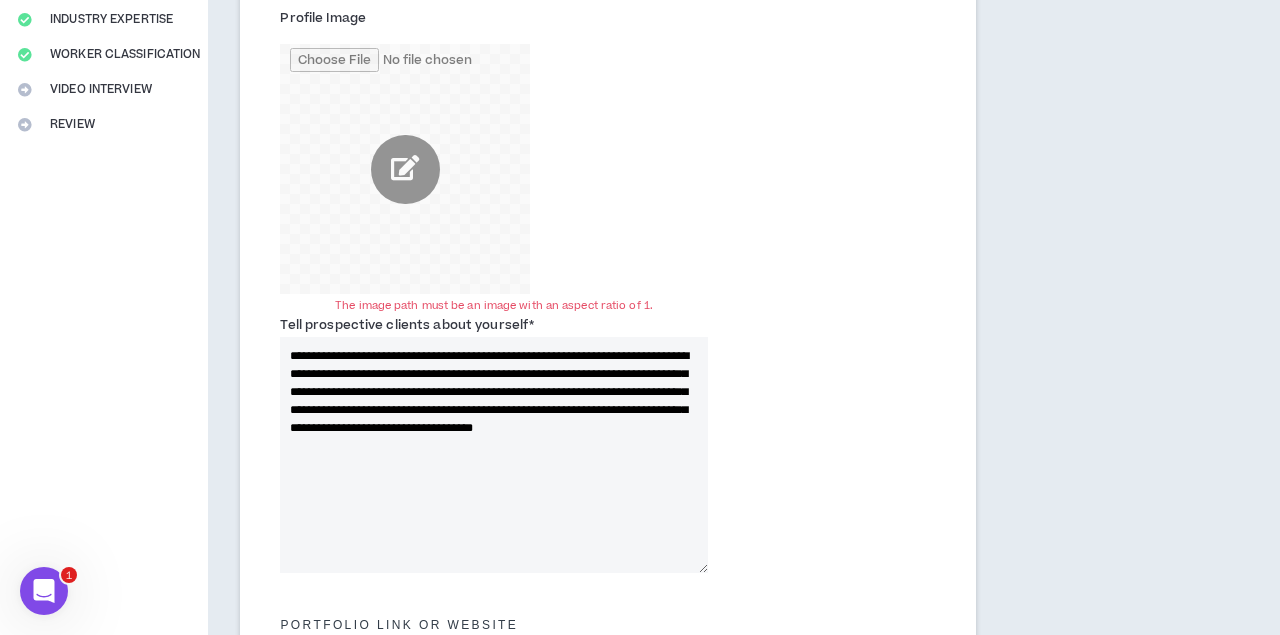 click at bounding box center (405, 169) 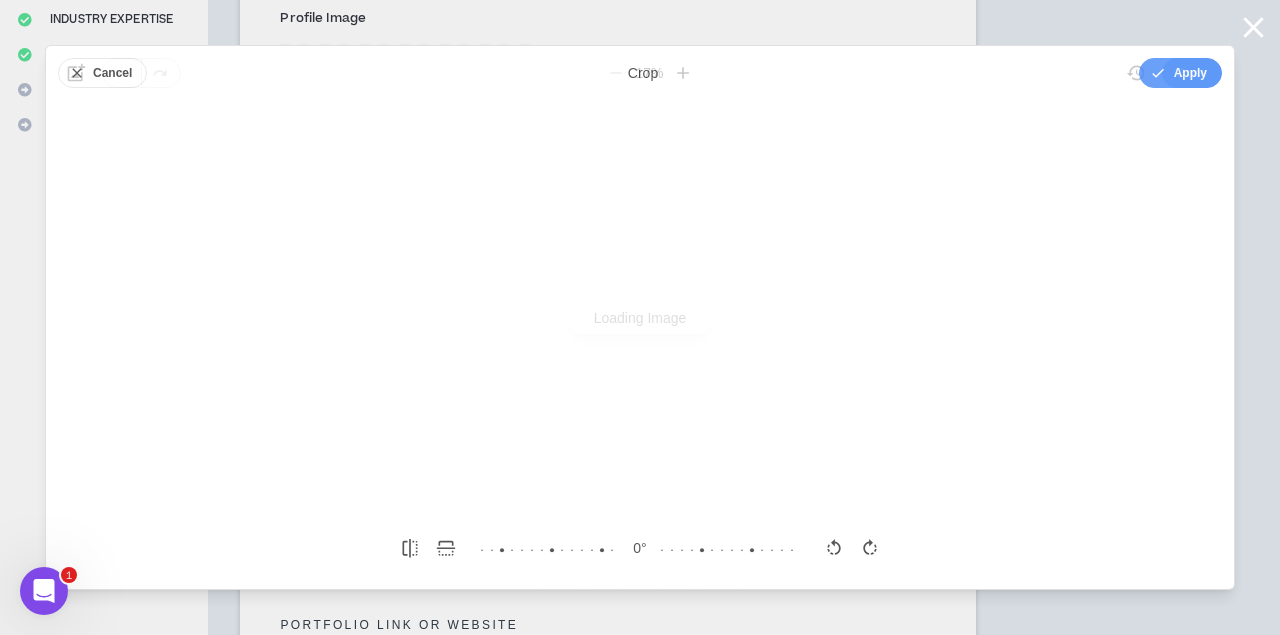 scroll, scrollTop: 0, scrollLeft: 0, axis: both 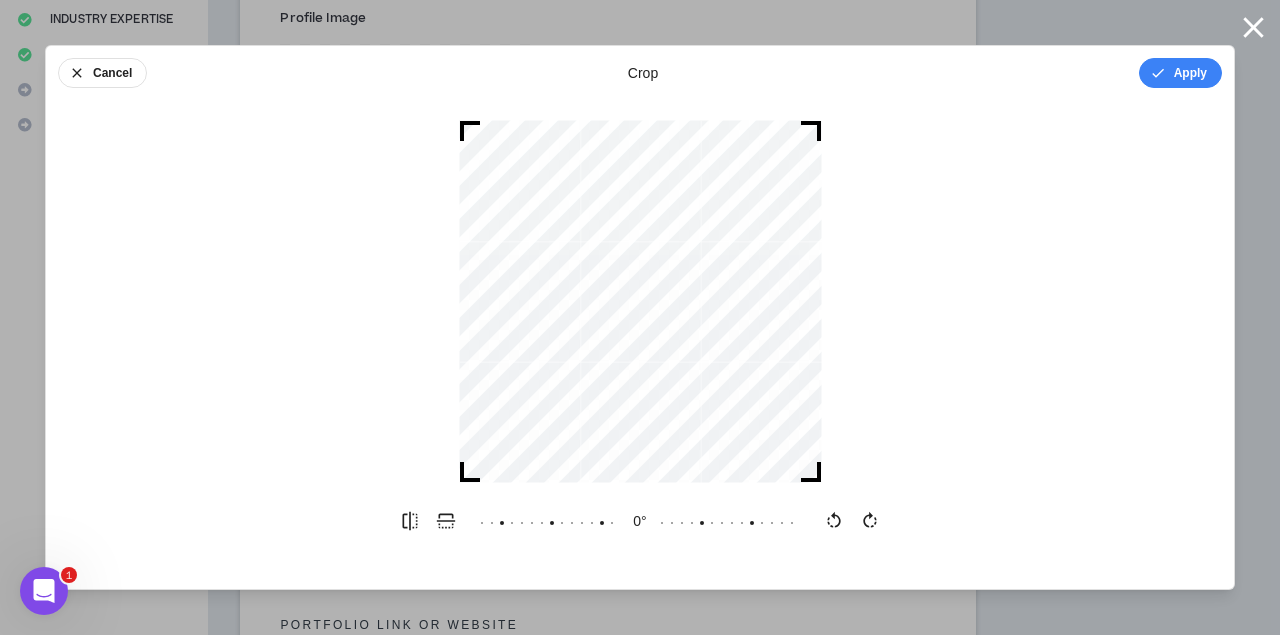 click at bounding box center [640, 301] 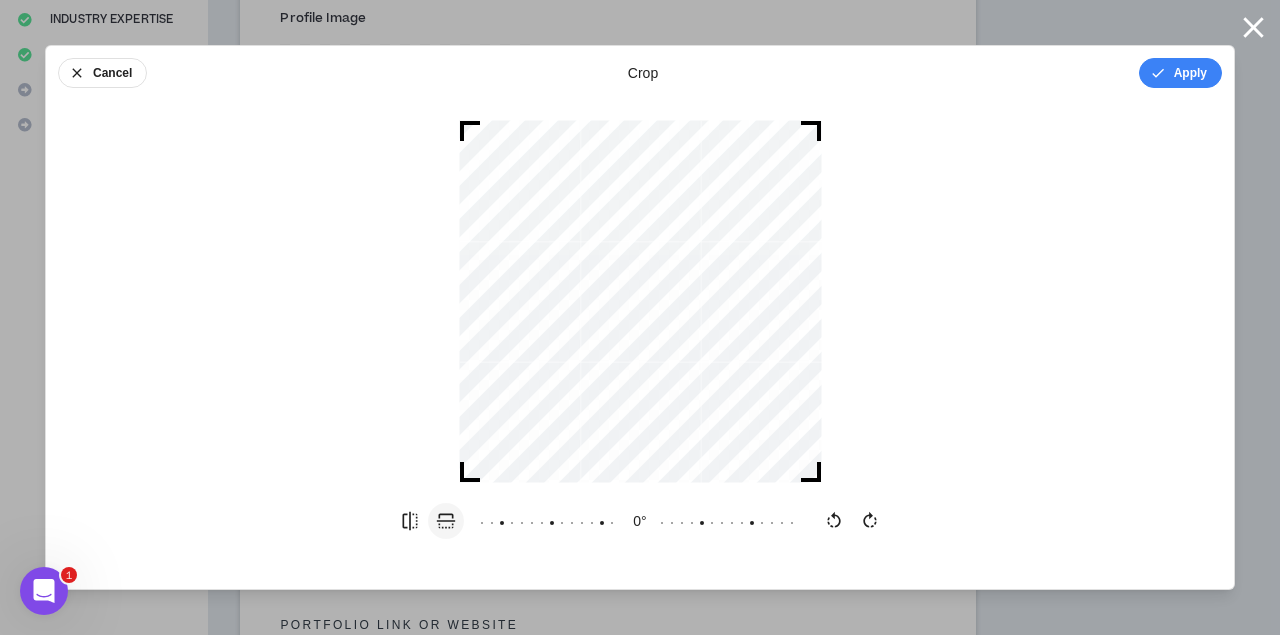 click 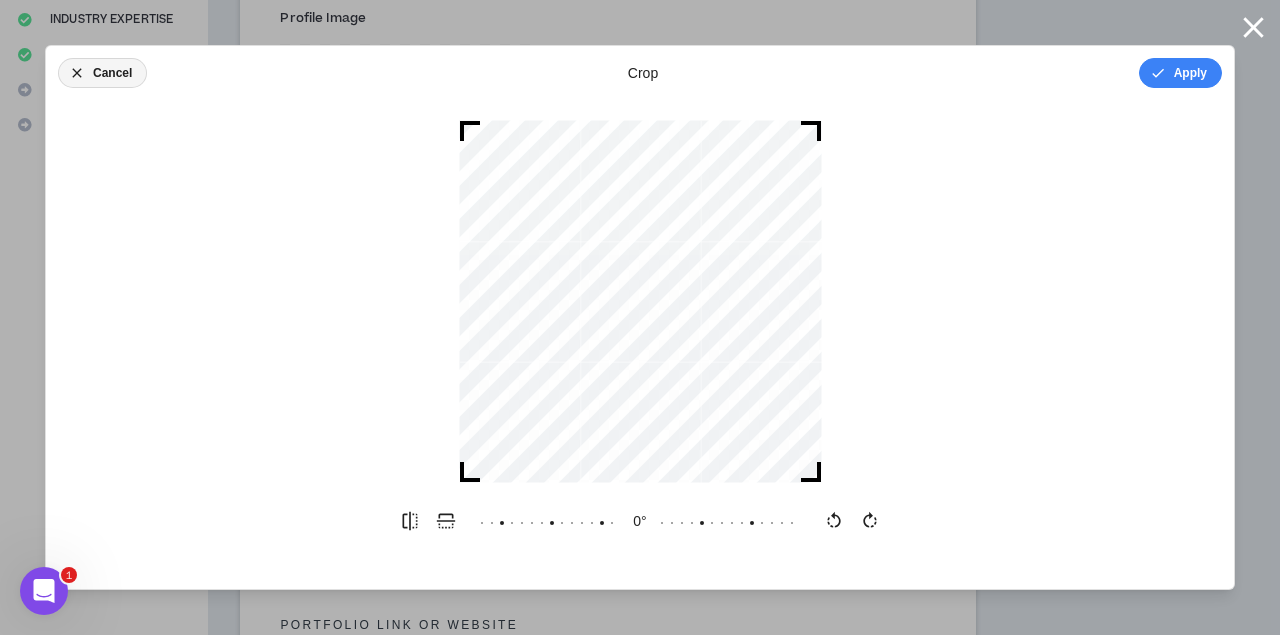 click on "Cancel" at bounding box center [102, 73] 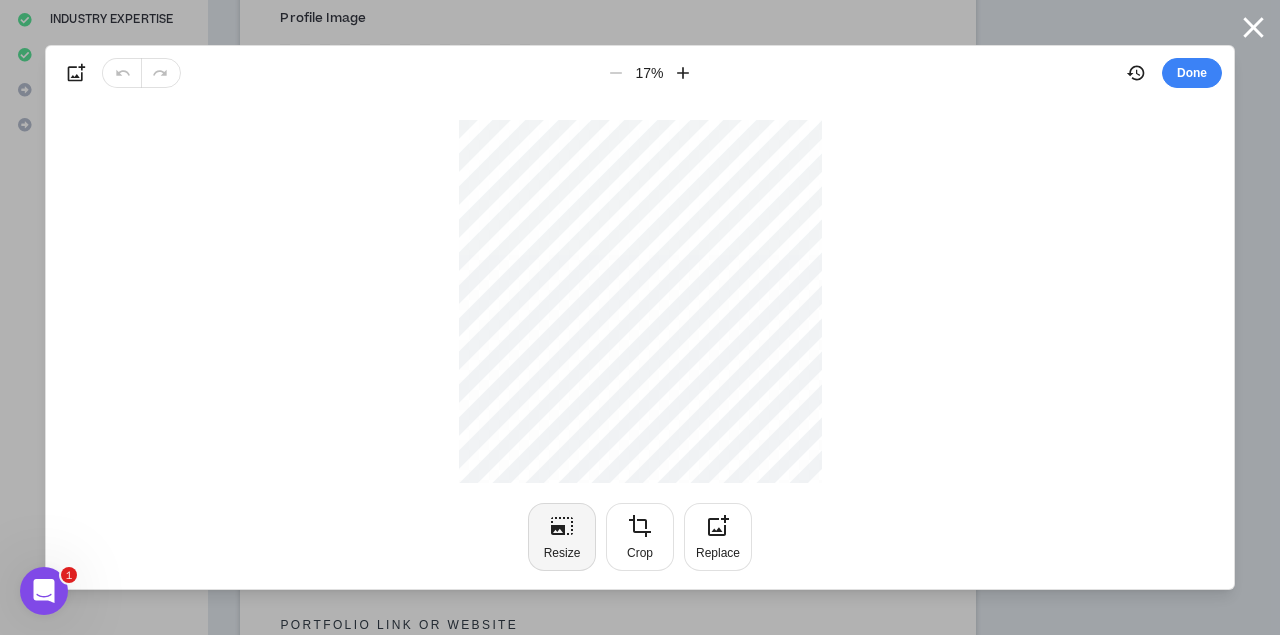 click on "Resize" at bounding box center [562, 537] 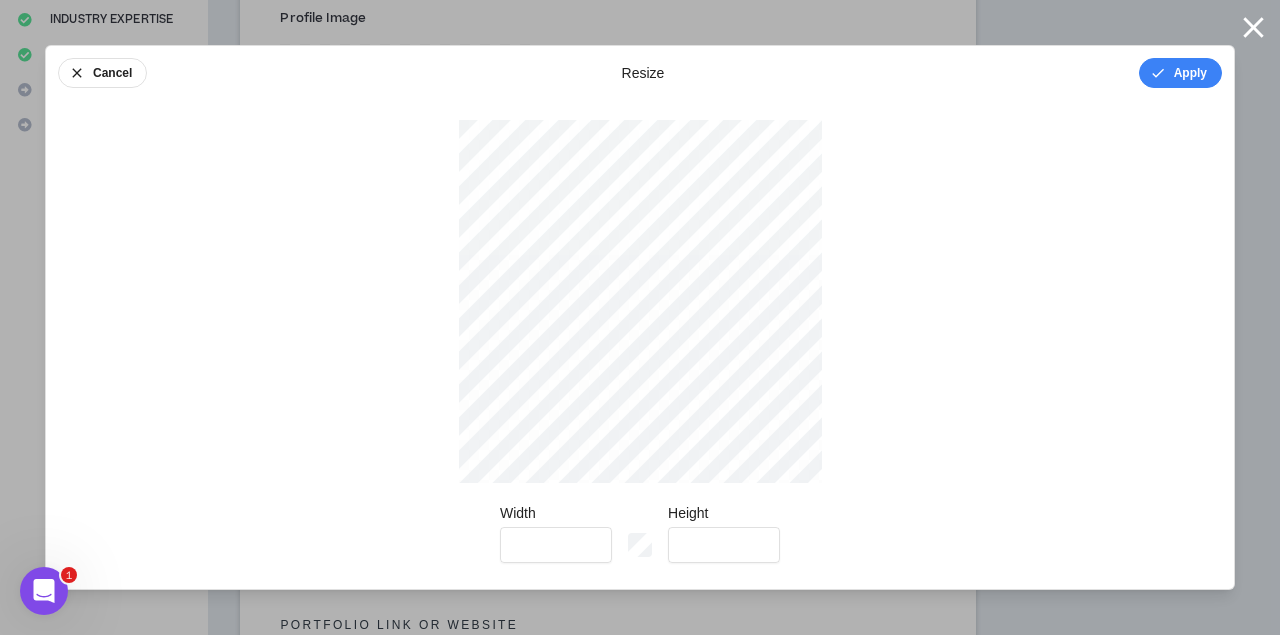 click at bounding box center (640, 545) 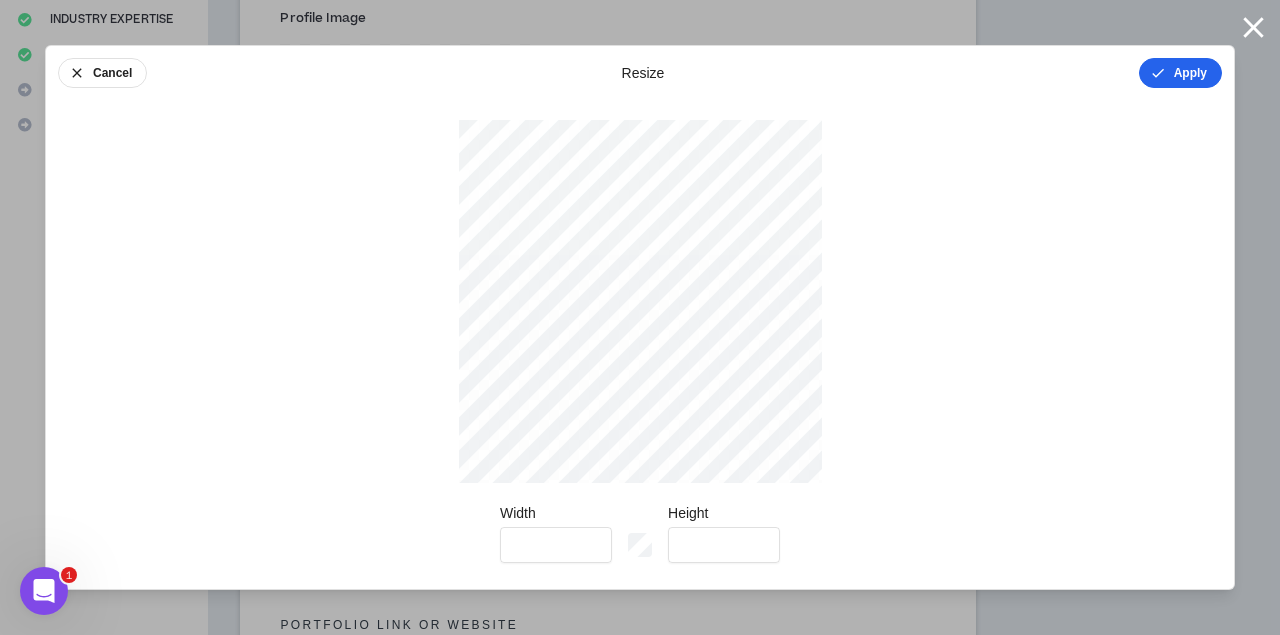 click on "Apply" at bounding box center (1180, 73) 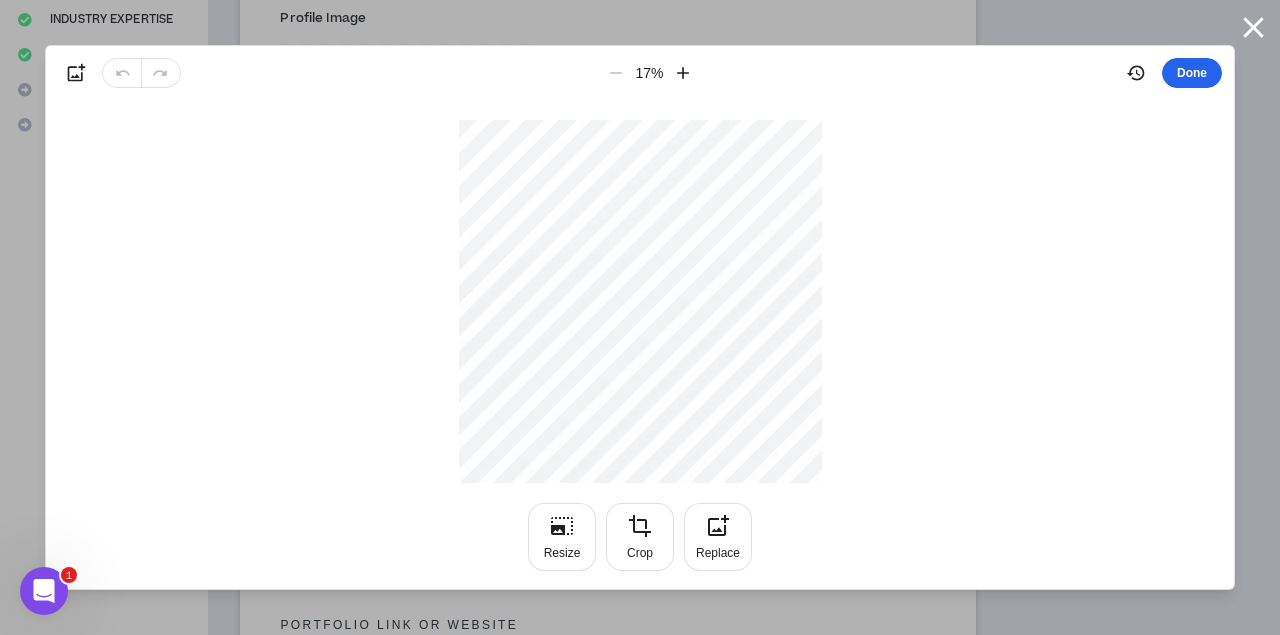 click on "Done" at bounding box center (1192, 73) 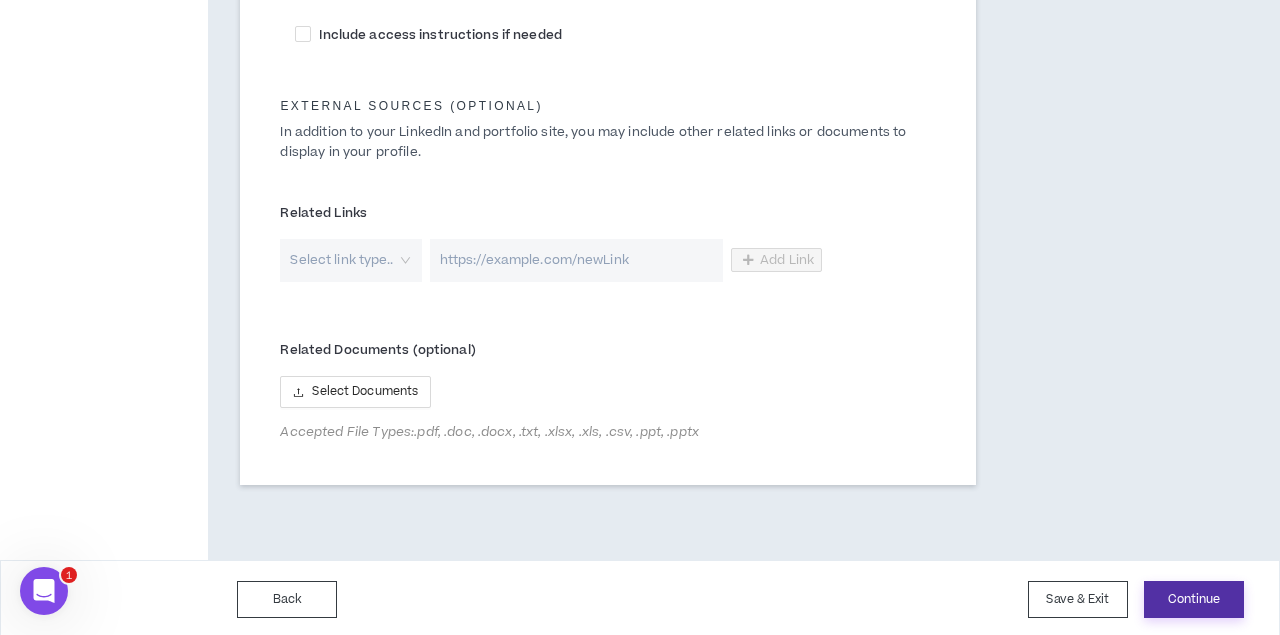 click on "Continue" at bounding box center (1194, 599) 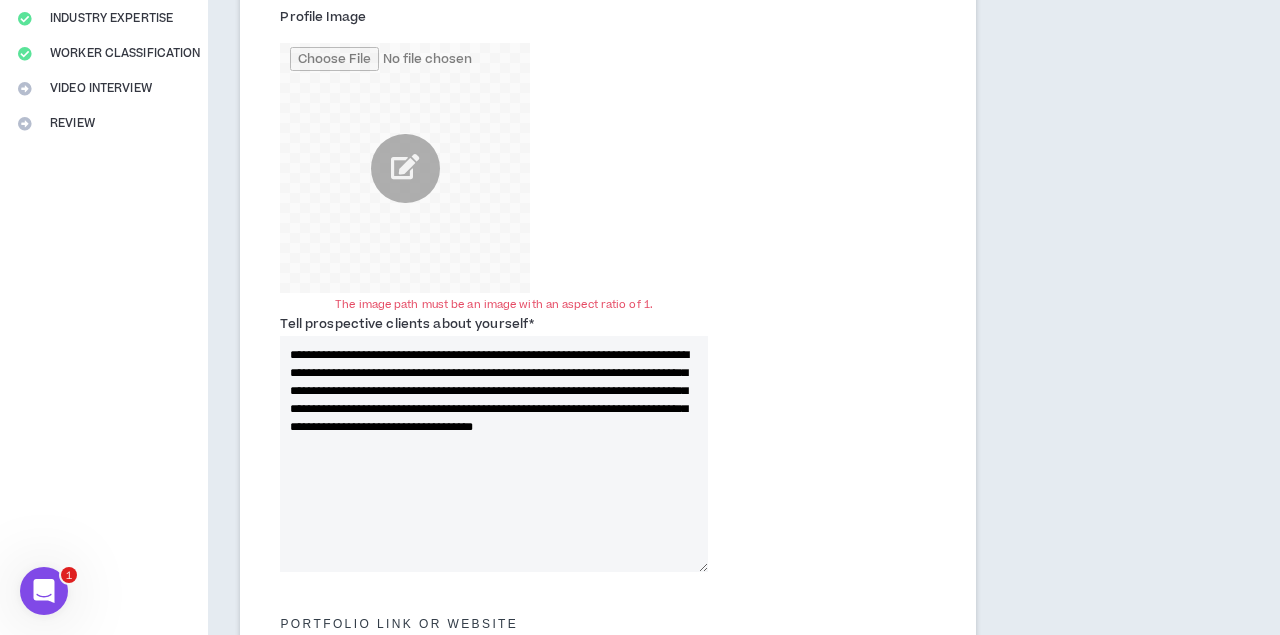 scroll, scrollTop: 415, scrollLeft: 0, axis: vertical 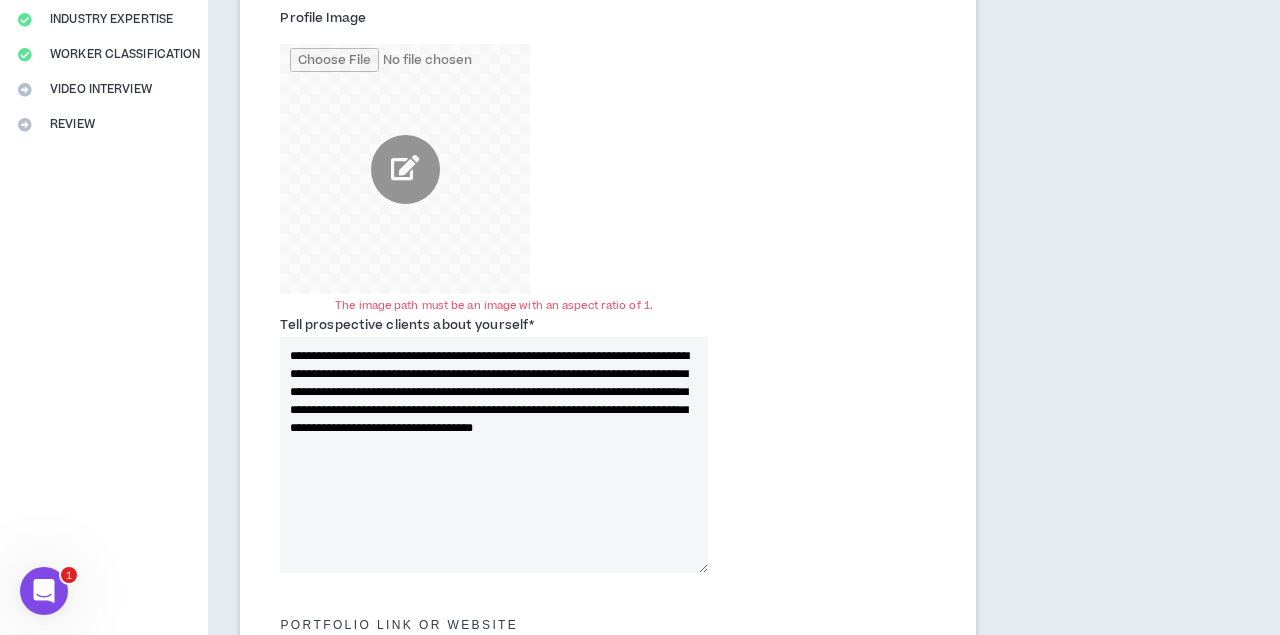 click at bounding box center (405, 169) 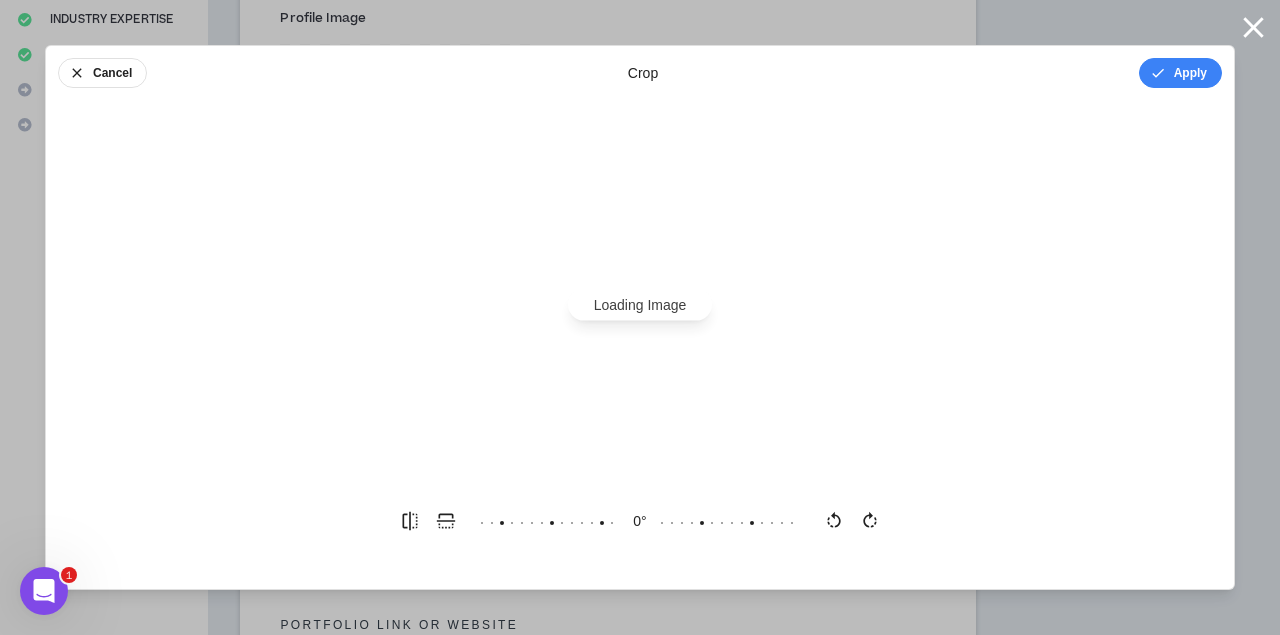 scroll, scrollTop: 0, scrollLeft: 0, axis: both 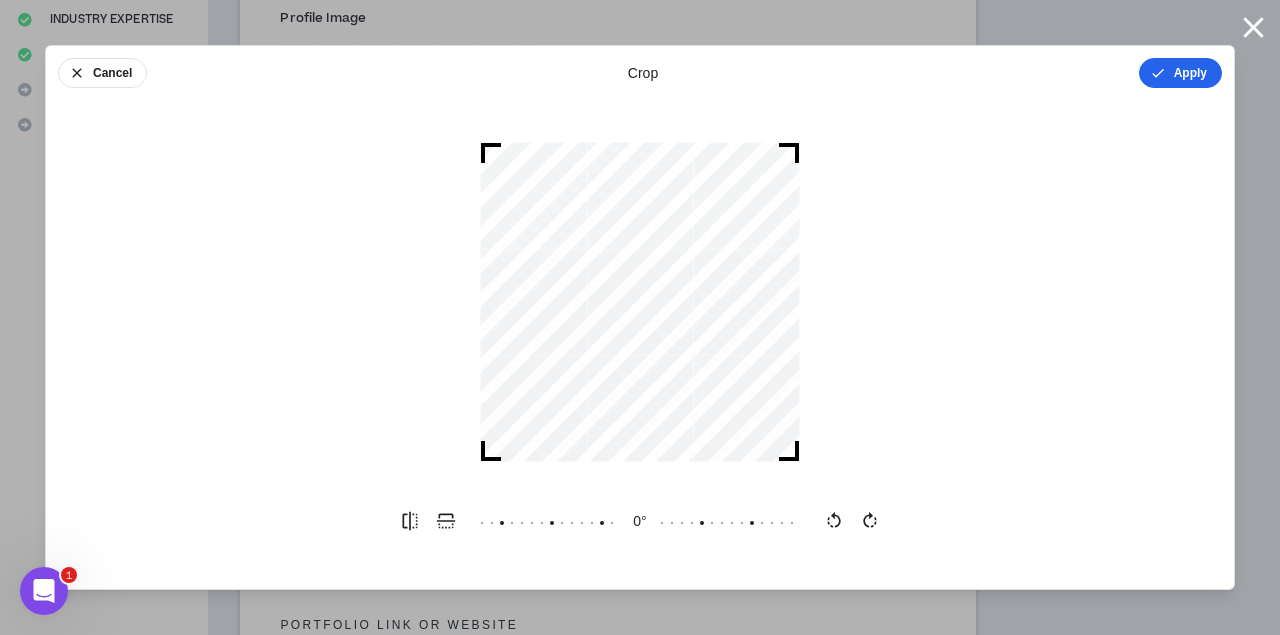 click on "Apply" at bounding box center (1180, 73) 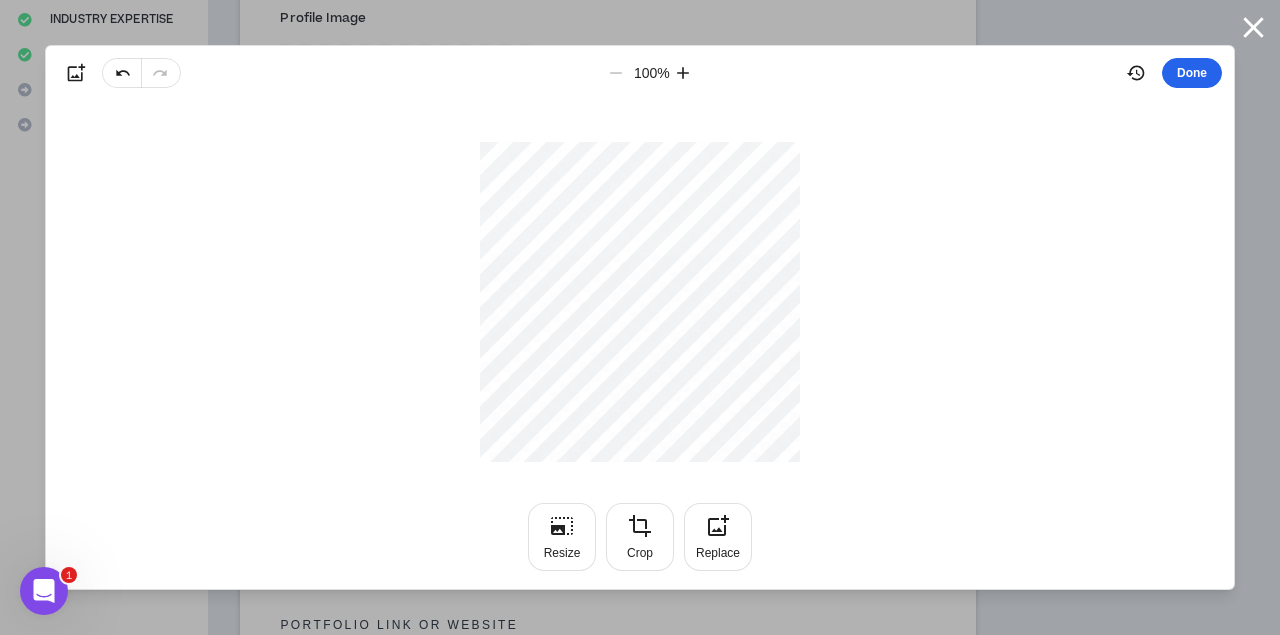 click on "Done" at bounding box center [1192, 73] 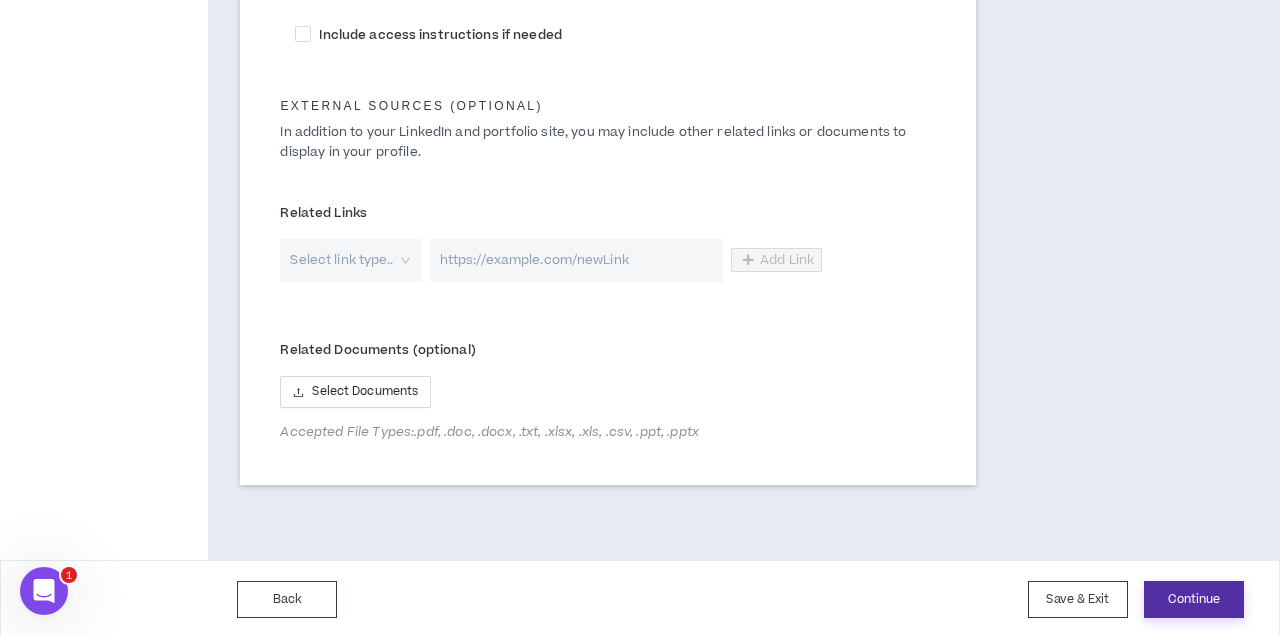 click on "Continue" at bounding box center [1194, 599] 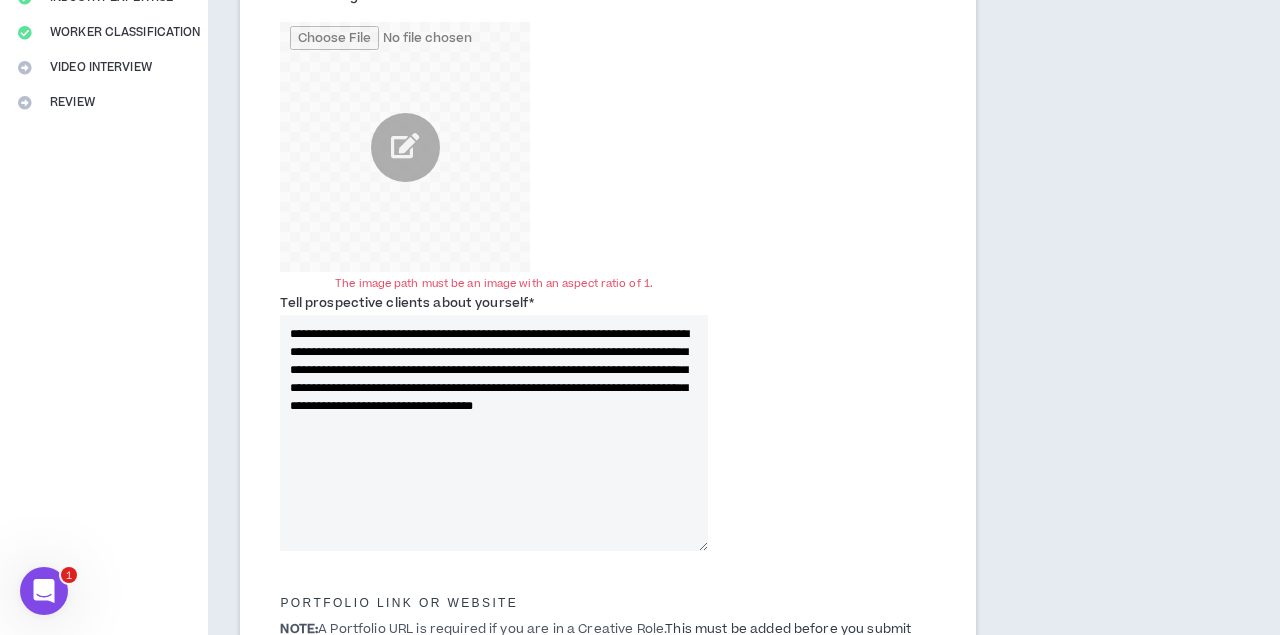 scroll, scrollTop: 415, scrollLeft: 0, axis: vertical 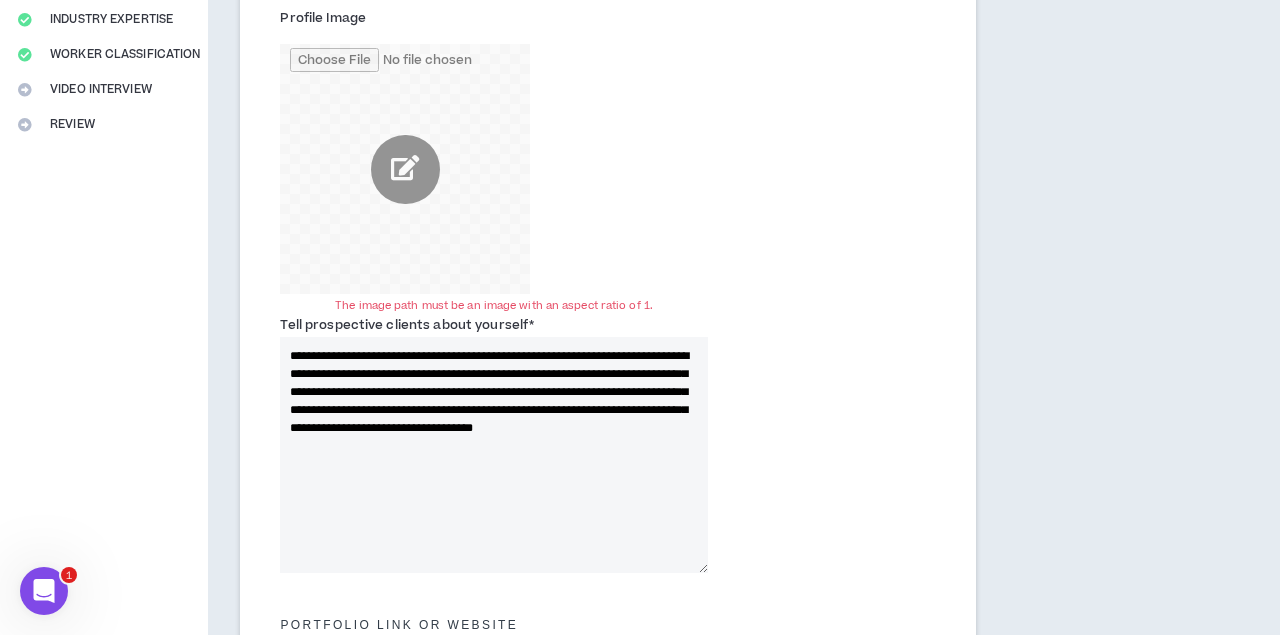 click at bounding box center [405, 169] 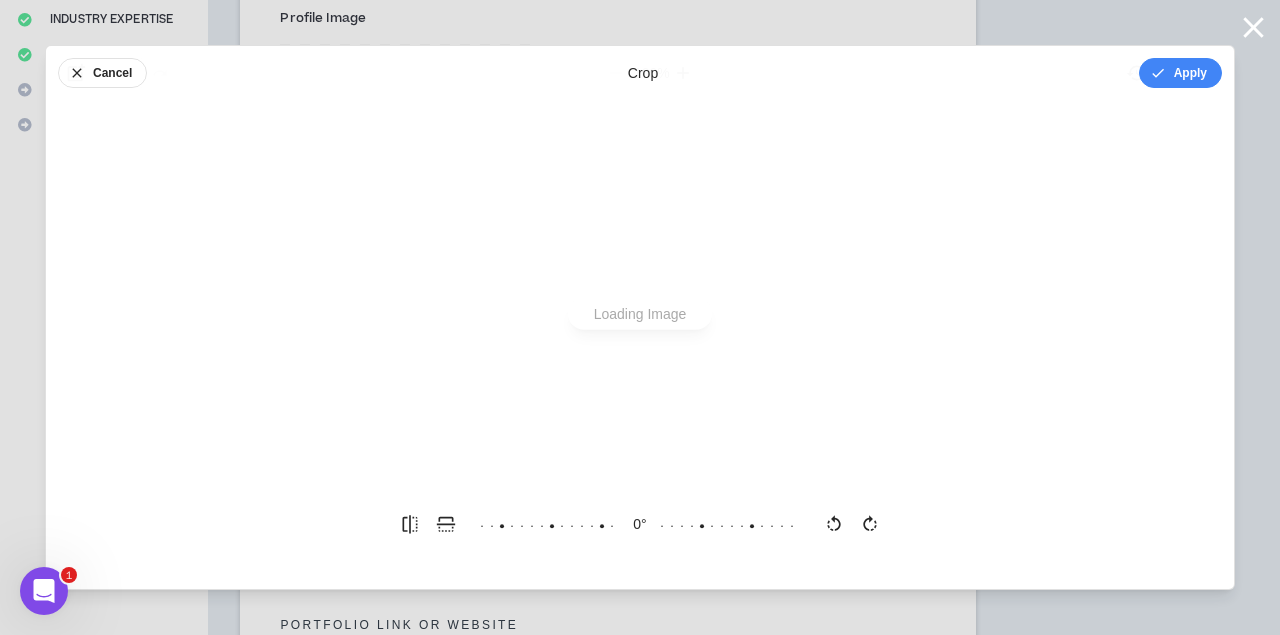 scroll, scrollTop: 0, scrollLeft: 0, axis: both 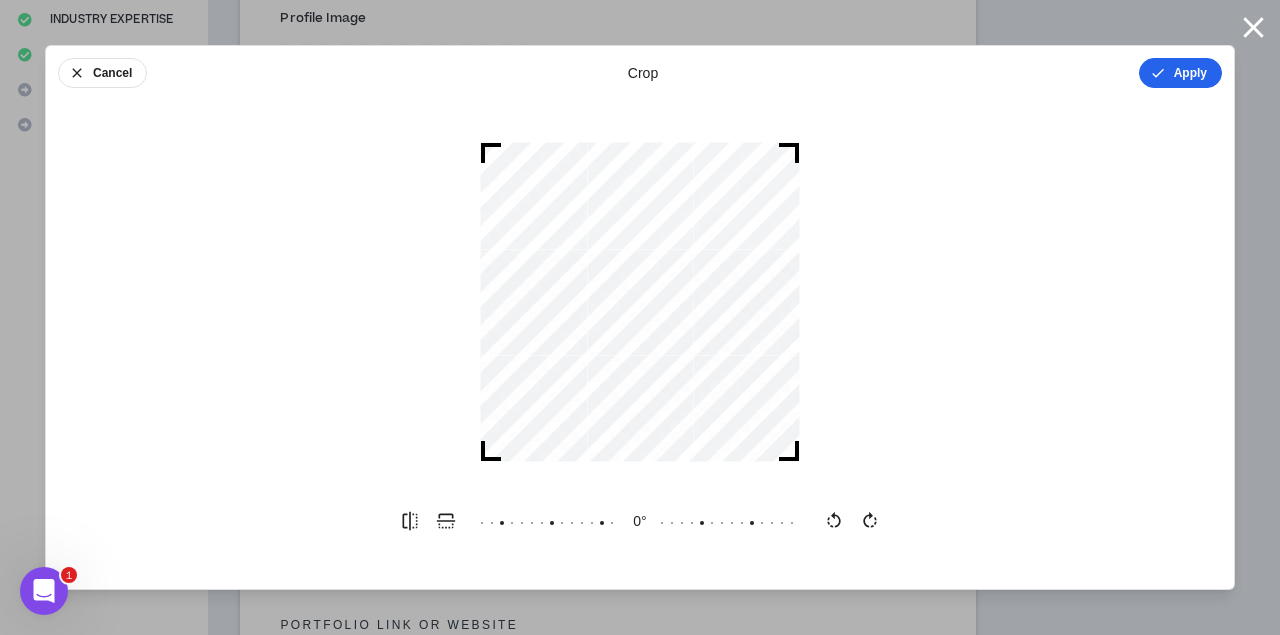 click on "Apply" at bounding box center [1180, 73] 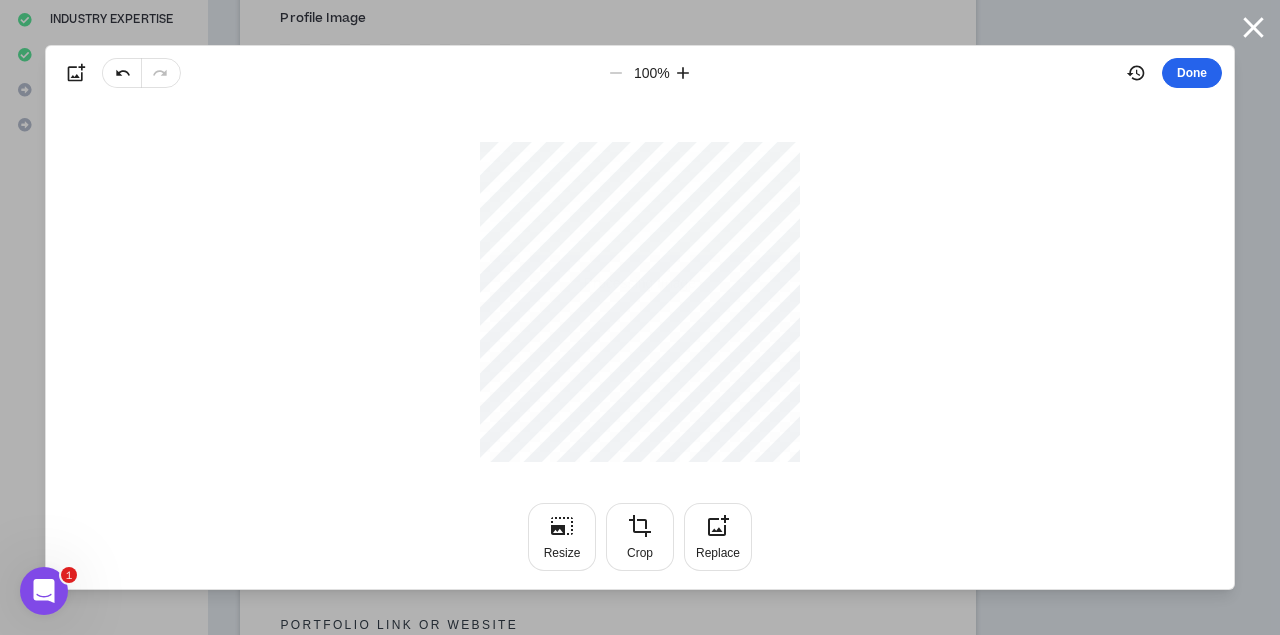 click on "Done" at bounding box center [1192, 73] 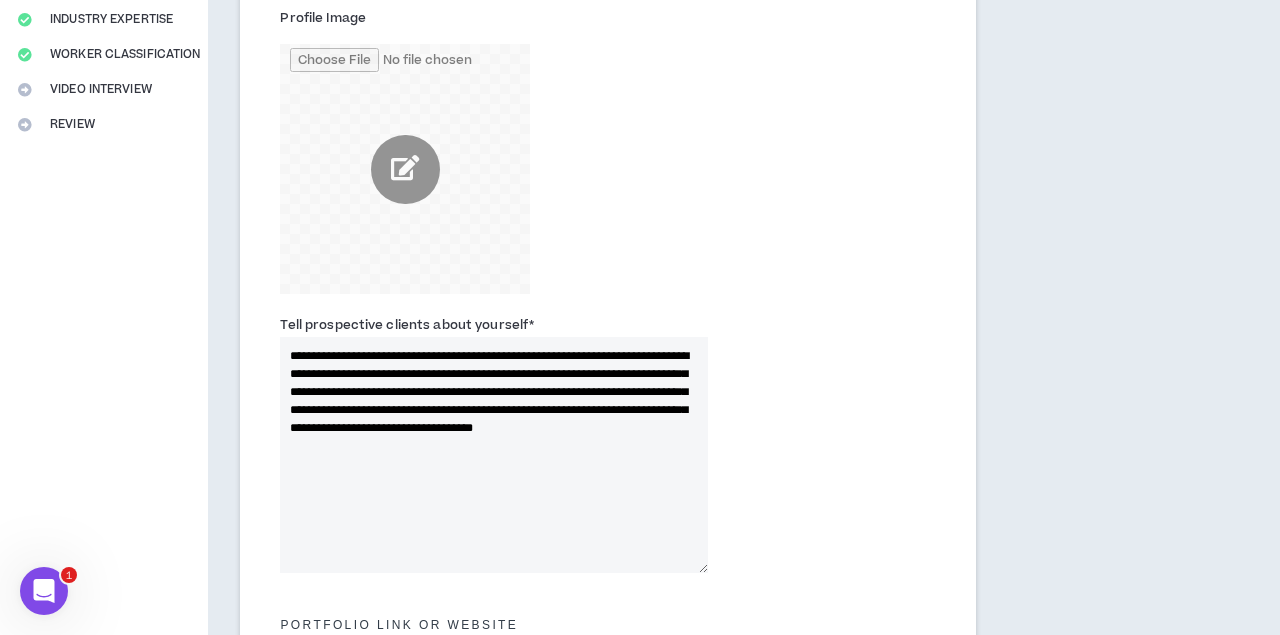 click at bounding box center (405, 169) 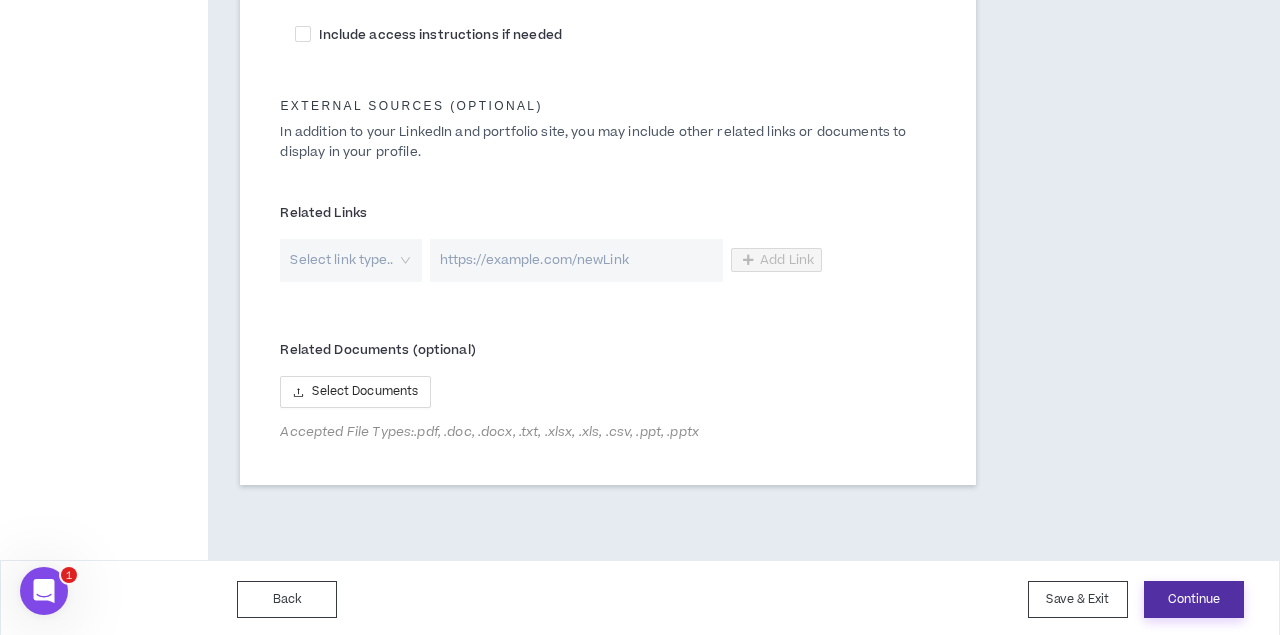 click on "Continue" at bounding box center [1194, 599] 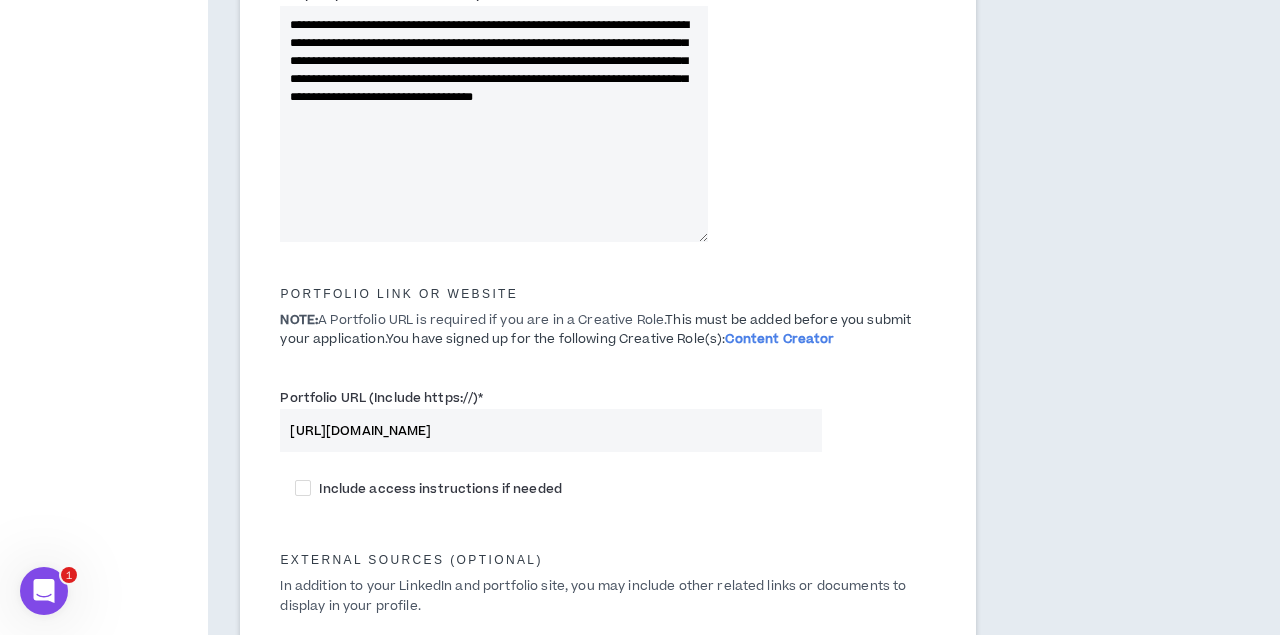 scroll, scrollTop: 750, scrollLeft: 0, axis: vertical 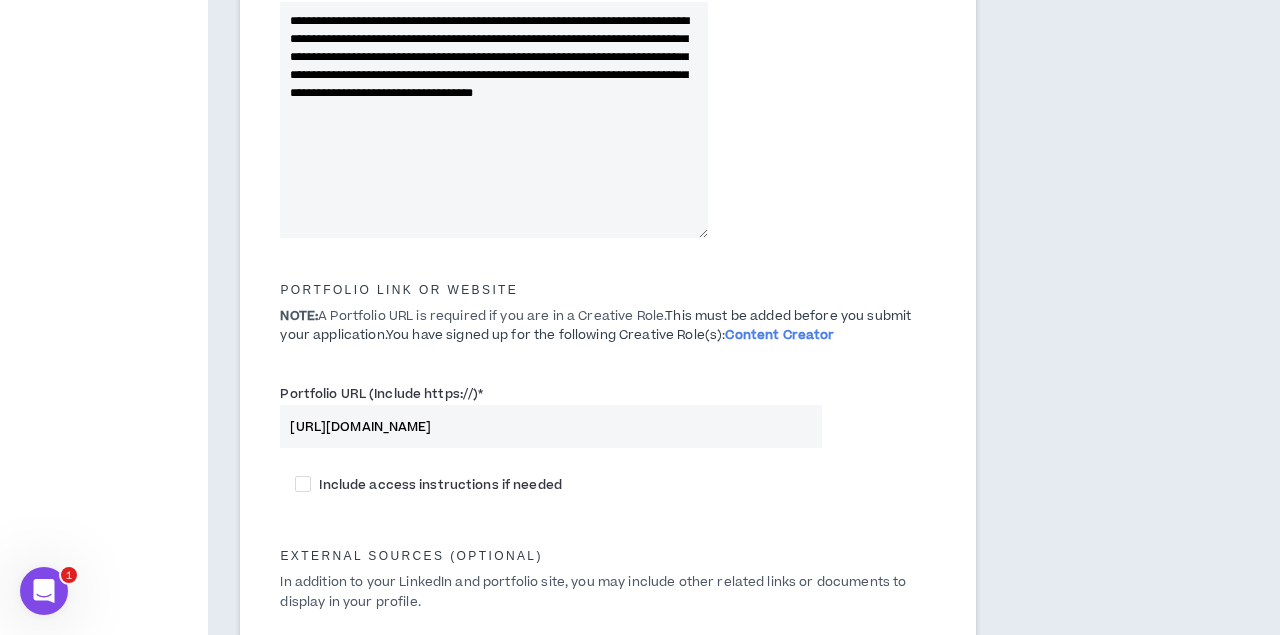 click 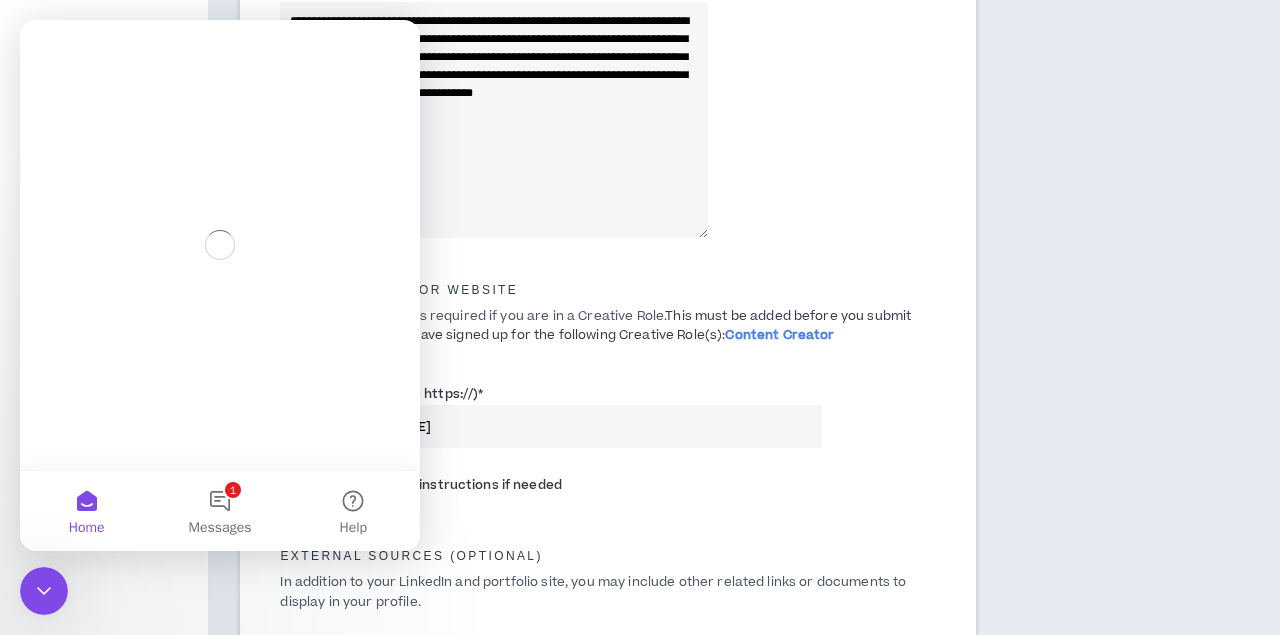 scroll, scrollTop: 0, scrollLeft: 0, axis: both 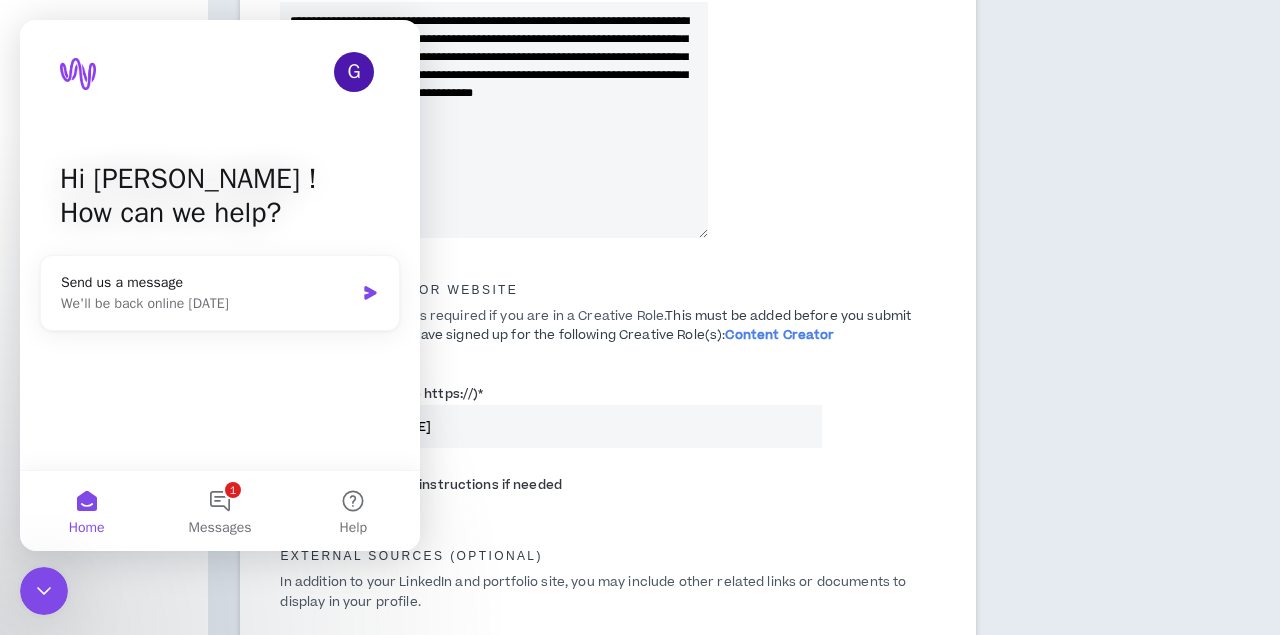 click on "**********" at bounding box center [608, 113] 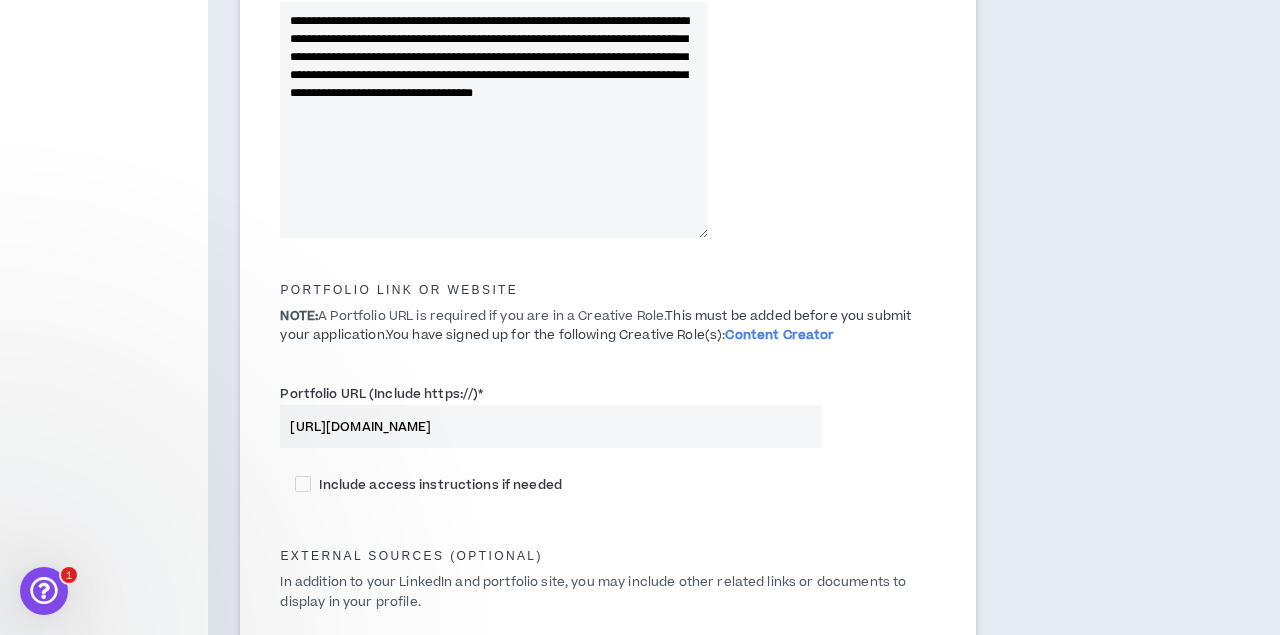 scroll, scrollTop: 0, scrollLeft: 0, axis: both 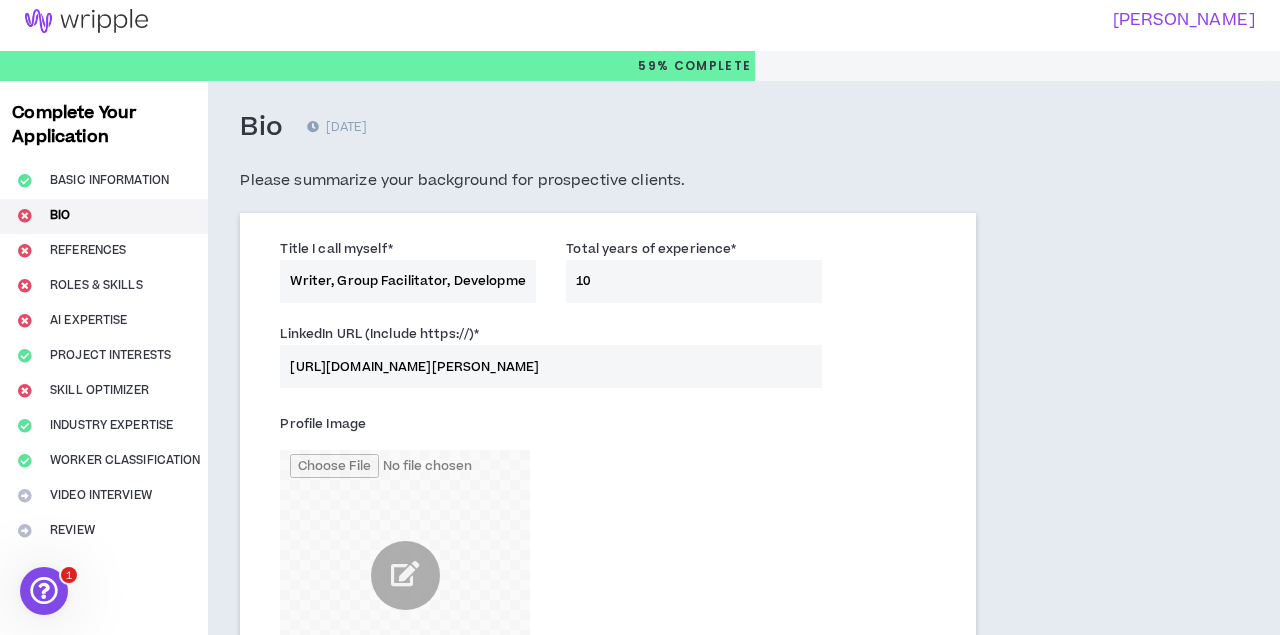 click on "Complete Your Application Basic Information Bio References Roles & Skills AI Expertise Project Interests Skill Optimizer Industry Expertise Worker Classification Video Interview Review" at bounding box center (104, 916) 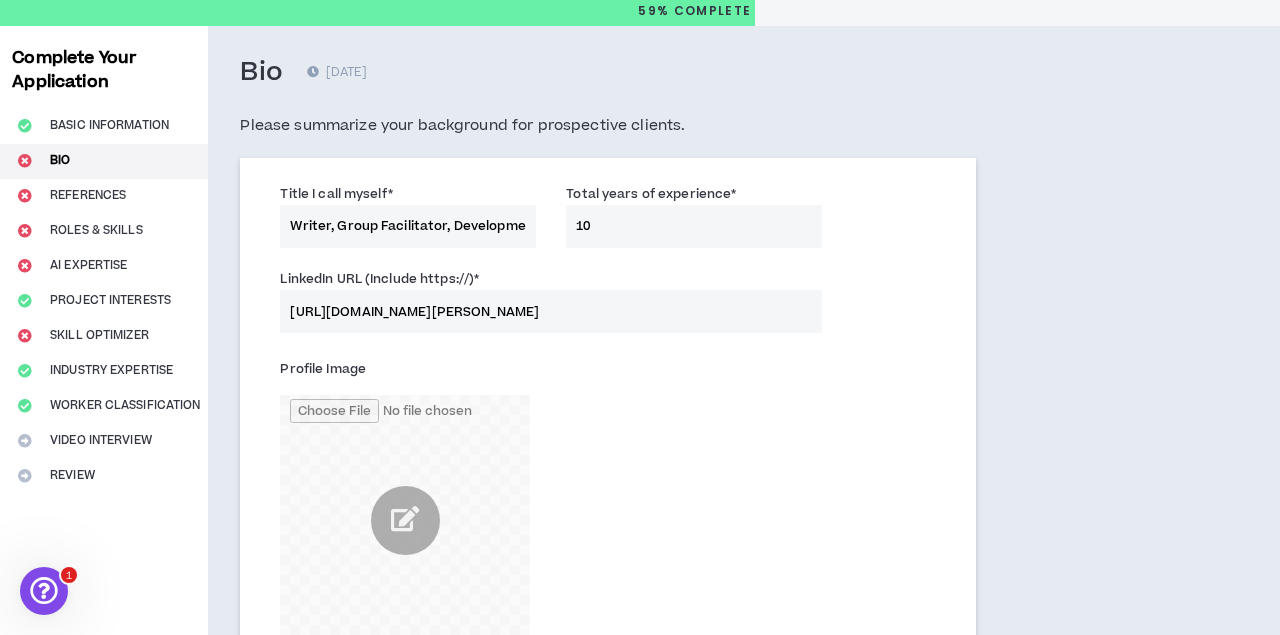 scroll, scrollTop: 143, scrollLeft: 0, axis: vertical 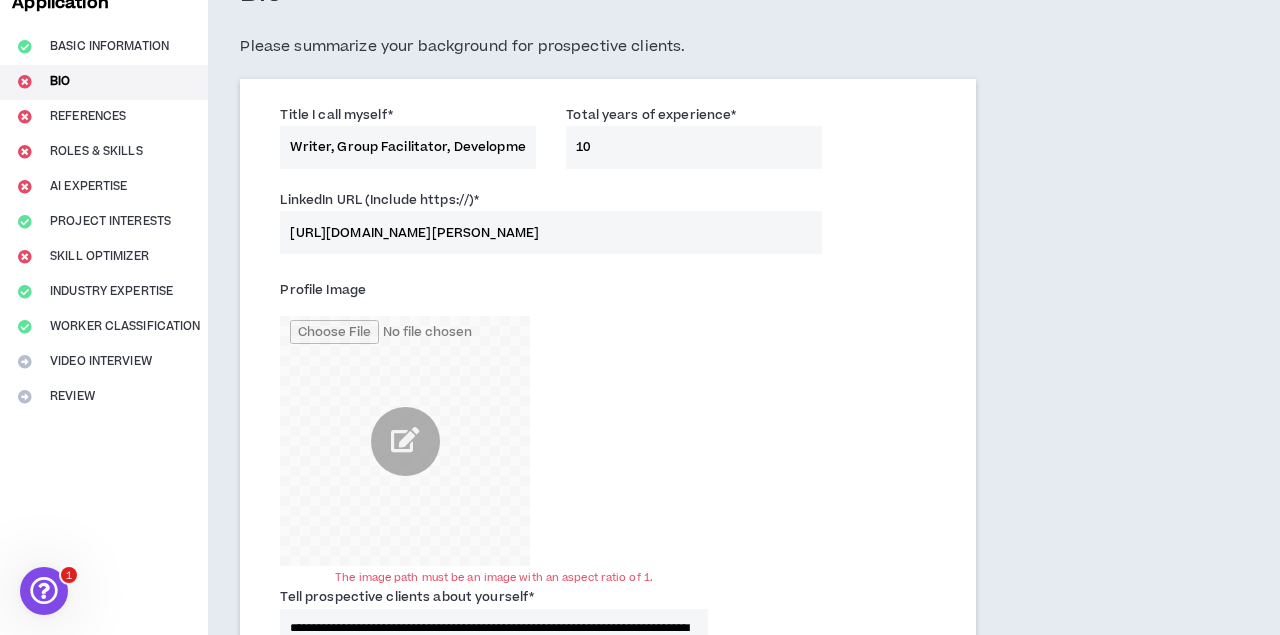 click on "Complete Your Application Basic Information Bio References Roles & Skills AI Expertise Project Interests Skill Optimizer Industry Expertise Worker Classification Video Interview Review" at bounding box center [104, 782] 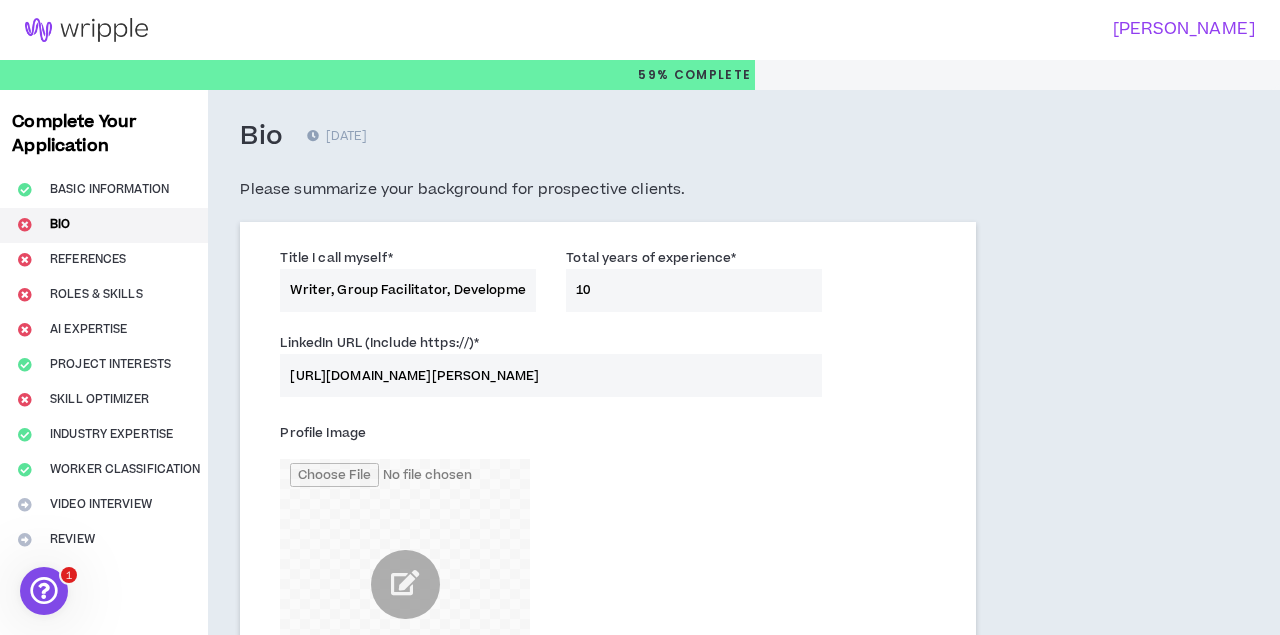 scroll, scrollTop: 0, scrollLeft: 0, axis: both 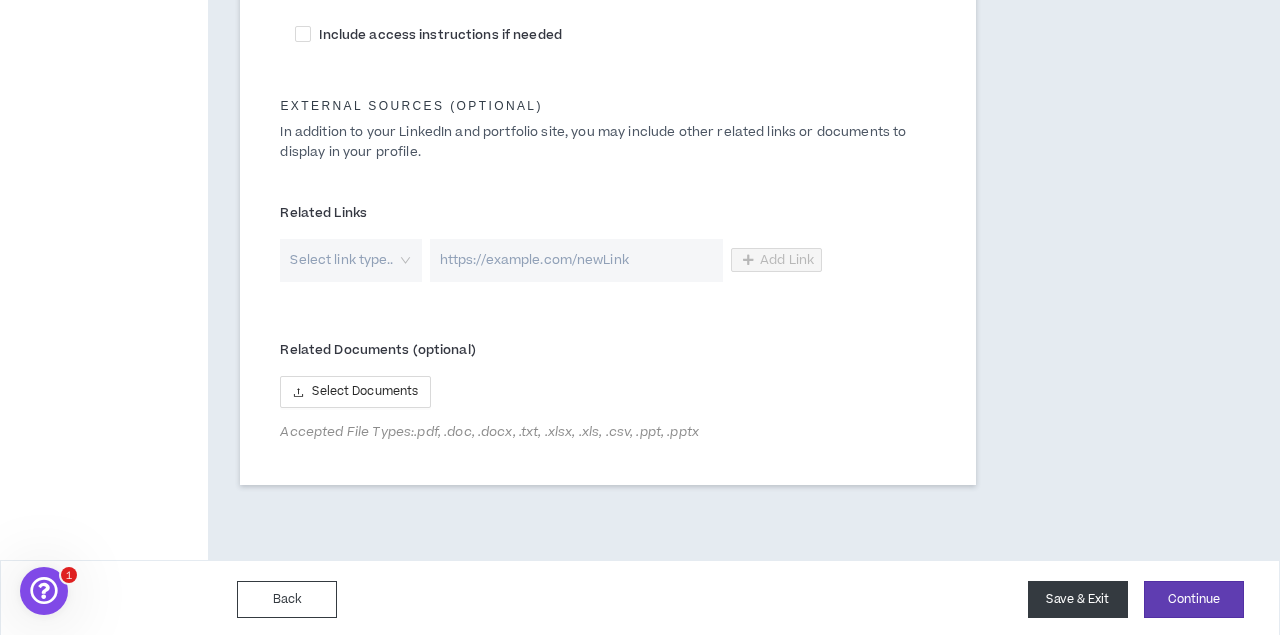 click on "Save & Exit" at bounding box center (1078, 599) 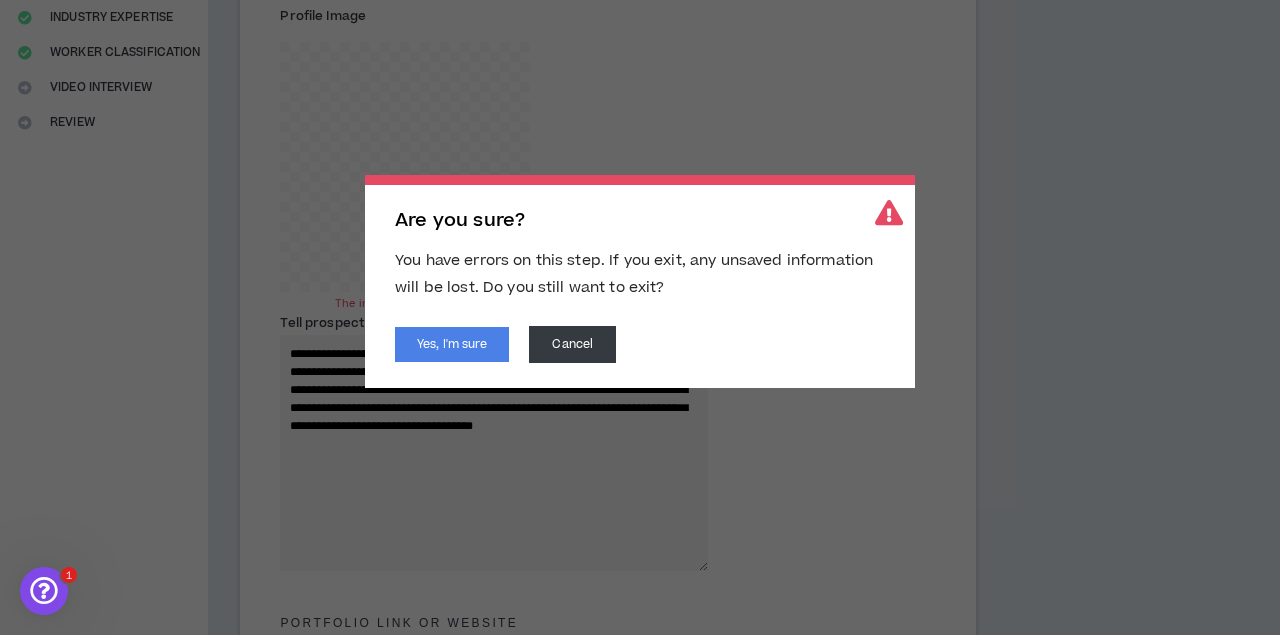 scroll, scrollTop: 415, scrollLeft: 0, axis: vertical 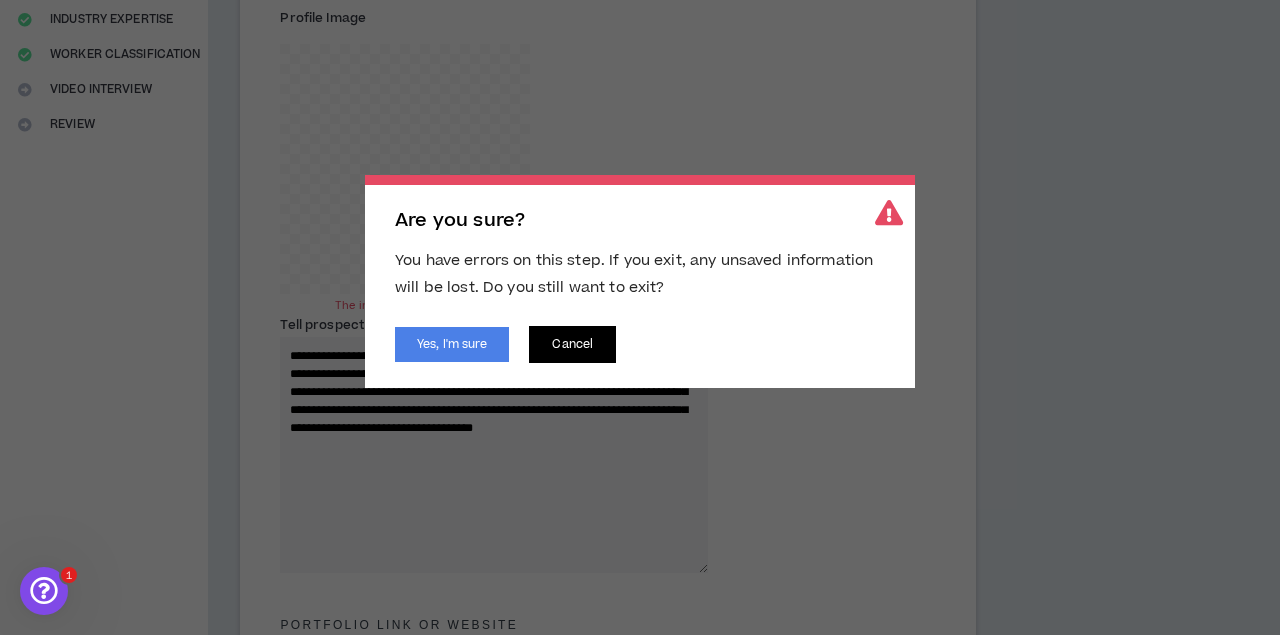 click on "Cancel" at bounding box center (572, 344) 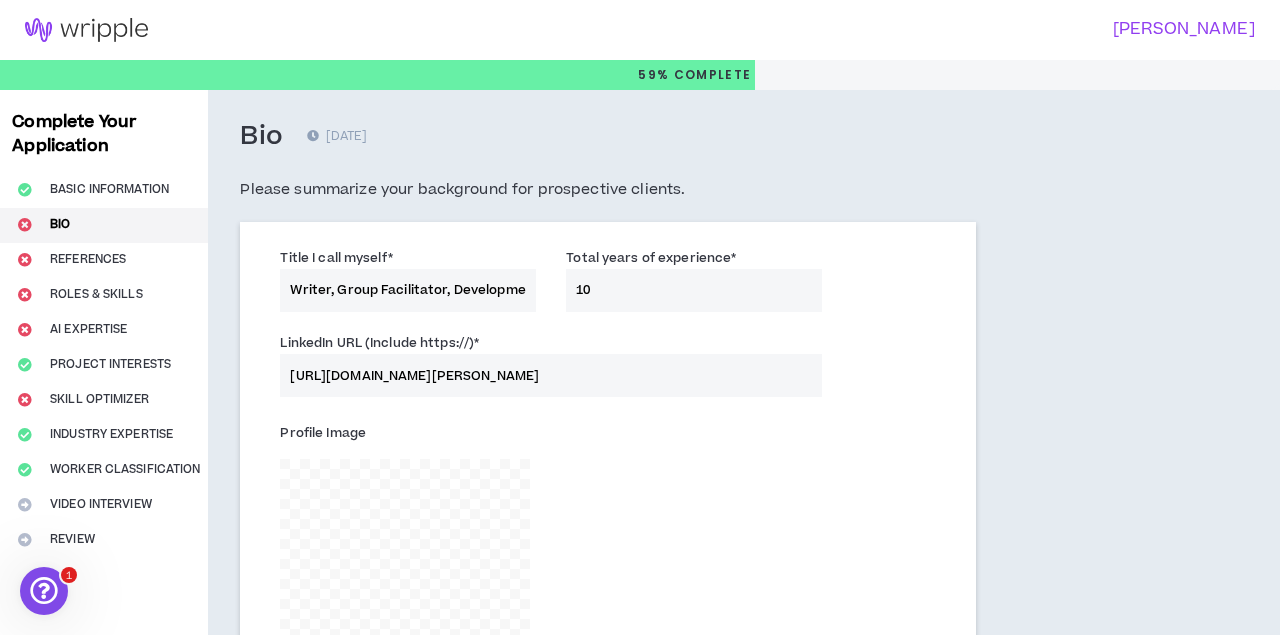 scroll, scrollTop: 0, scrollLeft: 0, axis: both 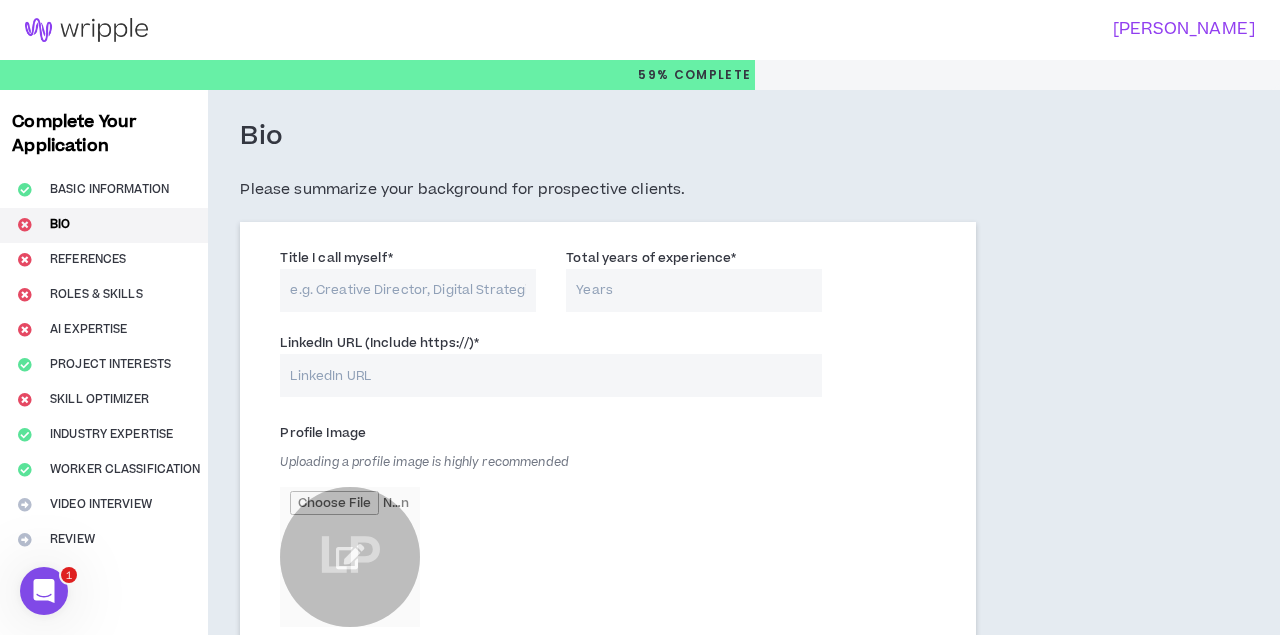 click at bounding box center (350, 557) 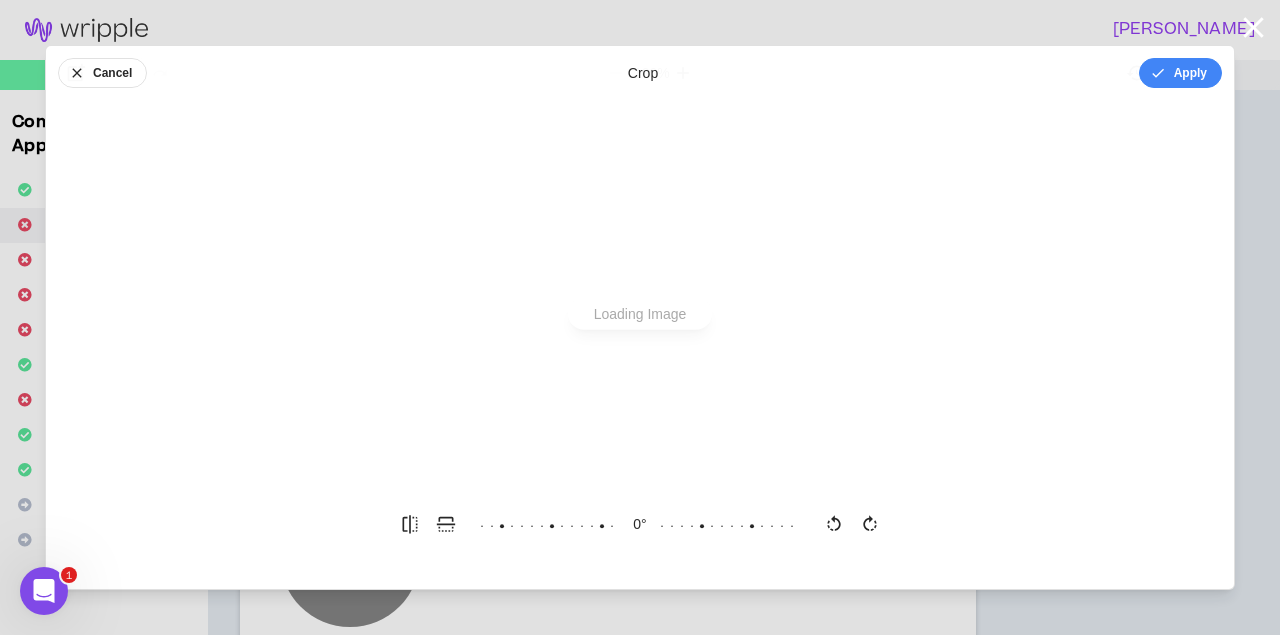 scroll, scrollTop: 0, scrollLeft: 0, axis: both 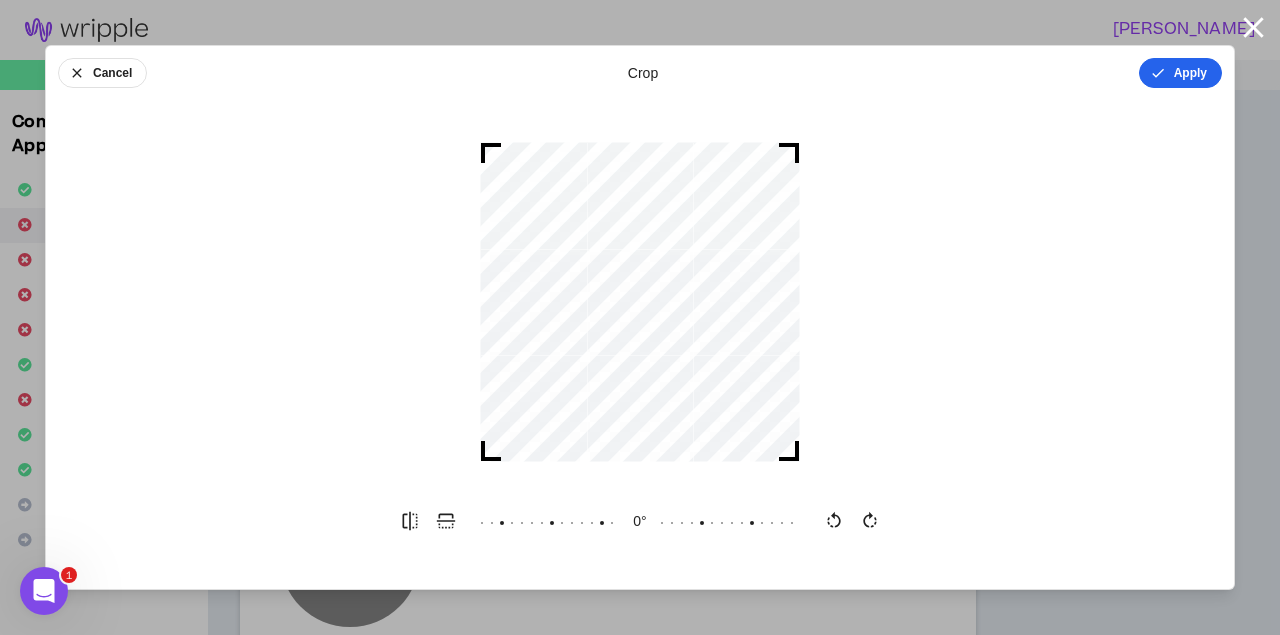 click on "Apply" at bounding box center (1180, 73) 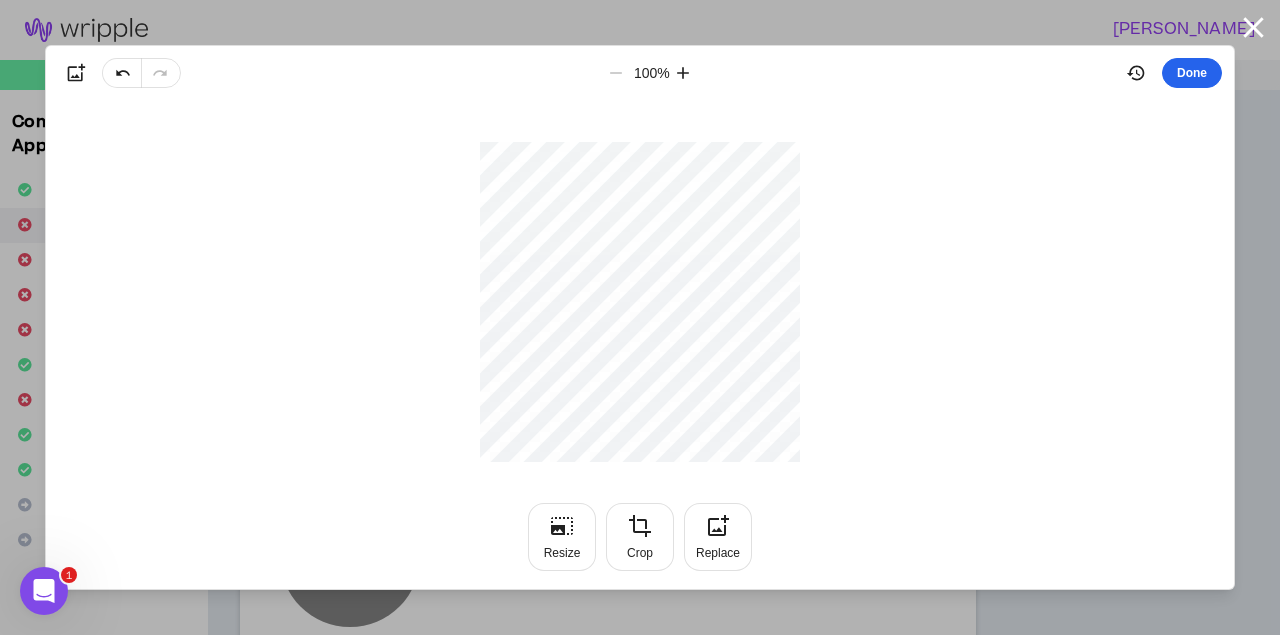 click on "Done" at bounding box center [1192, 73] 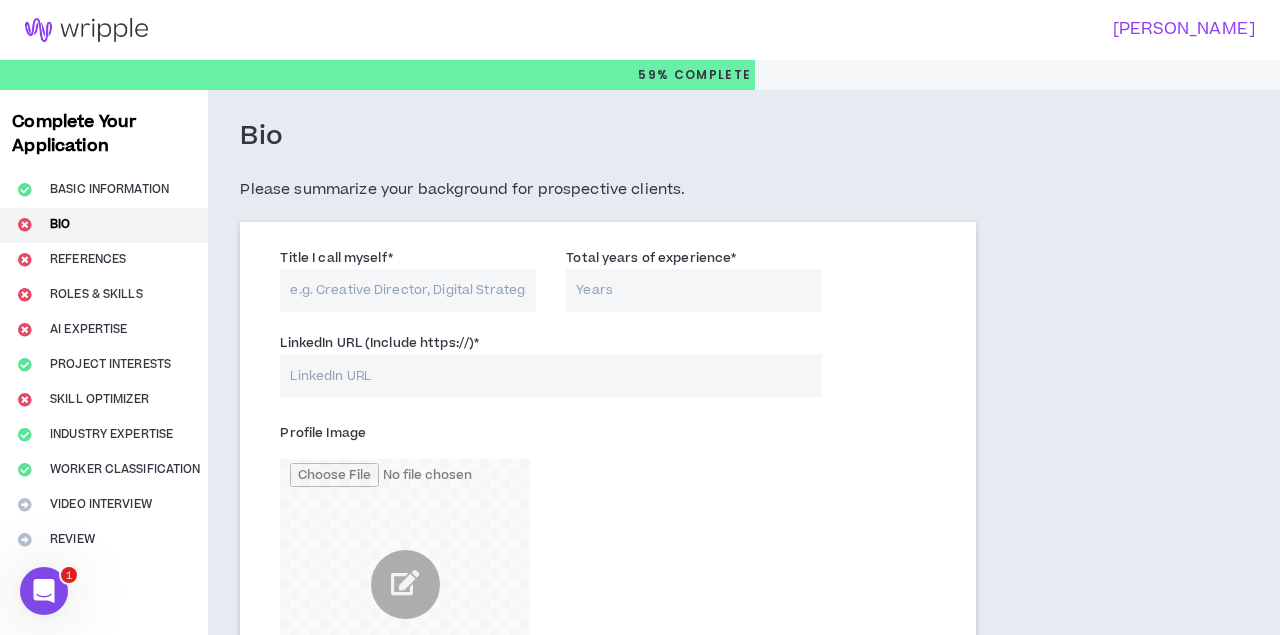 scroll, scrollTop: 0, scrollLeft: 0, axis: both 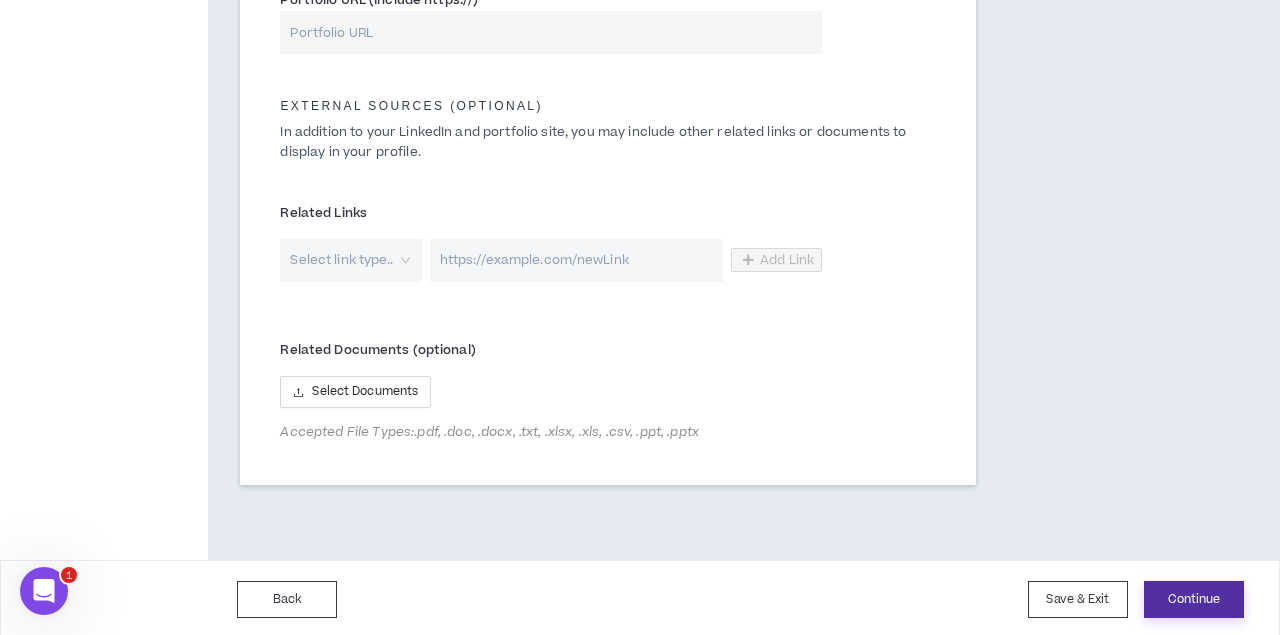 click on "Continue" at bounding box center [1194, 599] 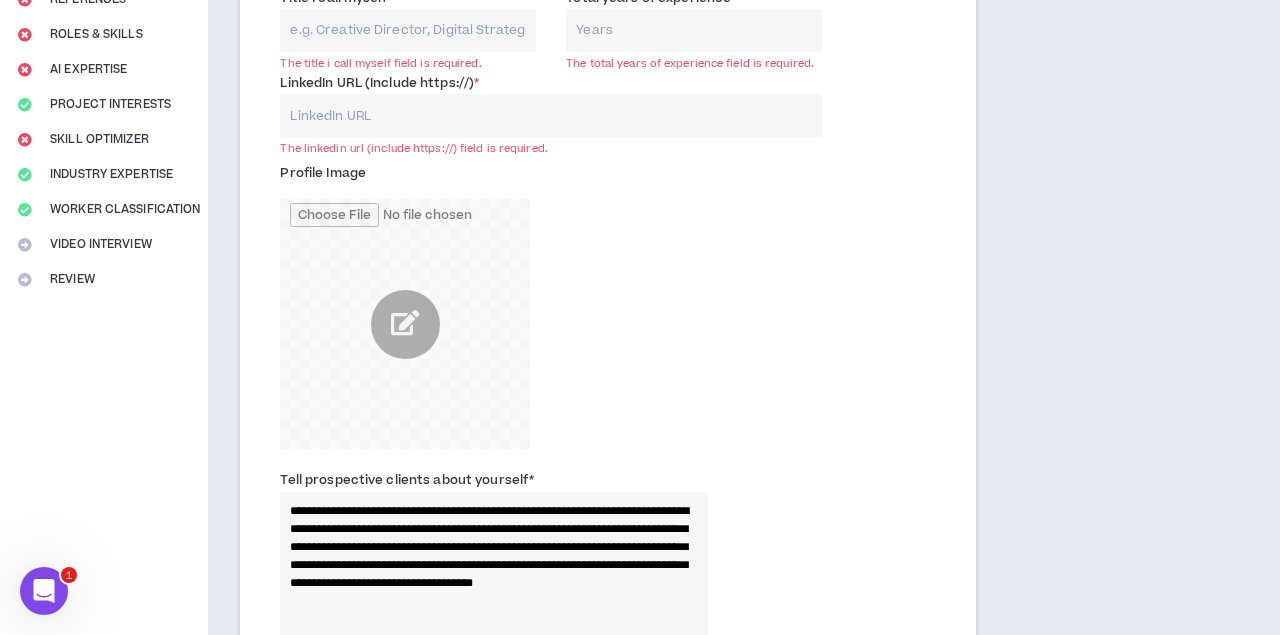 scroll, scrollTop: 245, scrollLeft: 0, axis: vertical 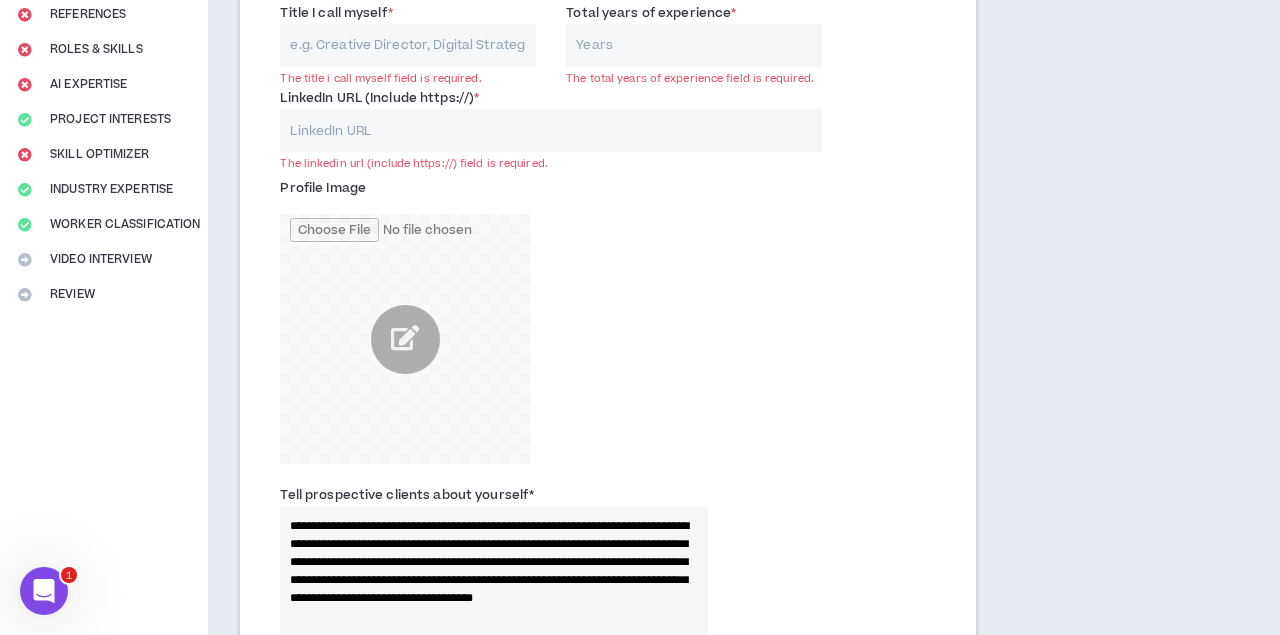 click on "LinkedIn URL (Include https://)  *" at bounding box center (551, 130) 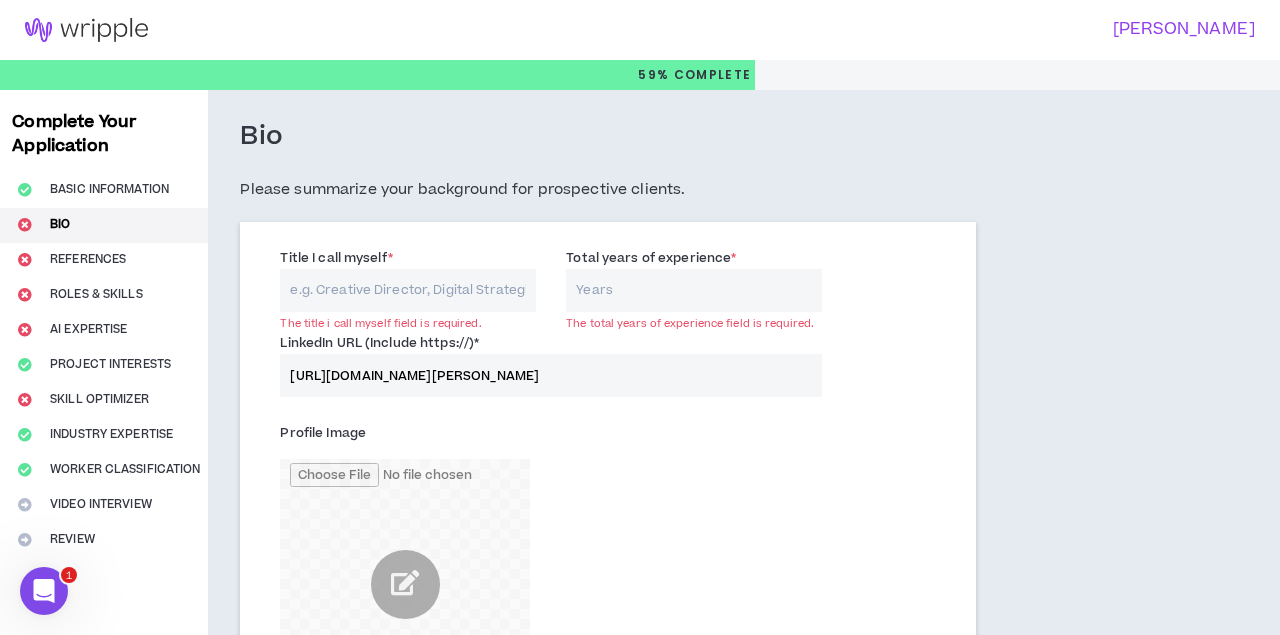 scroll, scrollTop: 0, scrollLeft: 0, axis: both 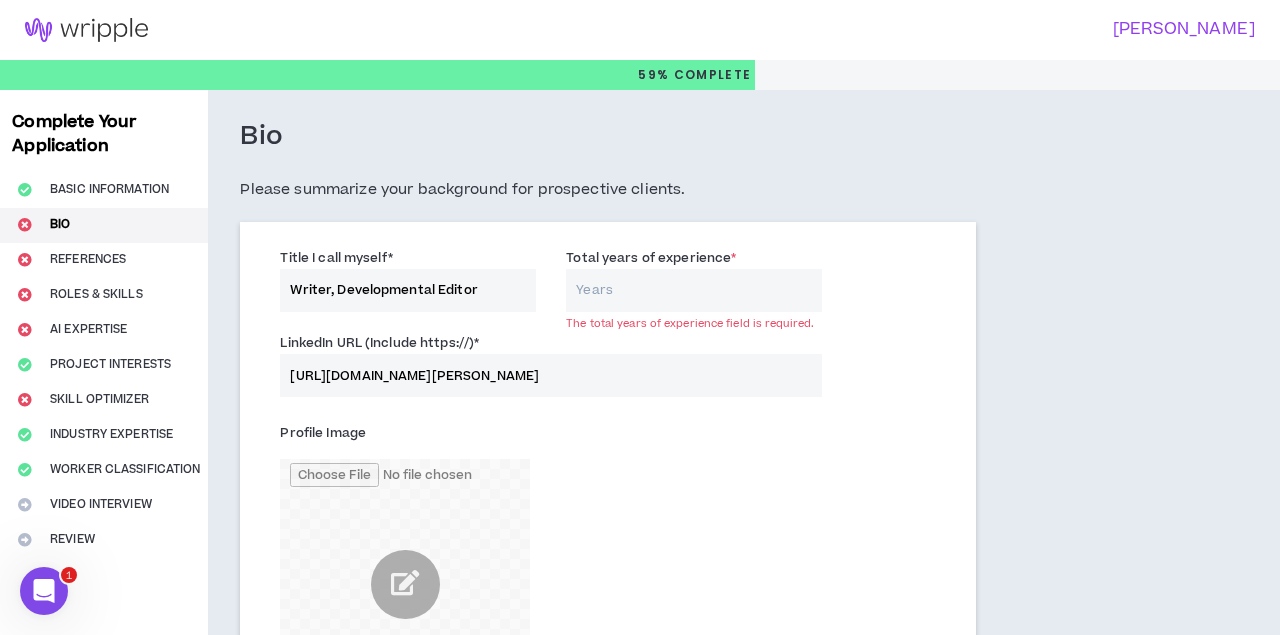 type on "Writer, Developmental Editor" 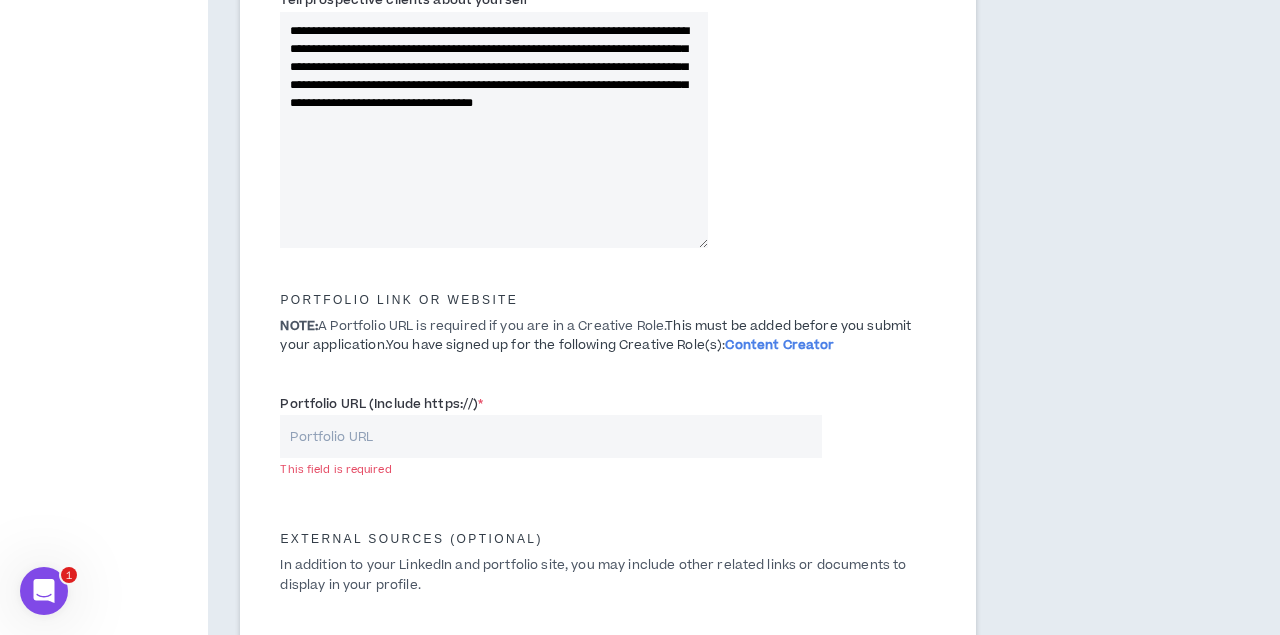 scroll, scrollTop: 745, scrollLeft: 0, axis: vertical 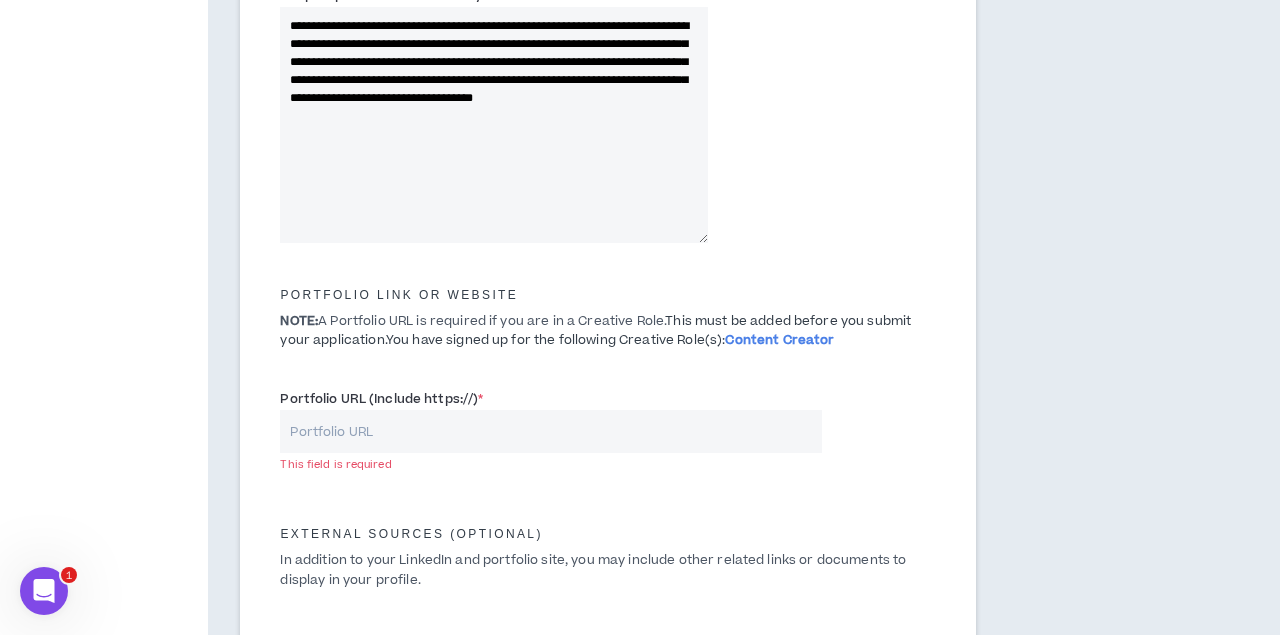 type on "10" 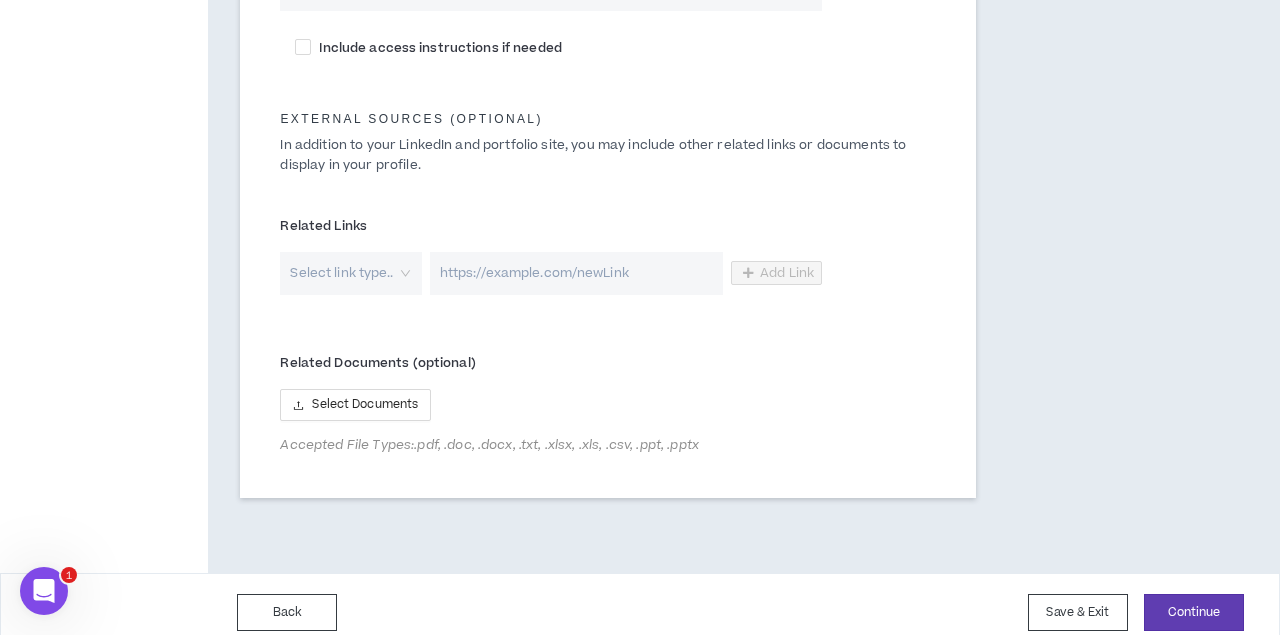 scroll, scrollTop: 1200, scrollLeft: 0, axis: vertical 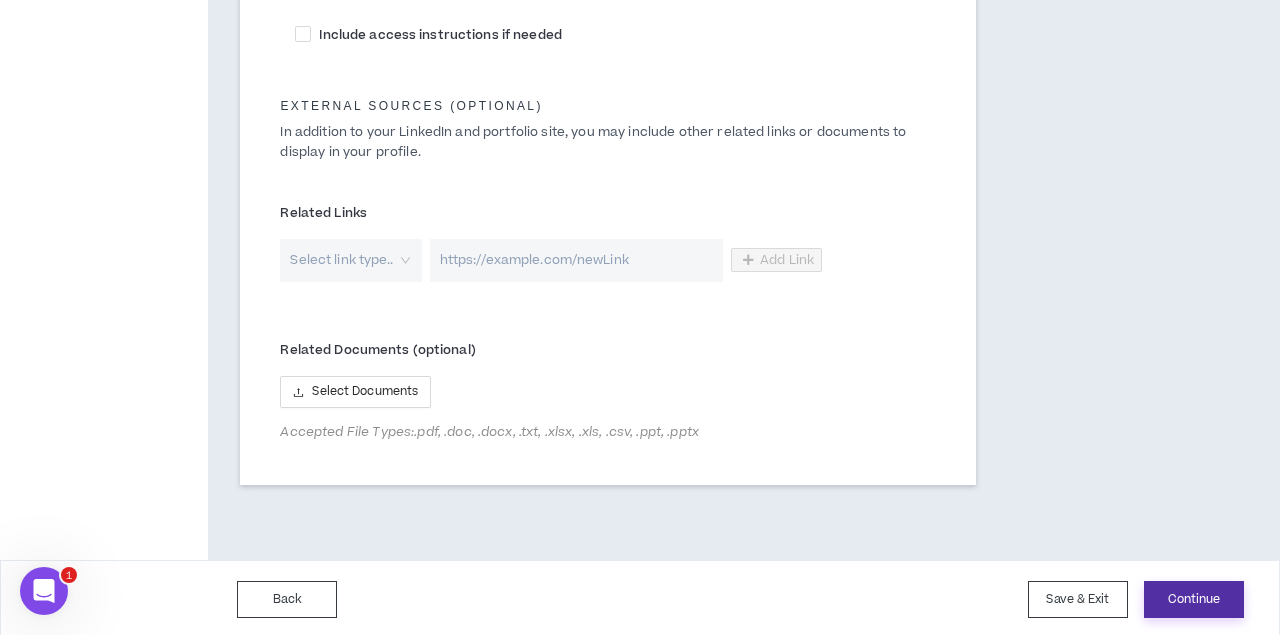 type on "[URL][DOMAIN_NAME]" 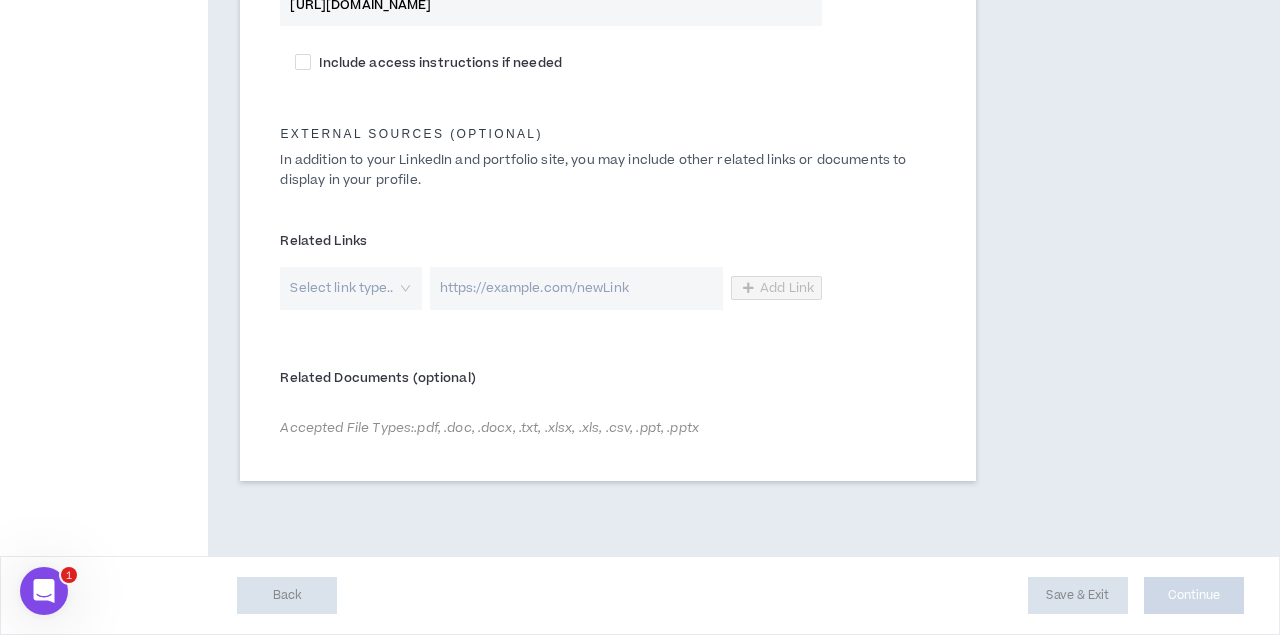 scroll, scrollTop: 1168, scrollLeft: 0, axis: vertical 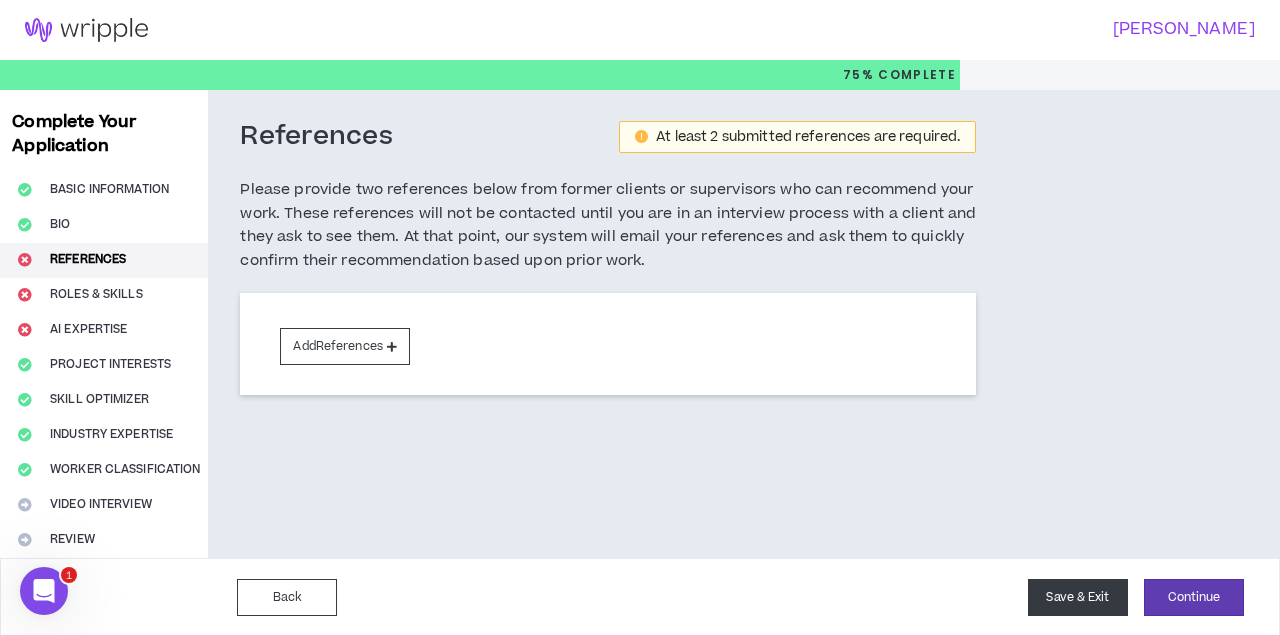click on "Save & Exit" at bounding box center [1078, 597] 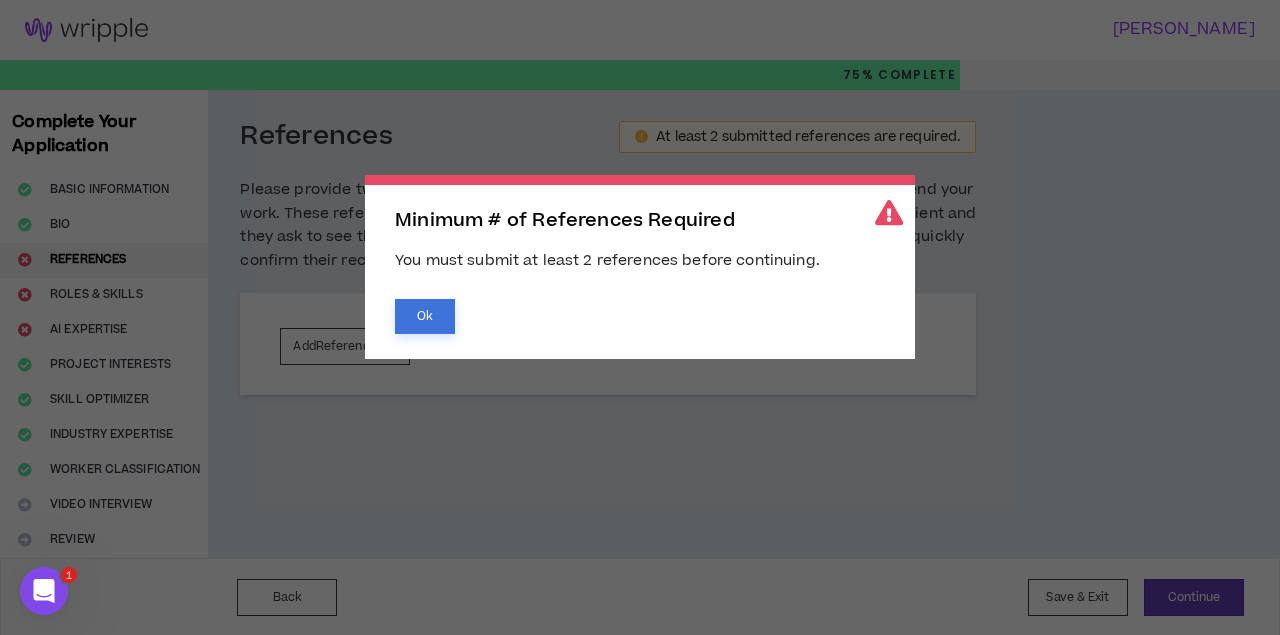 click on "Ok" at bounding box center [425, 316] 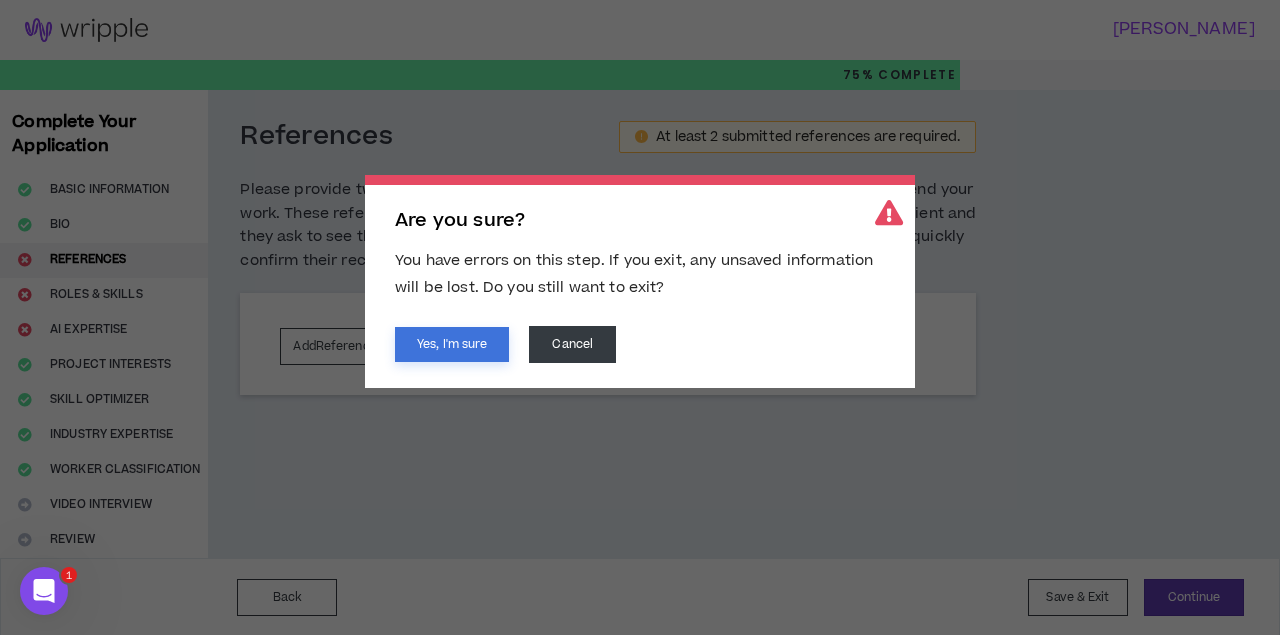 click on "Yes, I'm sure" at bounding box center [452, 344] 